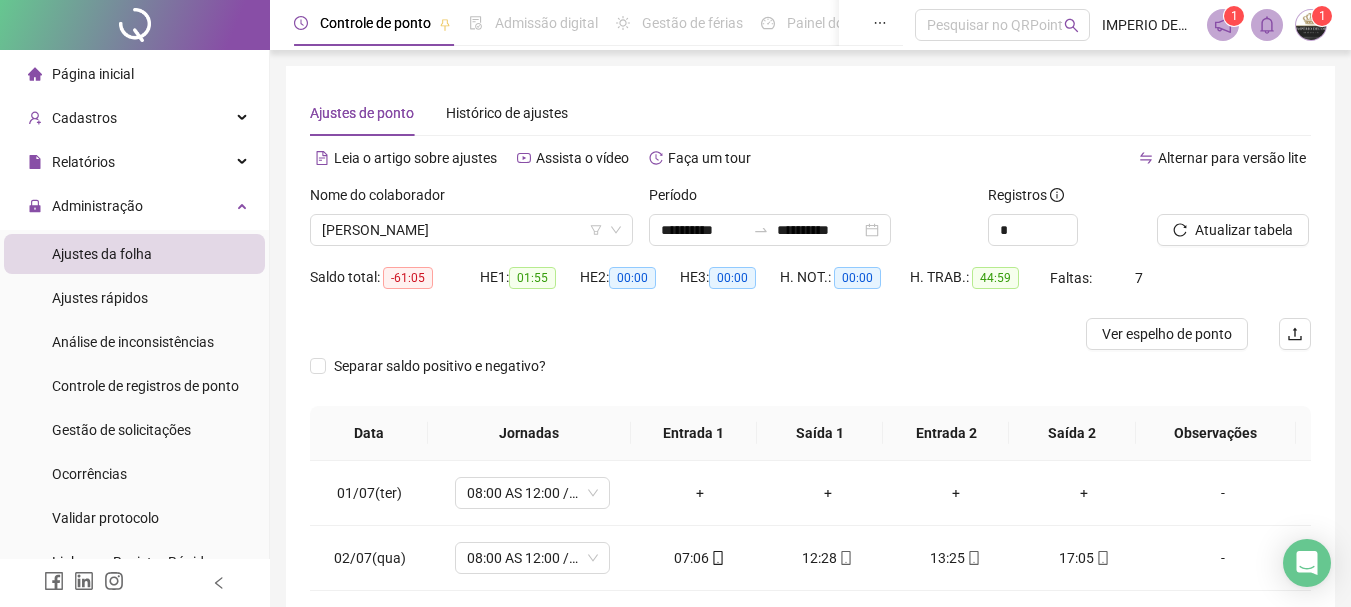 scroll, scrollTop: 0, scrollLeft: 0, axis: both 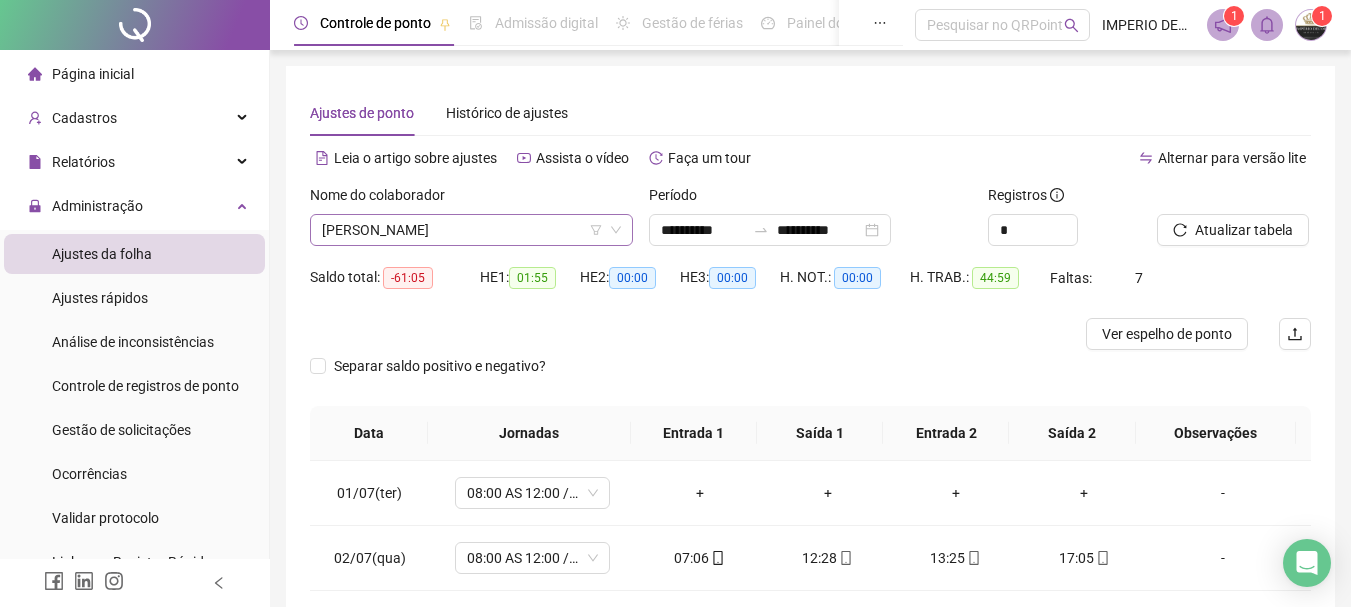 click on "[PERSON_NAME]" at bounding box center (471, 230) 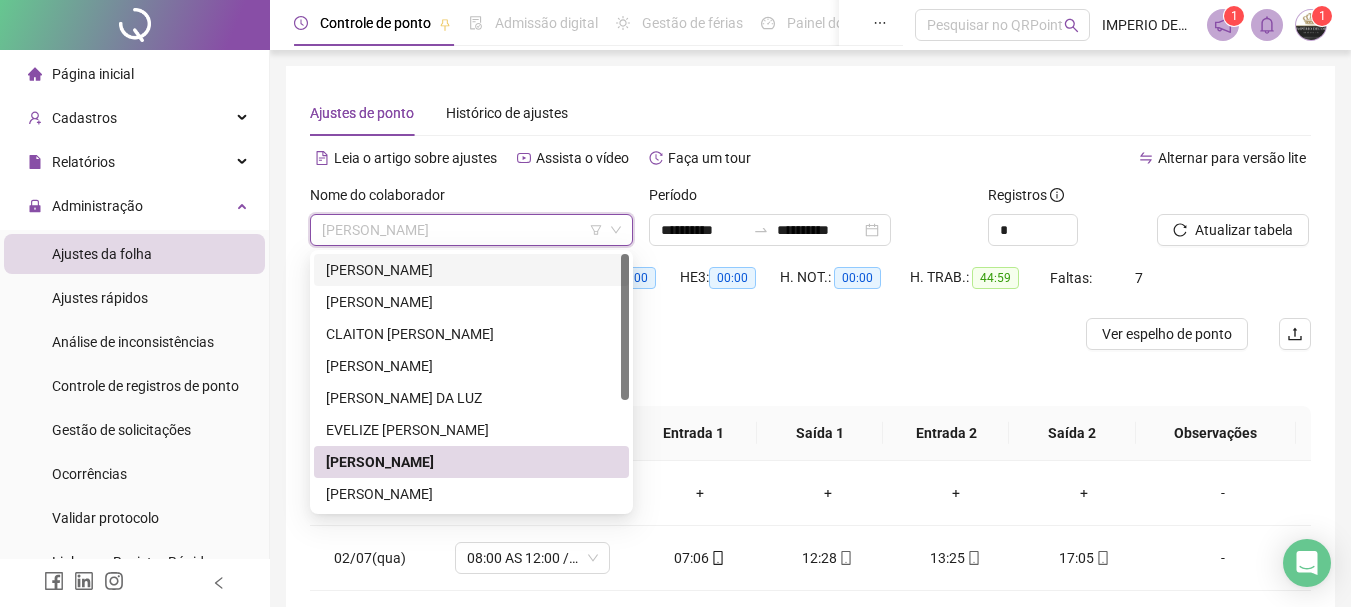 click on "[PERSON_NAME]" at bounding box center [471, 270] 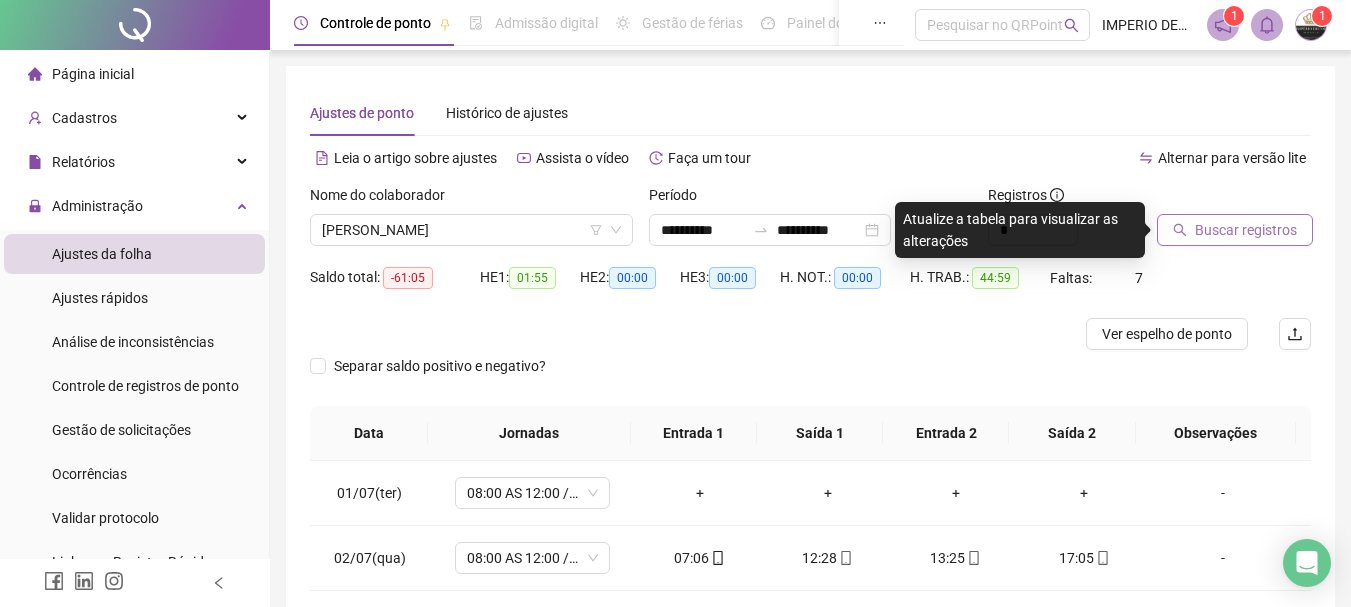 click on "Buscar registros" at bounding box center [1246, 230] 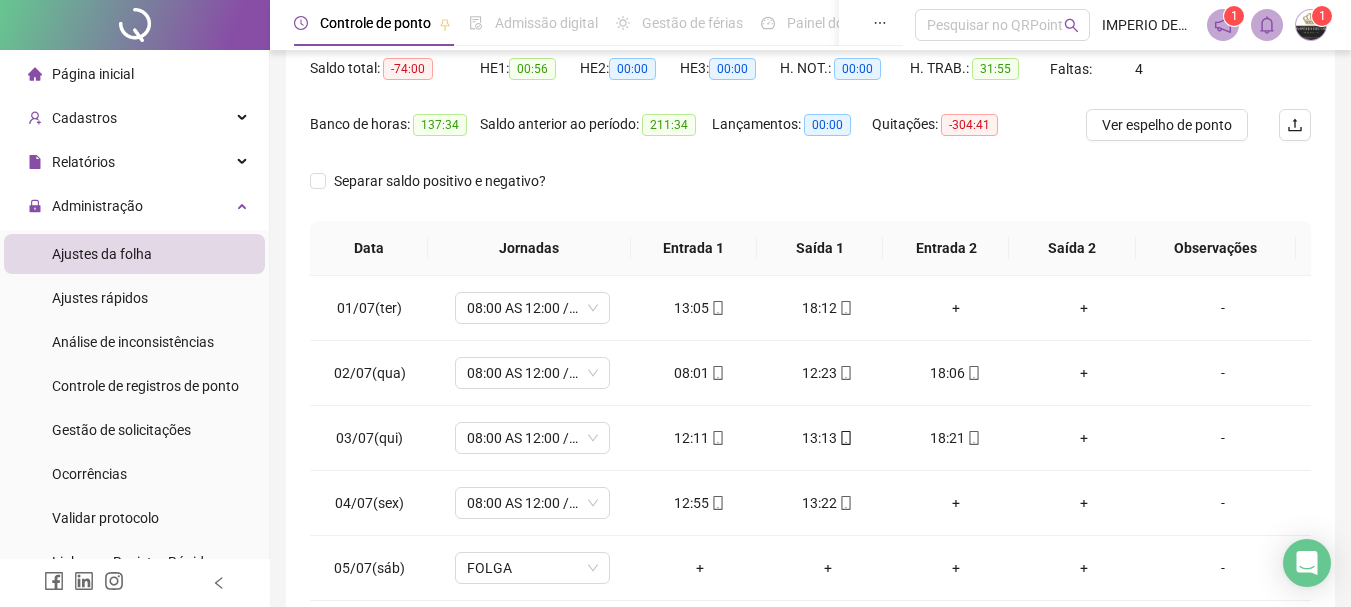 scroll, scrollTop: 211, scrollLeft: 0, axis: vertical 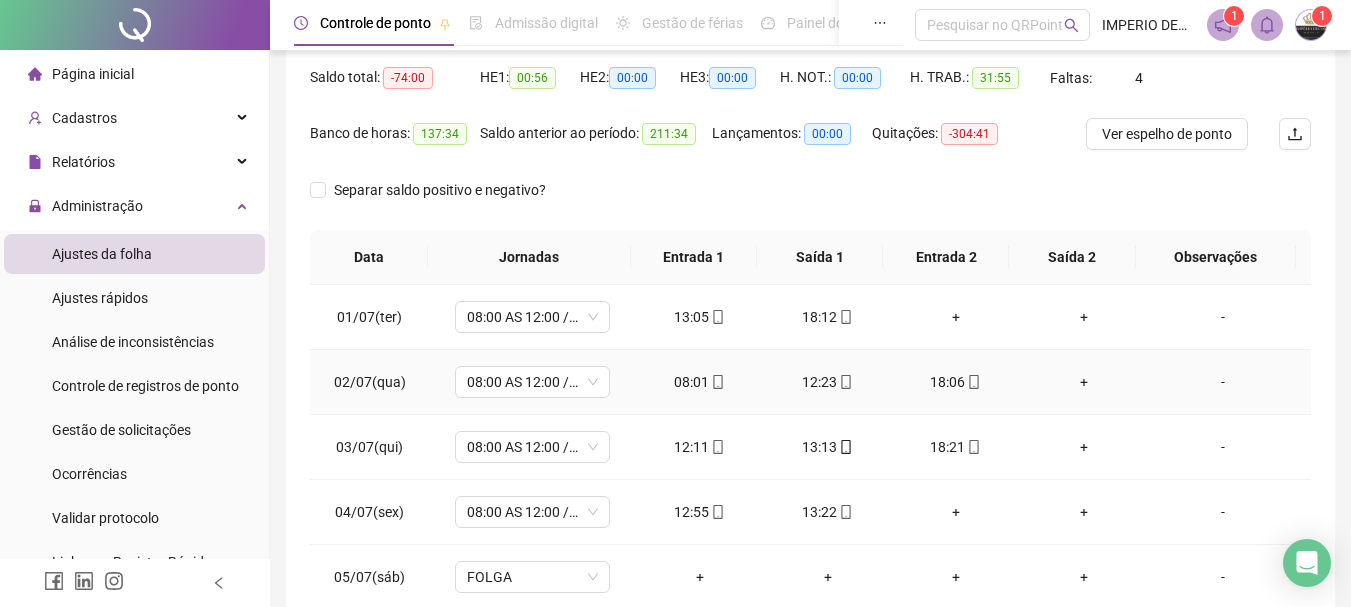 click on "+" at bounding box center [1084, 382] 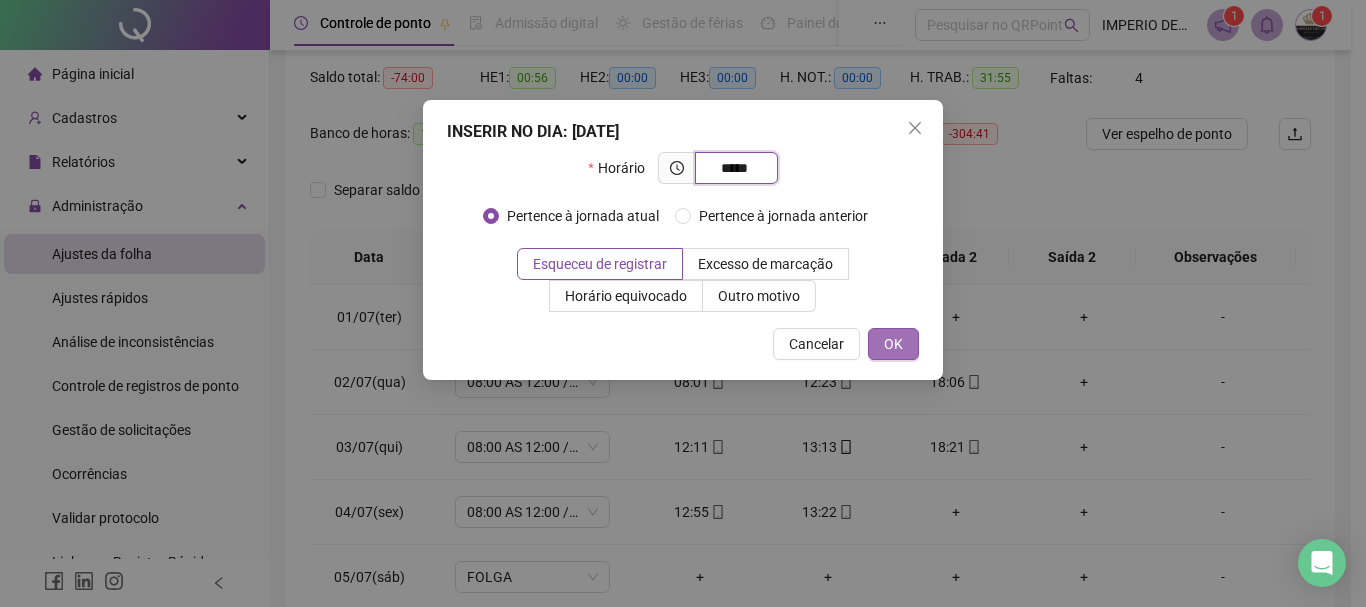 type on "*****" 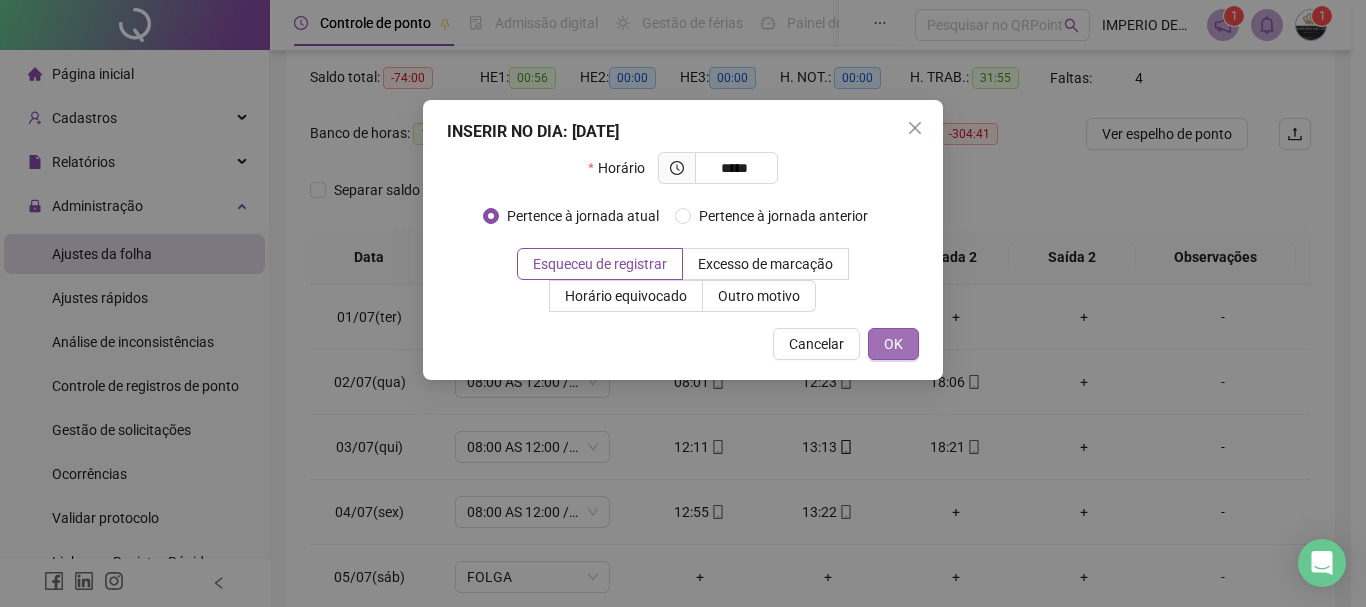 click on "OK" at bounding box center (893, 344) 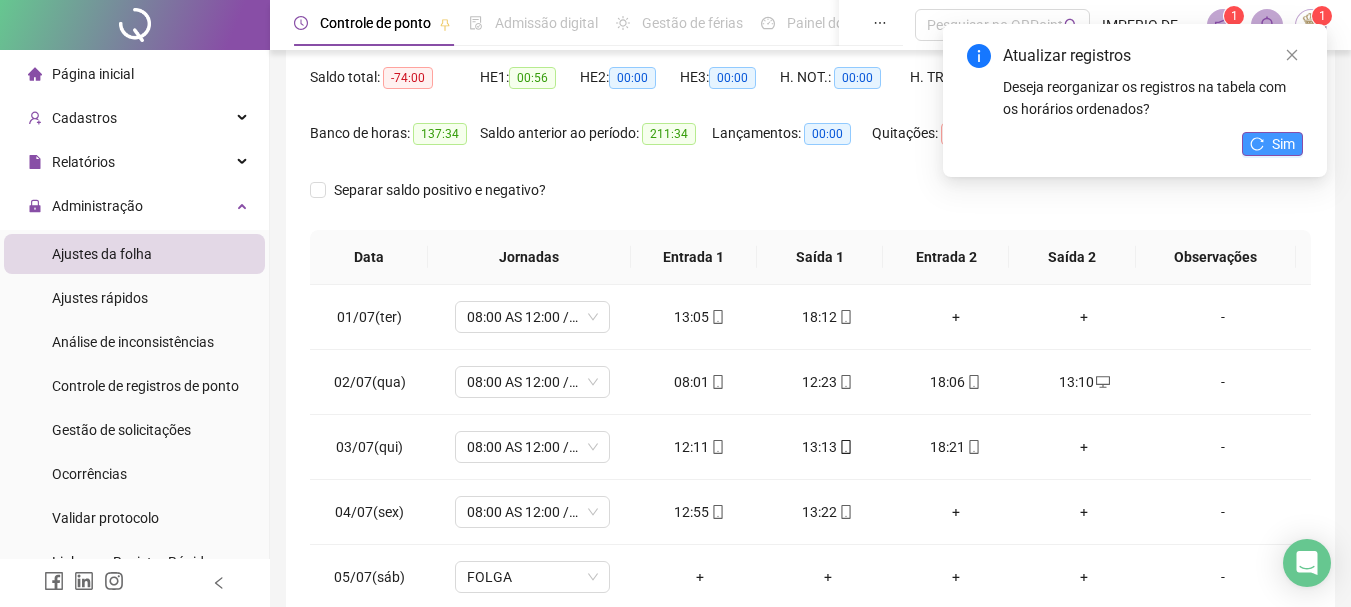 click on "Sim" at bounding box center (1283, 144) 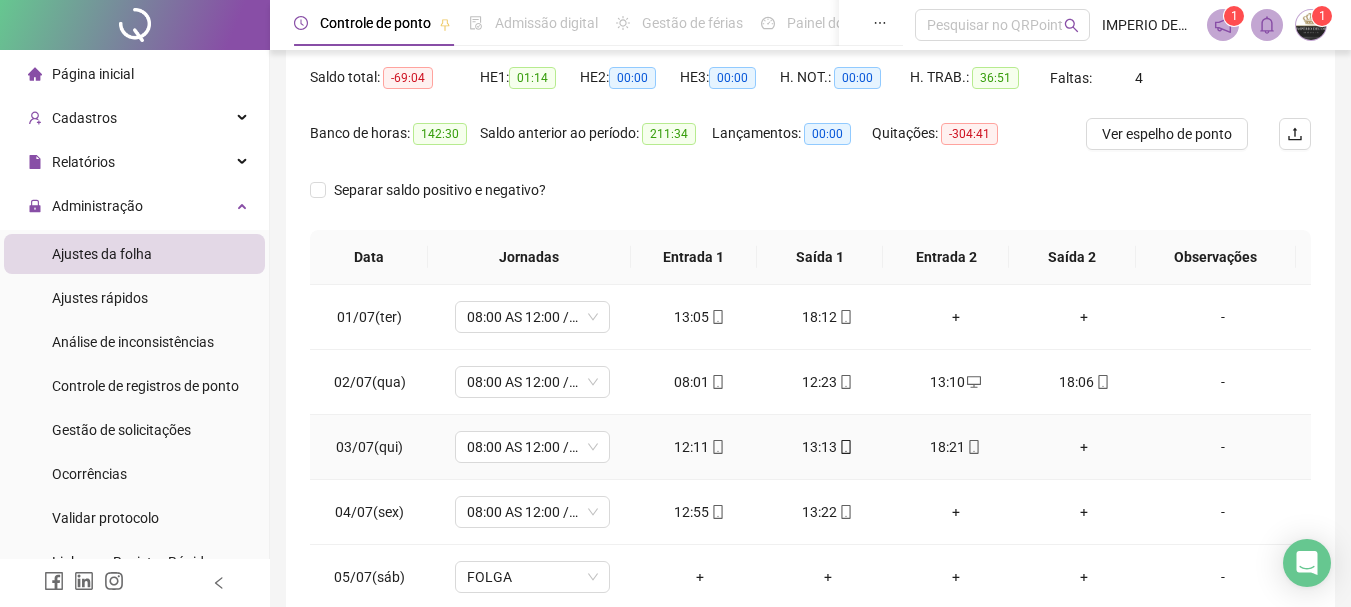 click on "+" at bounding box center (1084, 447) 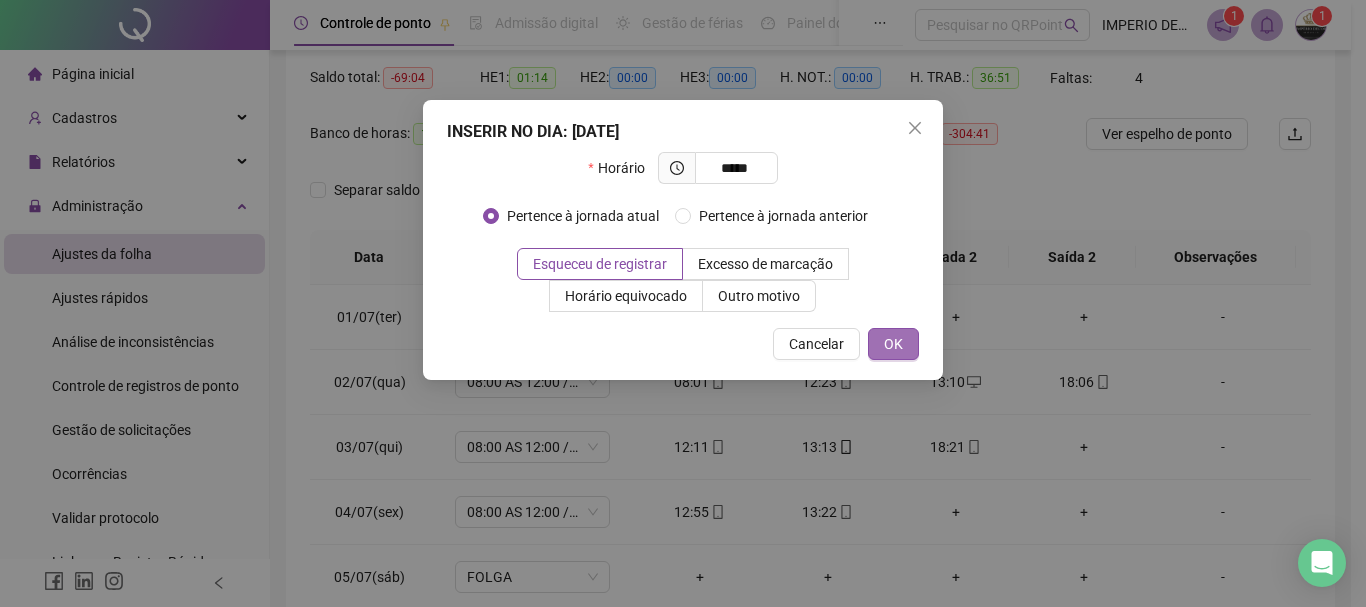 type on "*****" 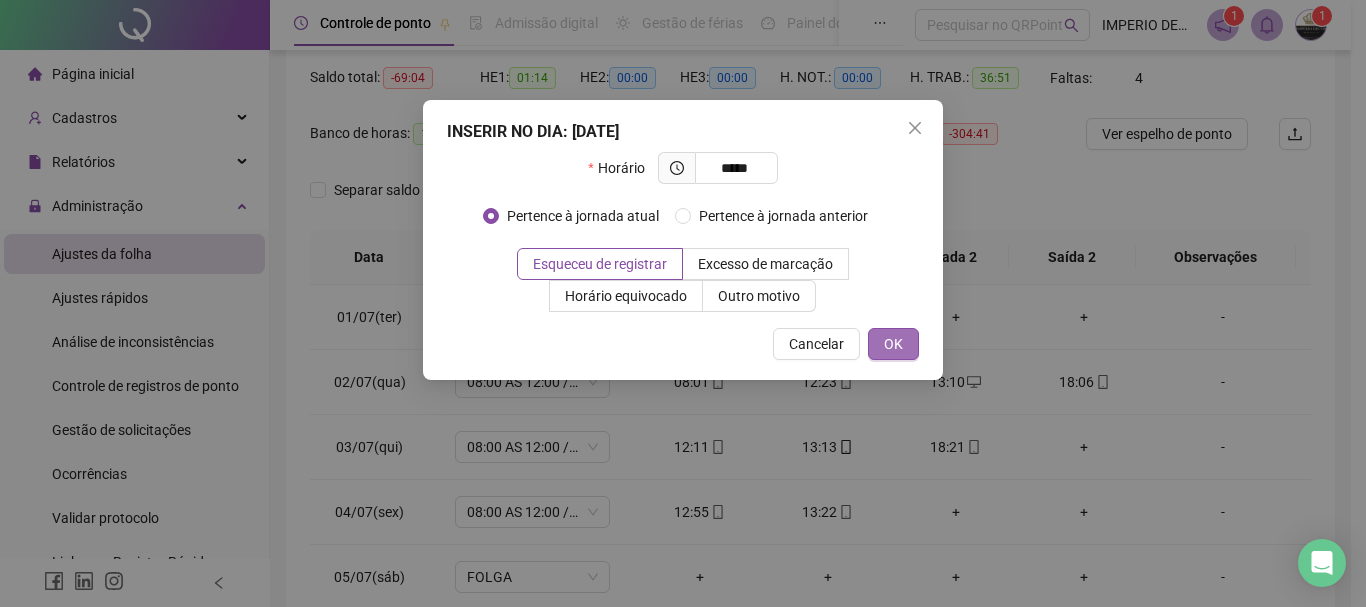 click on "OK" at bounding box center [893, 344] 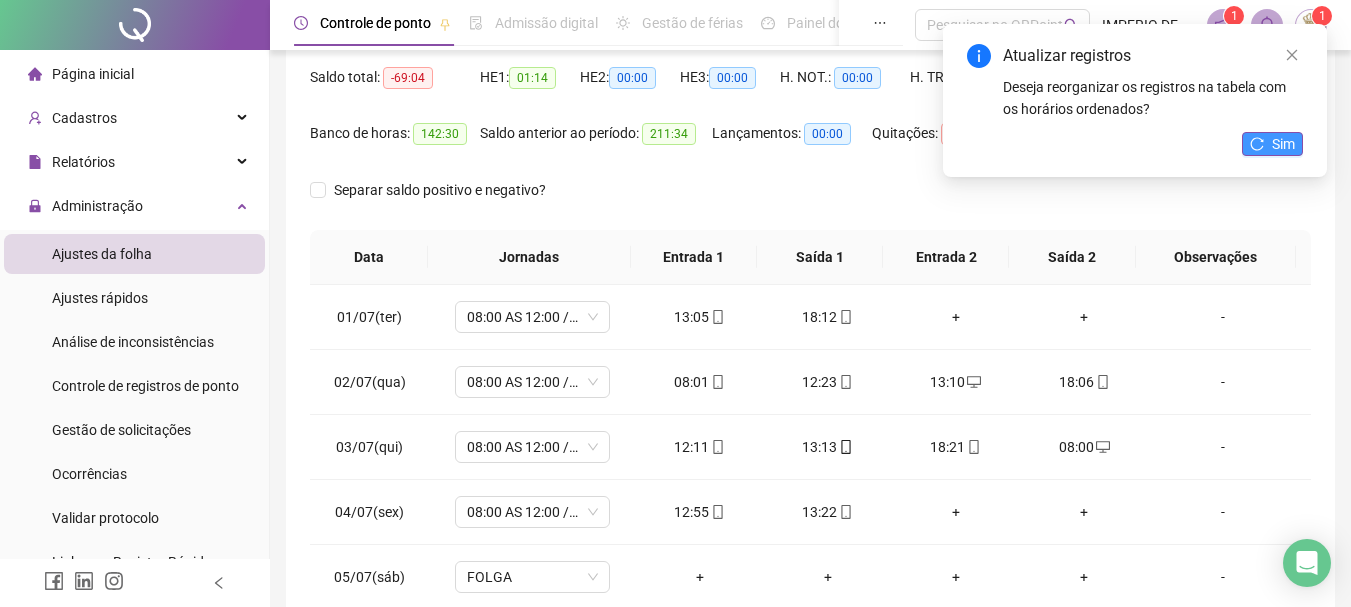 click on "Sim" at bounding box center (1283, 144) 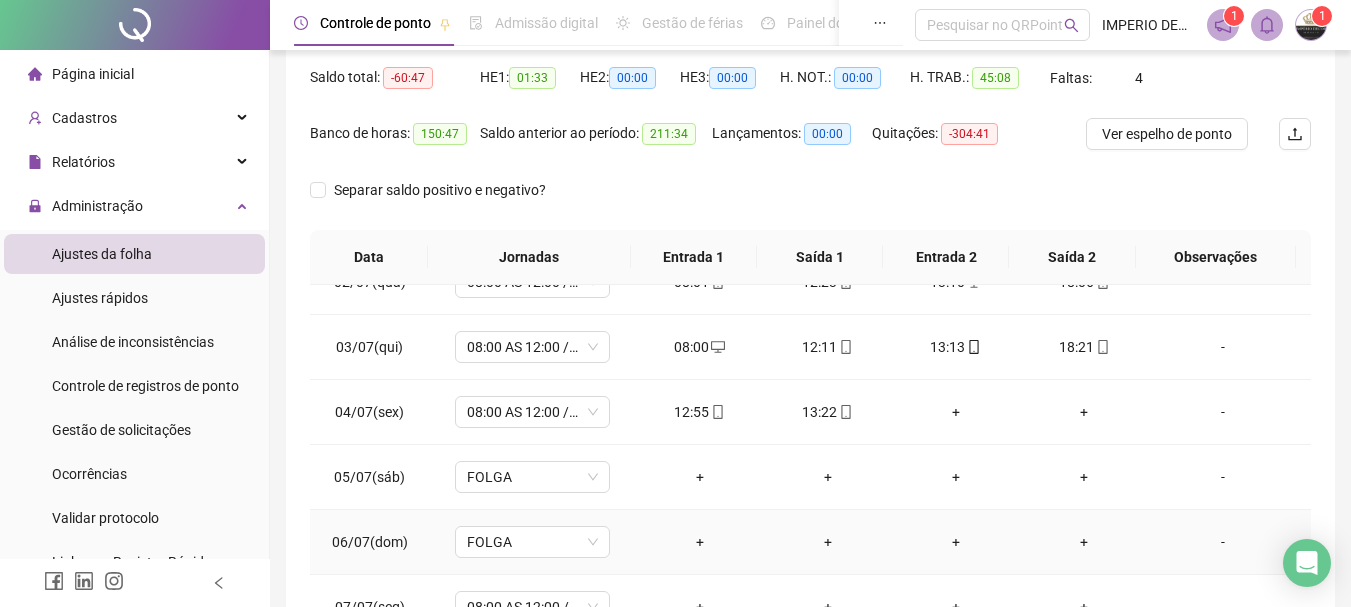 scroll, scrollTop: 0, scrollLeft: 0, axis: both 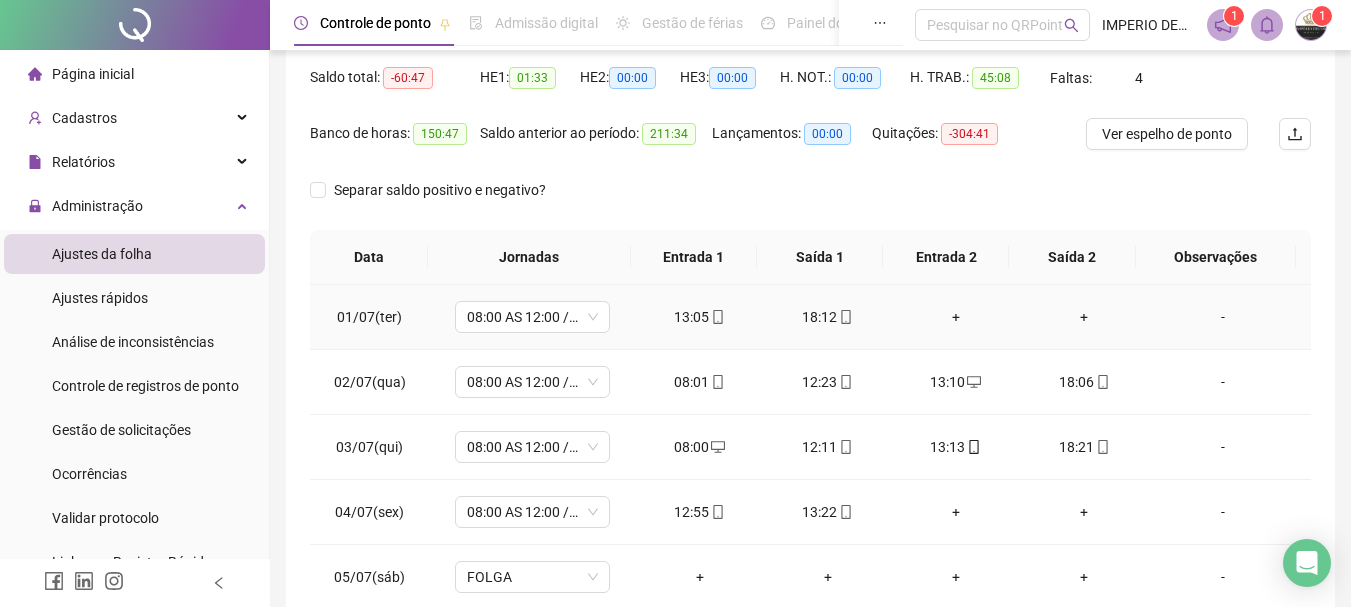 click on "+" at bounding box center [956, 317] 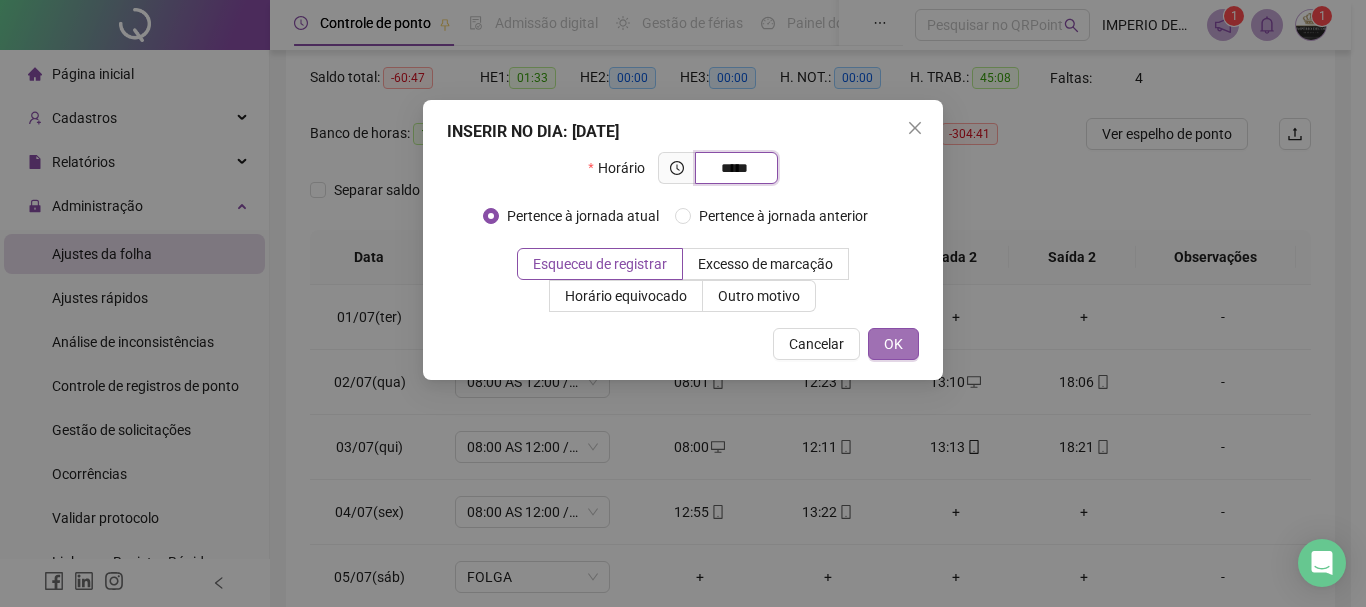 type on "*****" 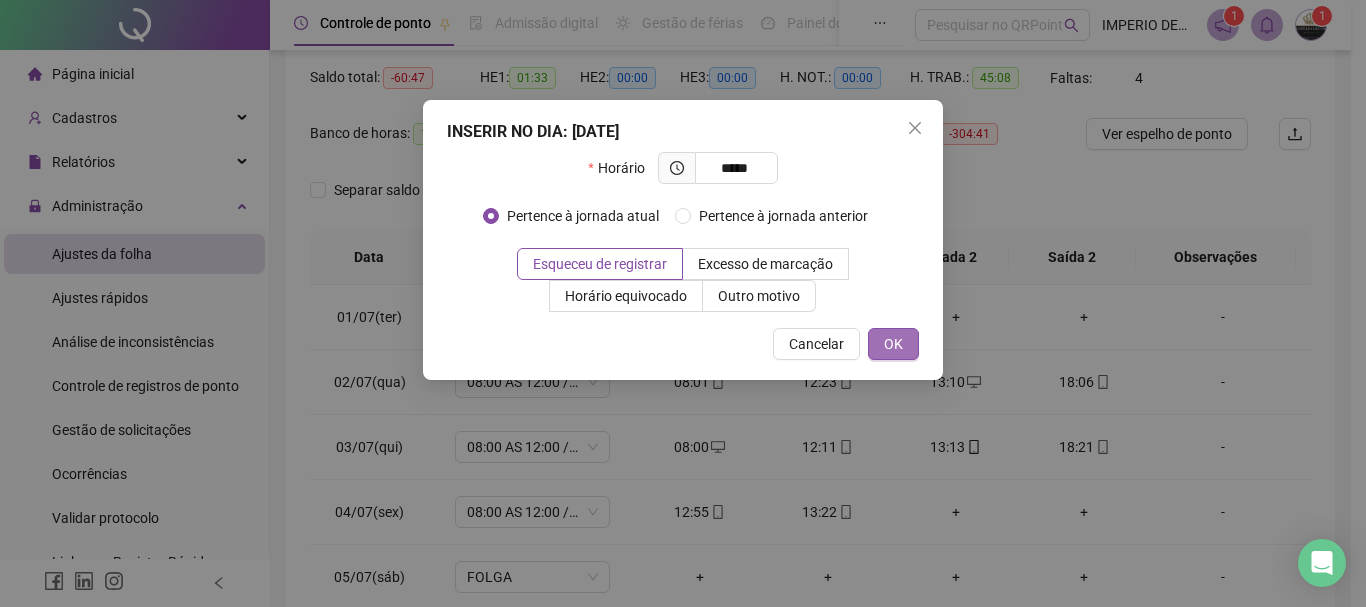 click on "OK" at bounding box center (893, 344) 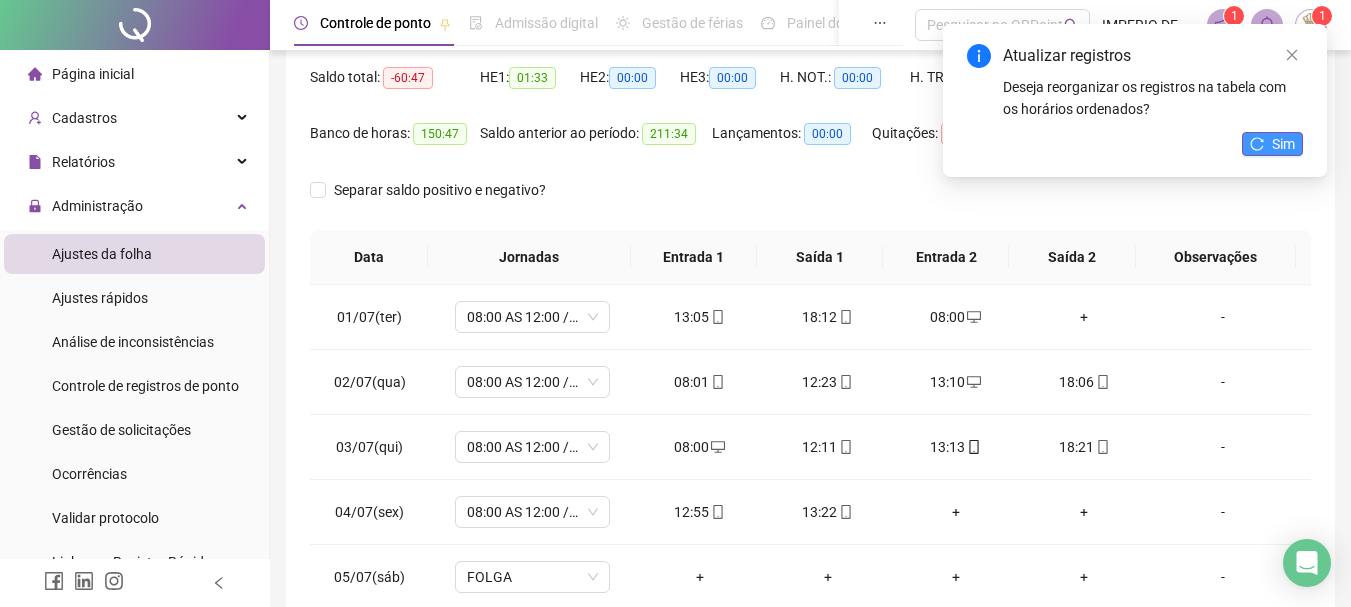 click on "Sim" at bounding box center (1283, 144) 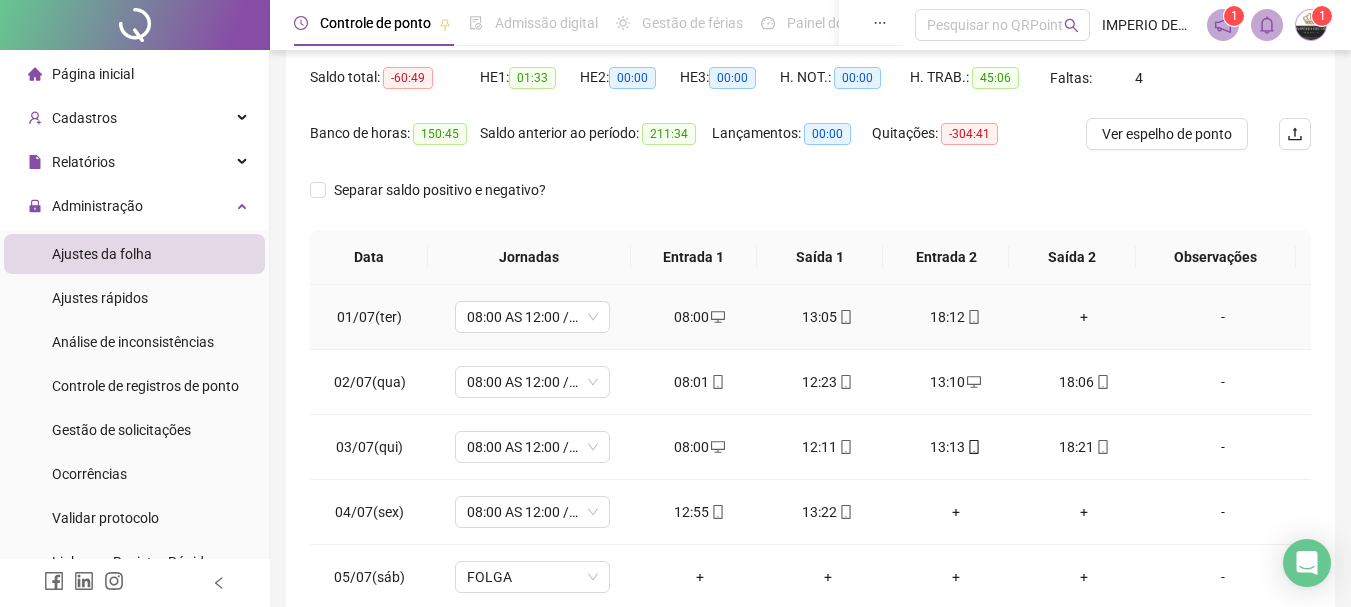 click on "+" at bounding box center (1084, 317) 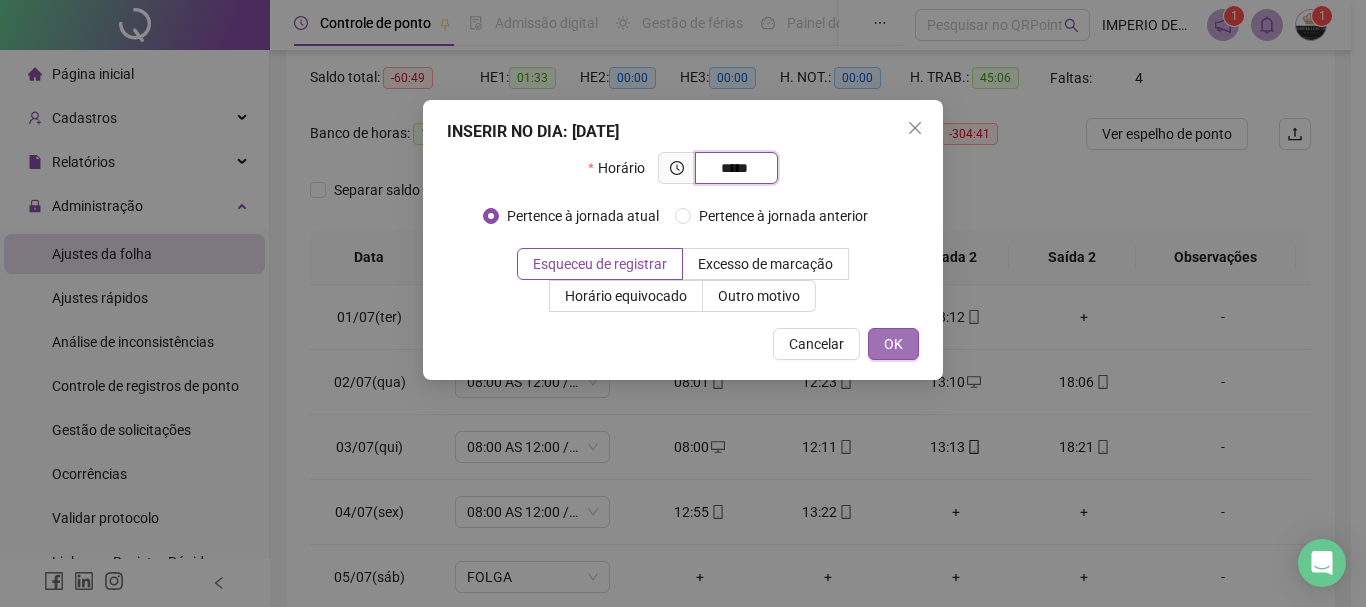 type on "*****" 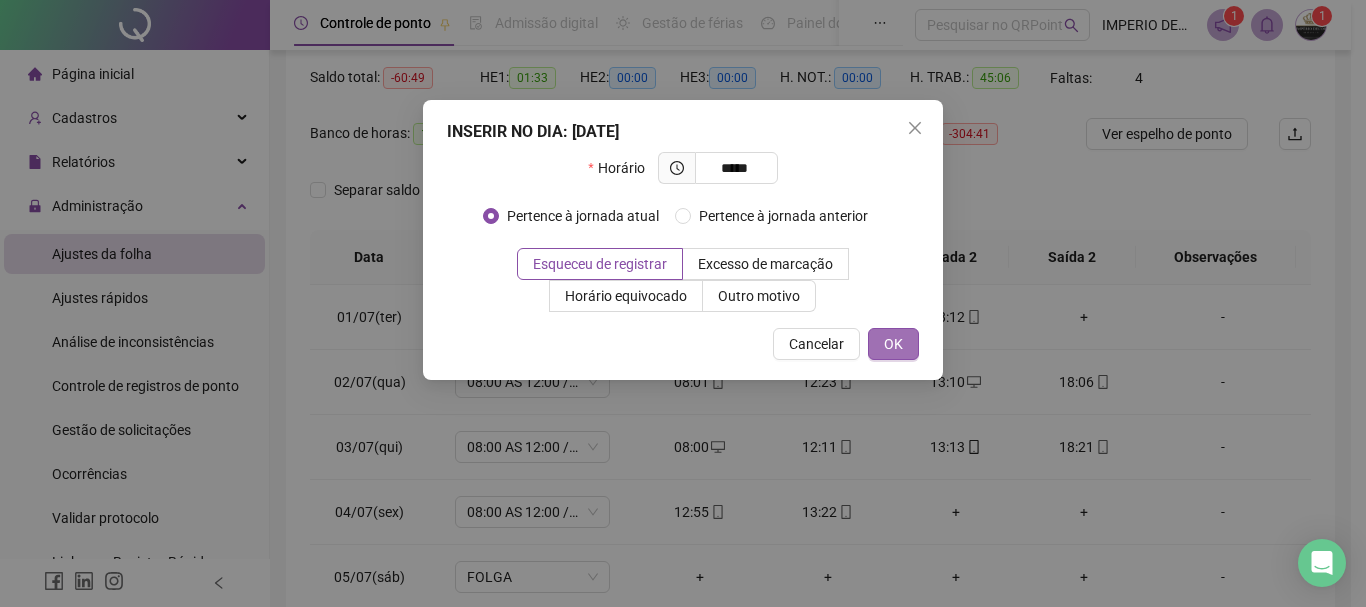 click on "OK" at bounding box center (893, 344) 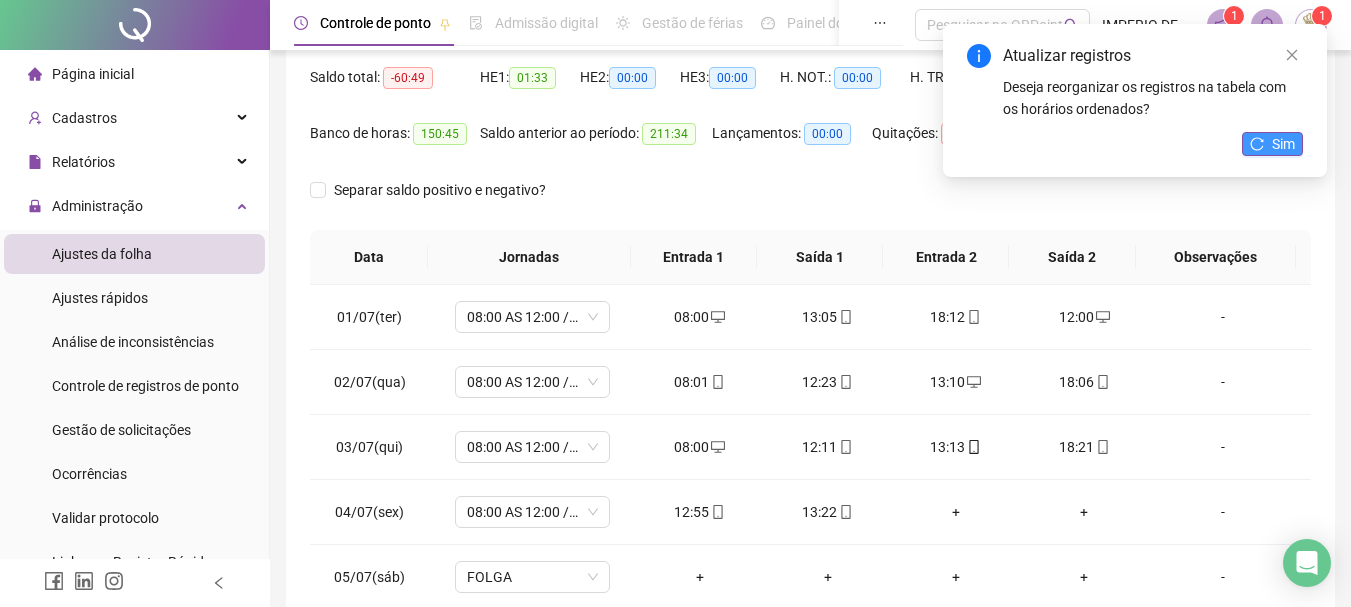 click on "Sim" at bounding box center (1283, 144) 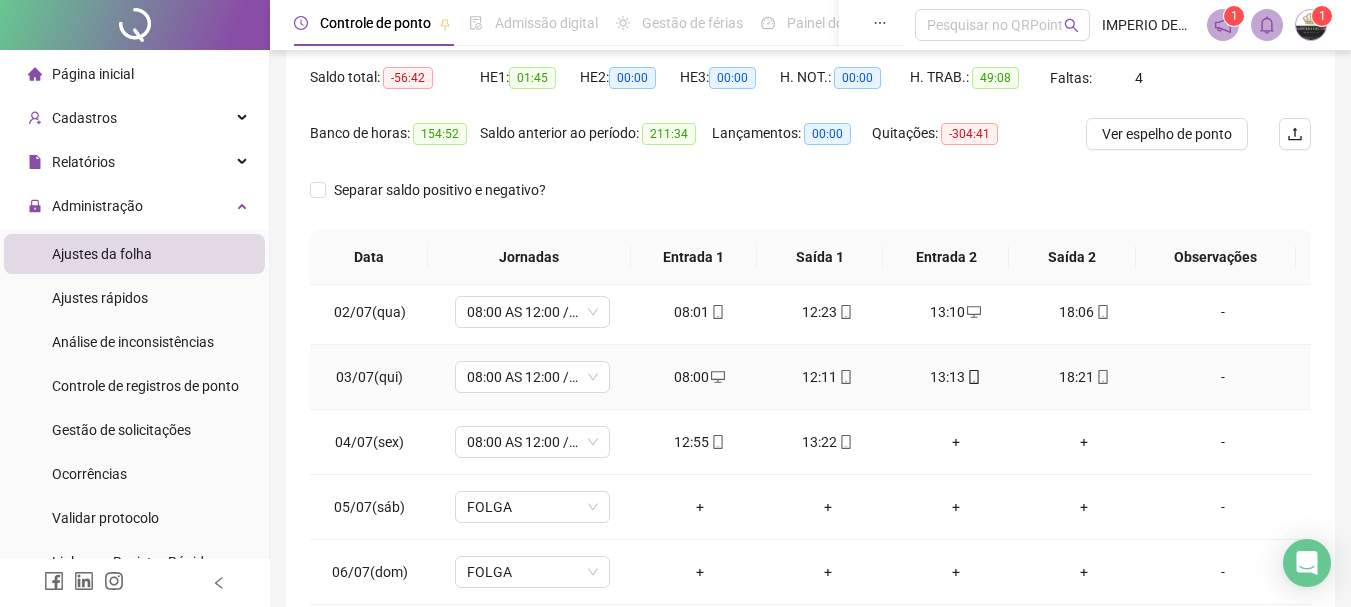 scroll, scrollTop: 100, scrollLeft: 0, axis: vertical 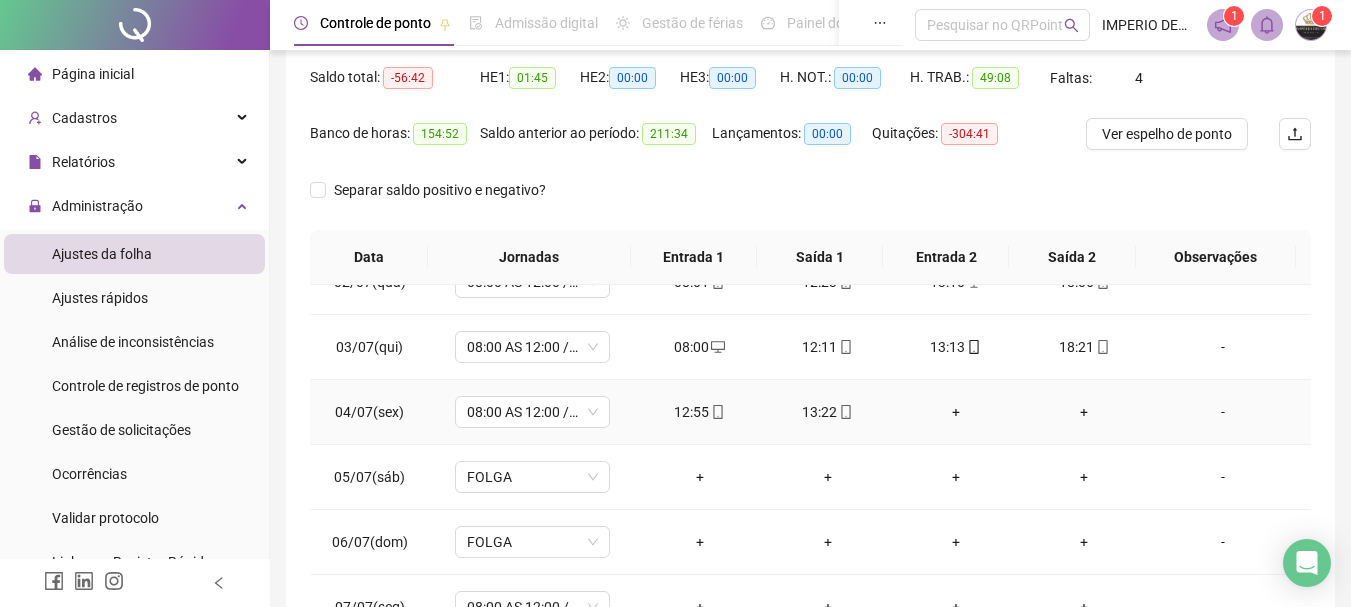 click on "+" at bounding box center (956, 412) 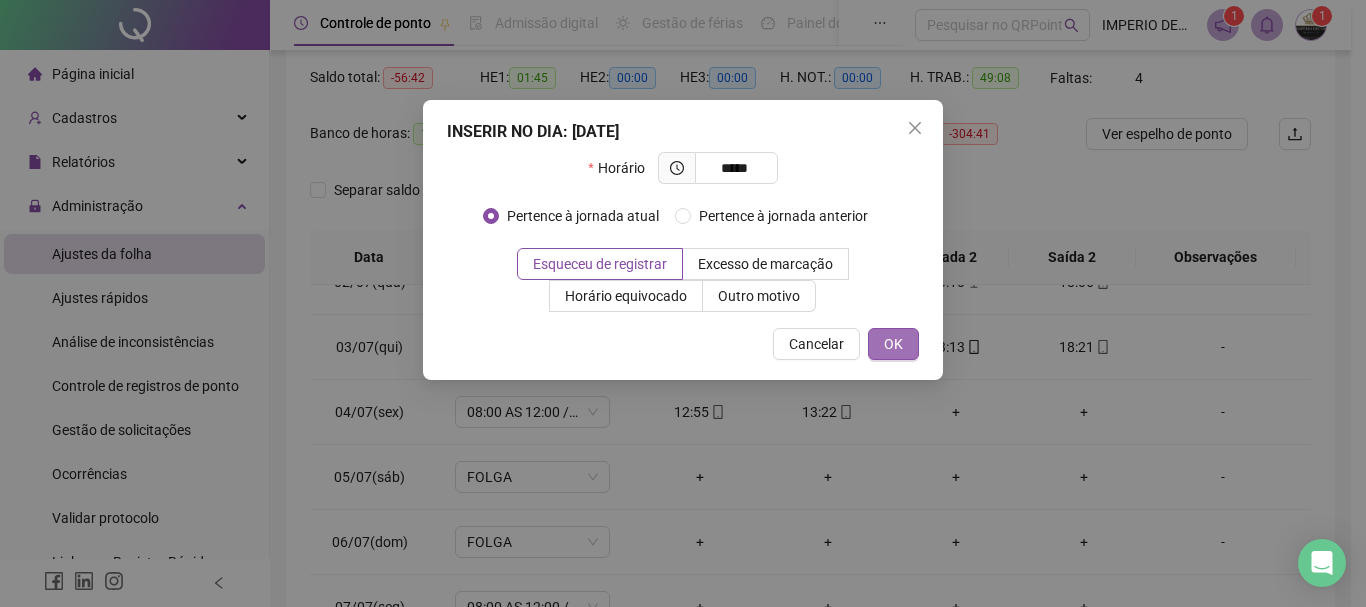 type on "*****" 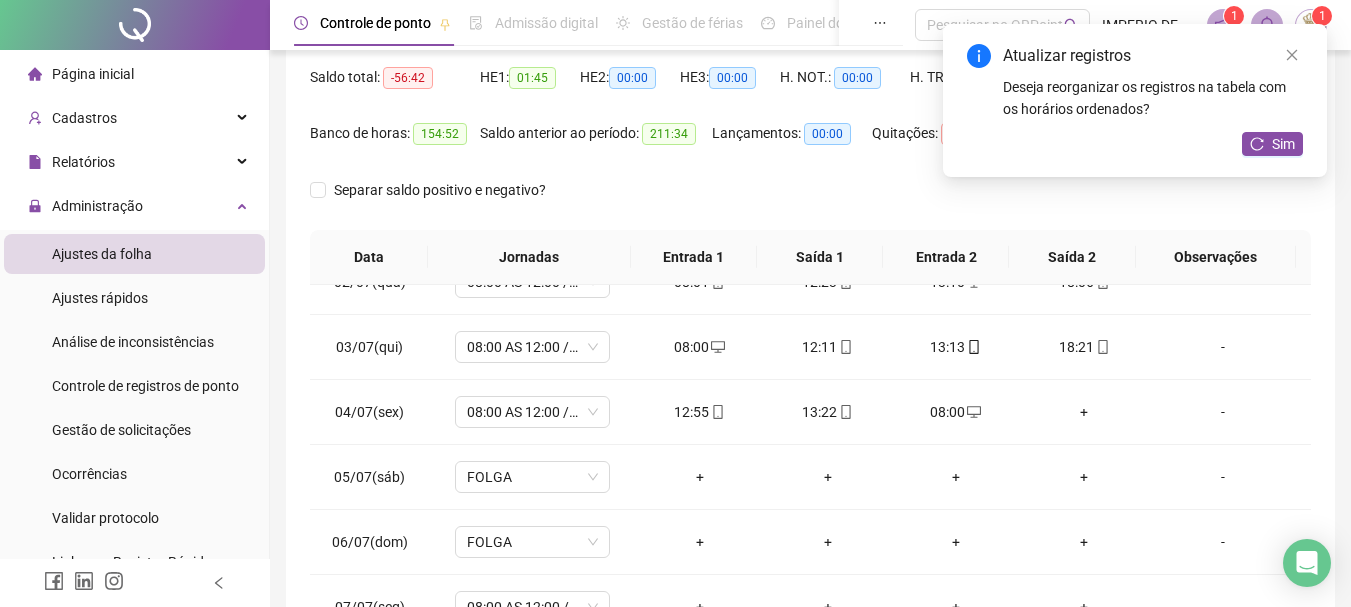 click on "Atualizar registros Deseja reorganizar os registros na tabela com os horários ordenados? Sim" at bounding box center [1135, 100] 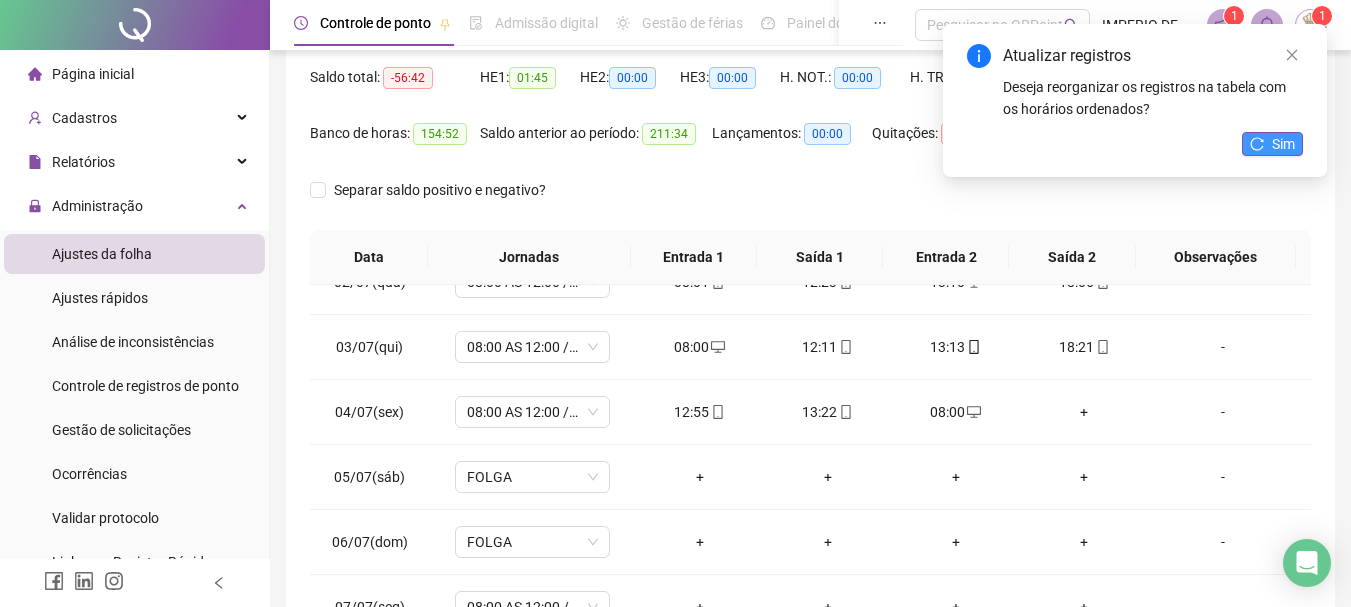 click on "Sim" at bounding box center [1272, 144] 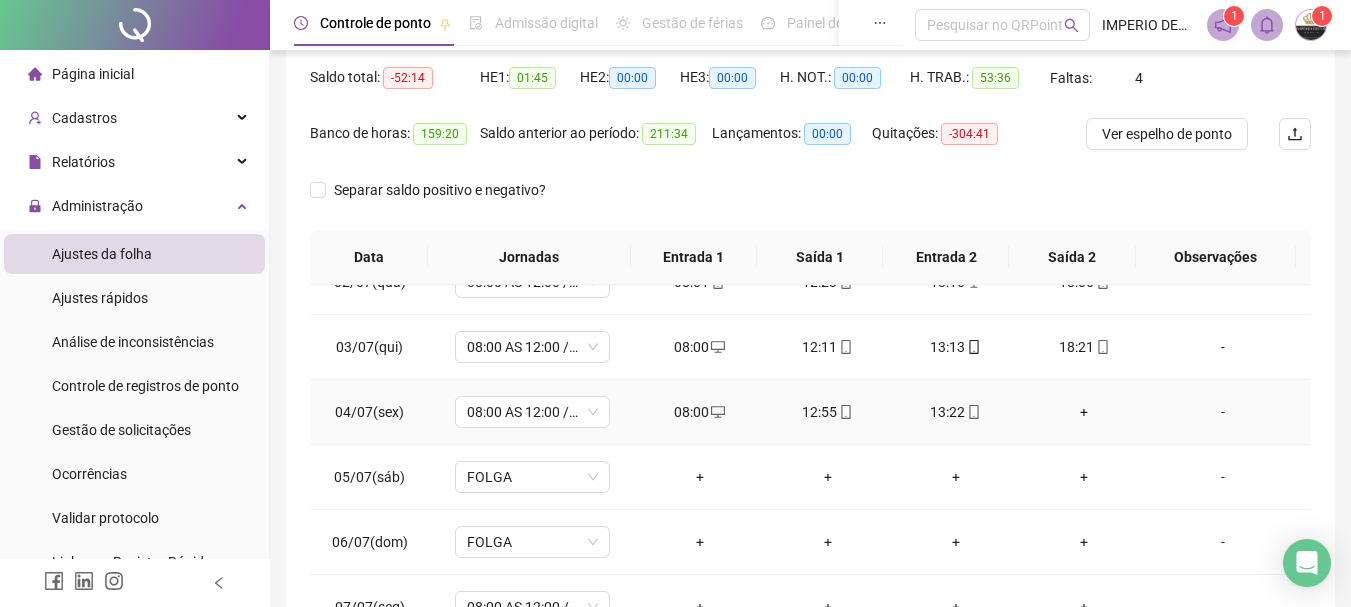 click on "+" at bounding box center (1084, 412) 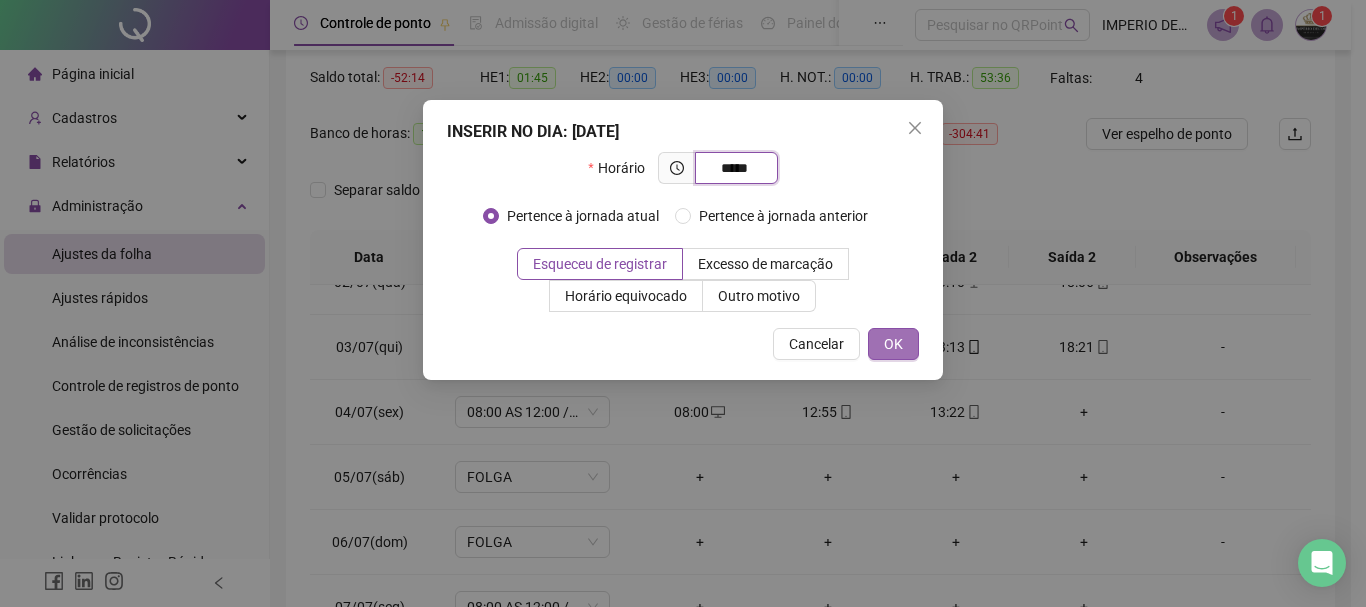 type on "*****" 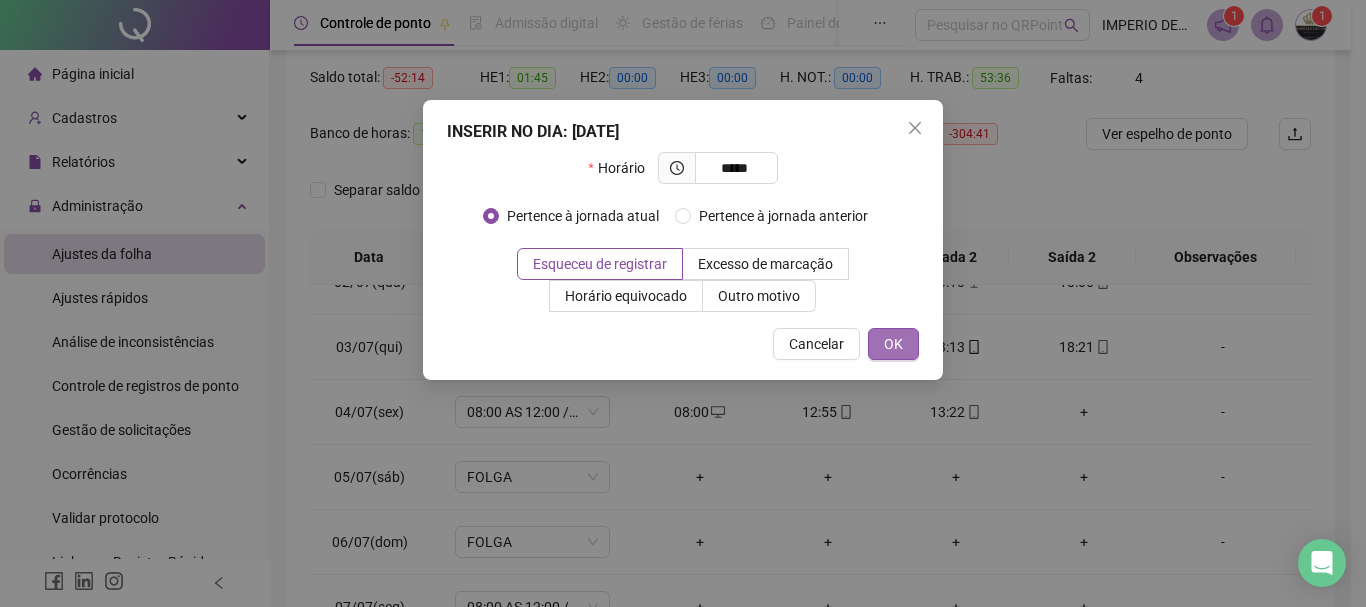 click on "OK" at bounding box center (893, 344) 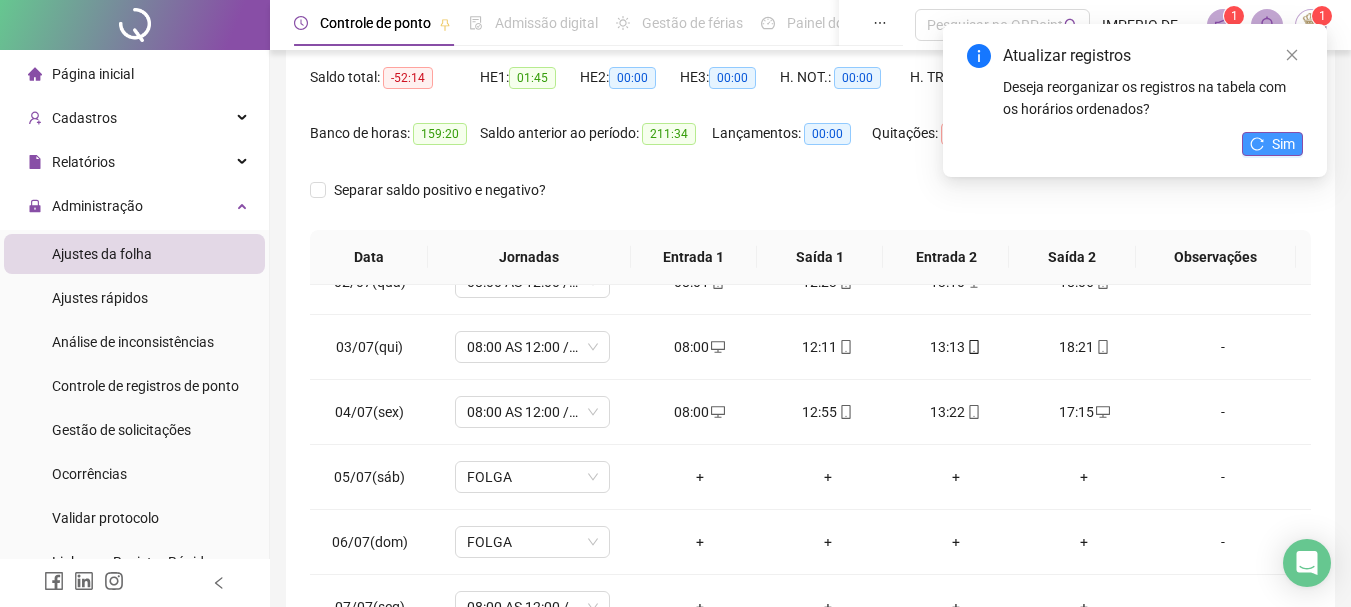 click on "Sim" at bounding box center (1283, 144) 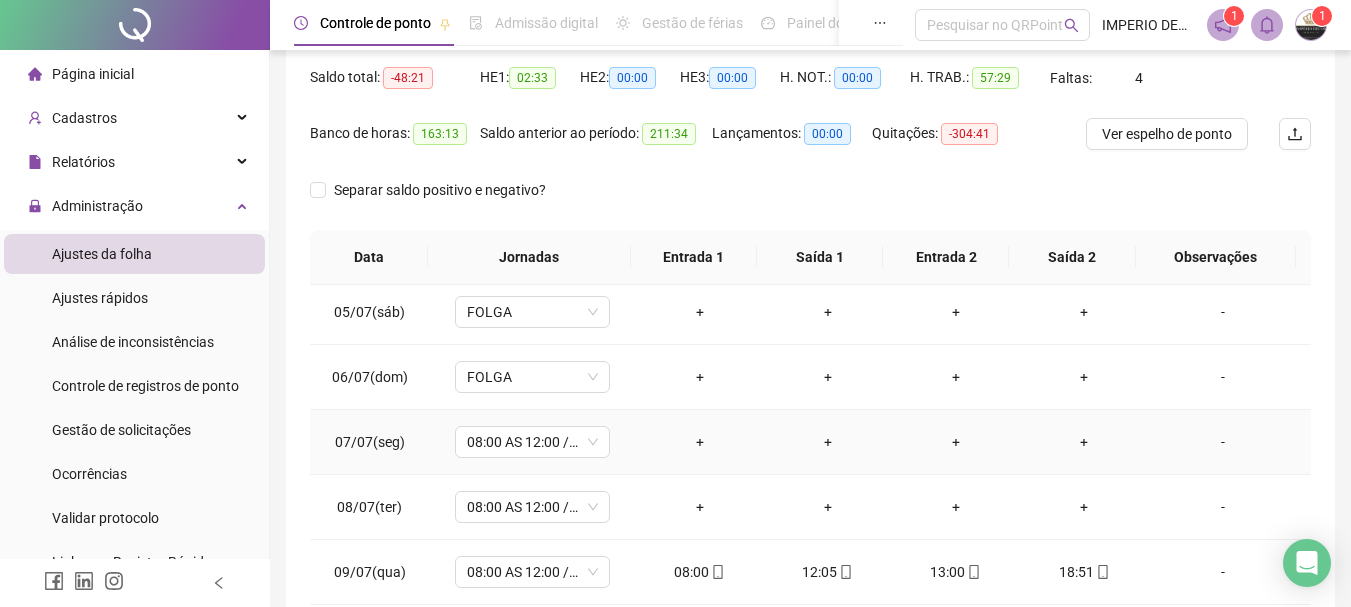 scroll, scrollTop: 300, scrollLeft: 0, axis: vertical 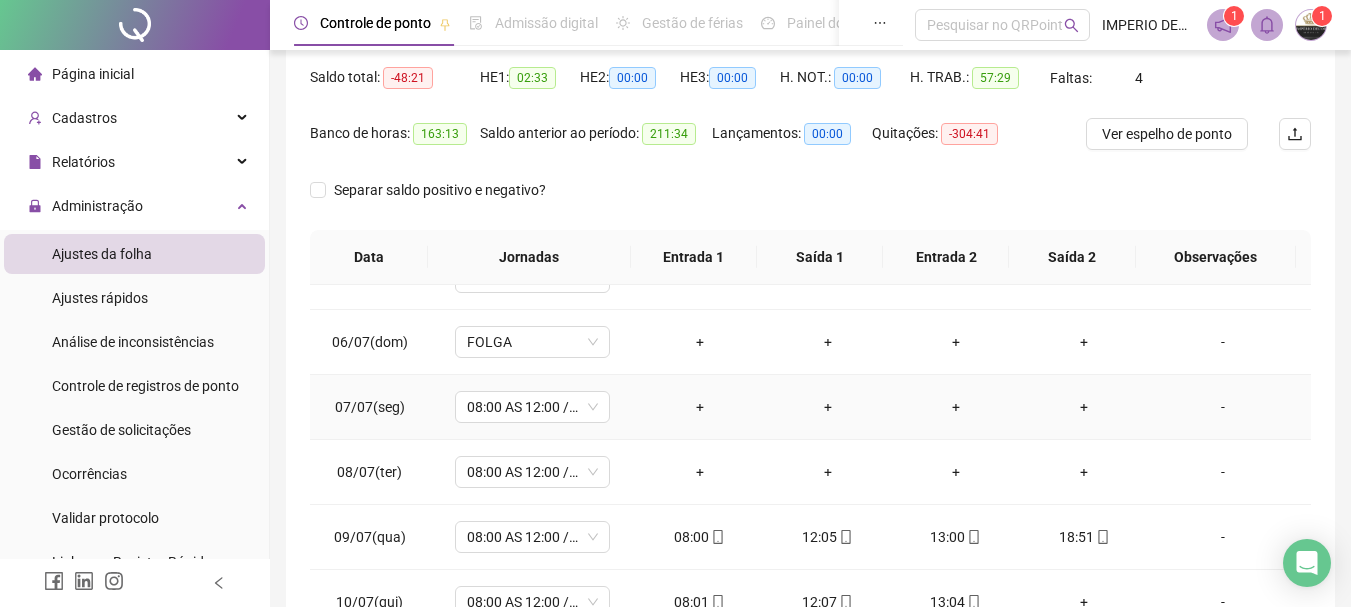 click on "+" at bounding box center (700, 407) 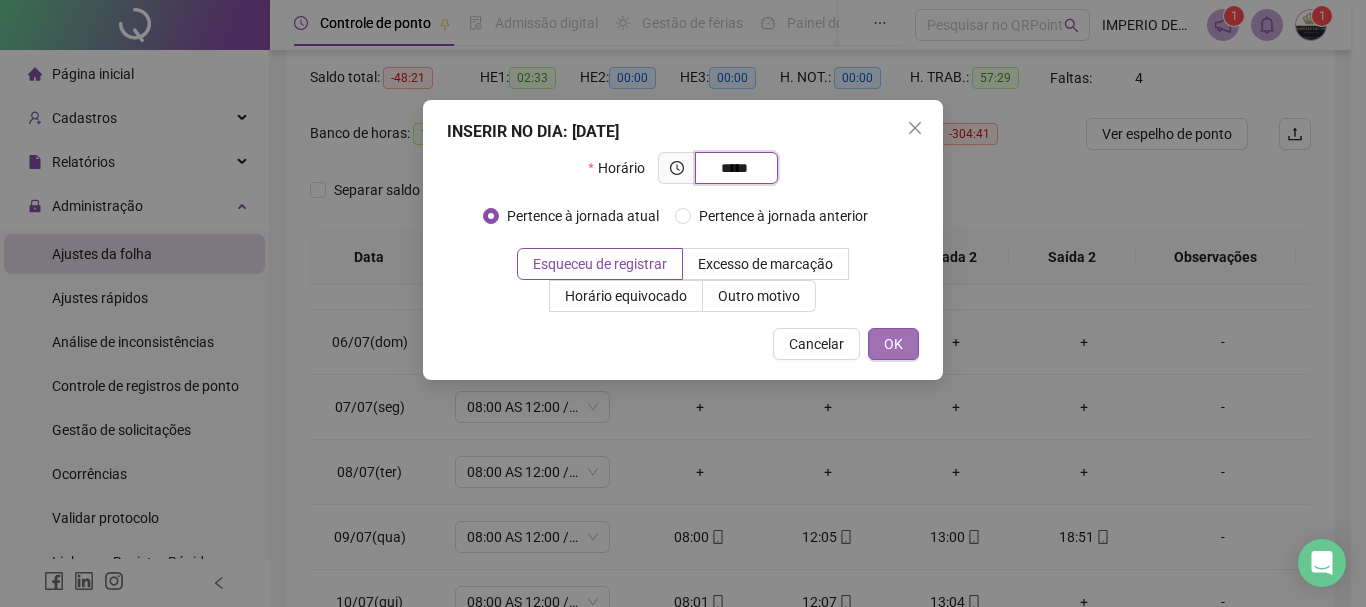type on "*****" 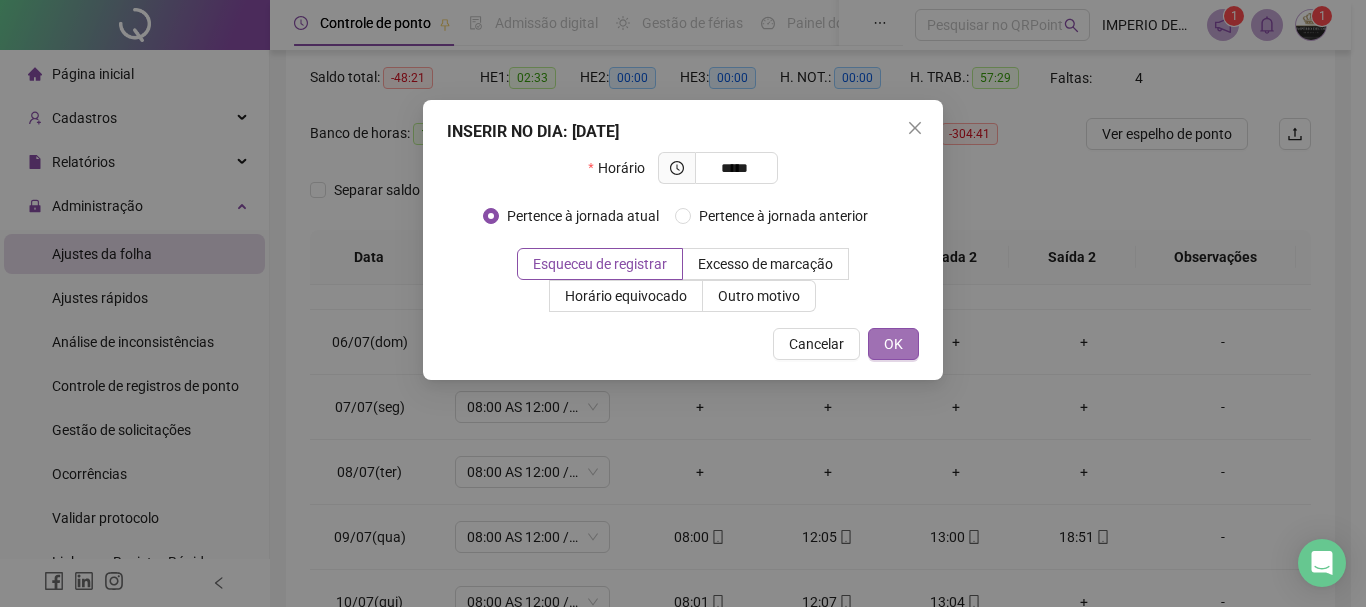 click on "OK" at bounding box center [893, 344] 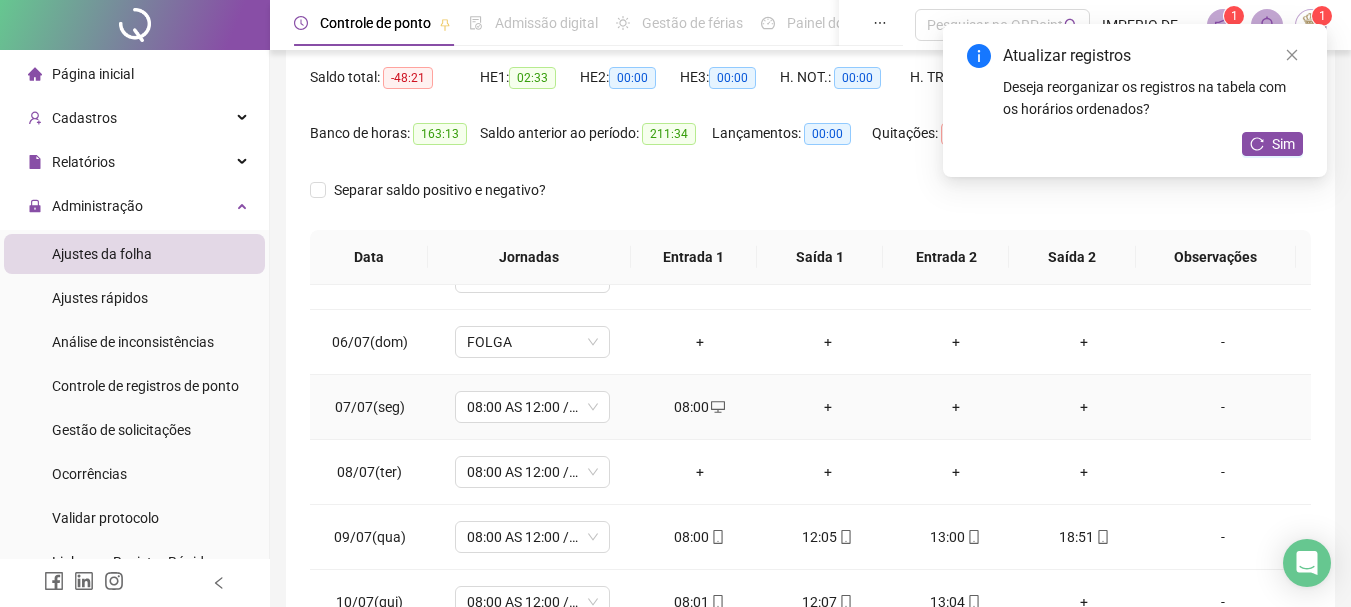 click on "+" at bounding box center (828, 407) 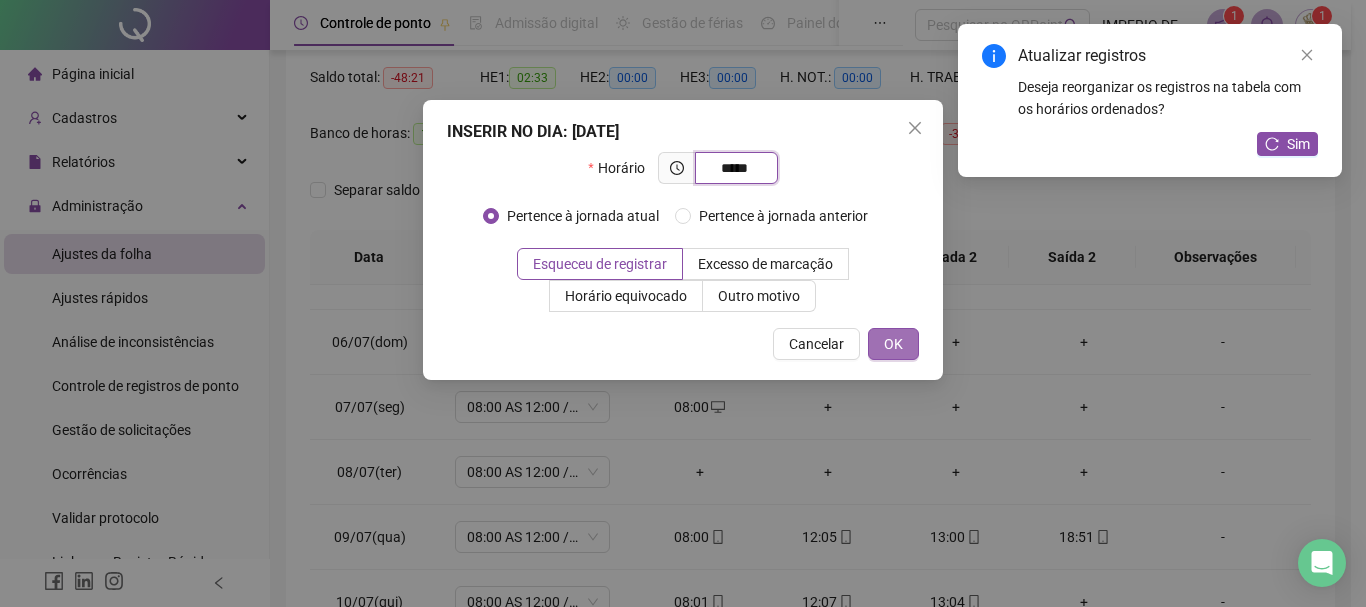 type on "*****" 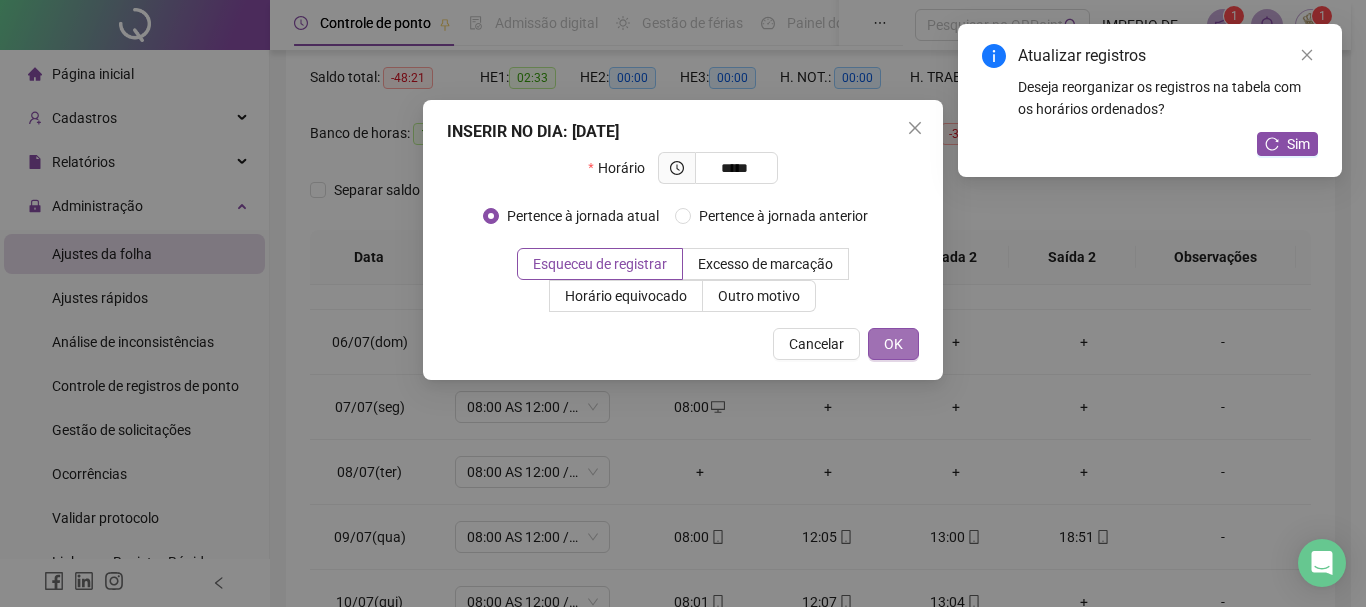 click on "OK" at bounding box center [893, 344] 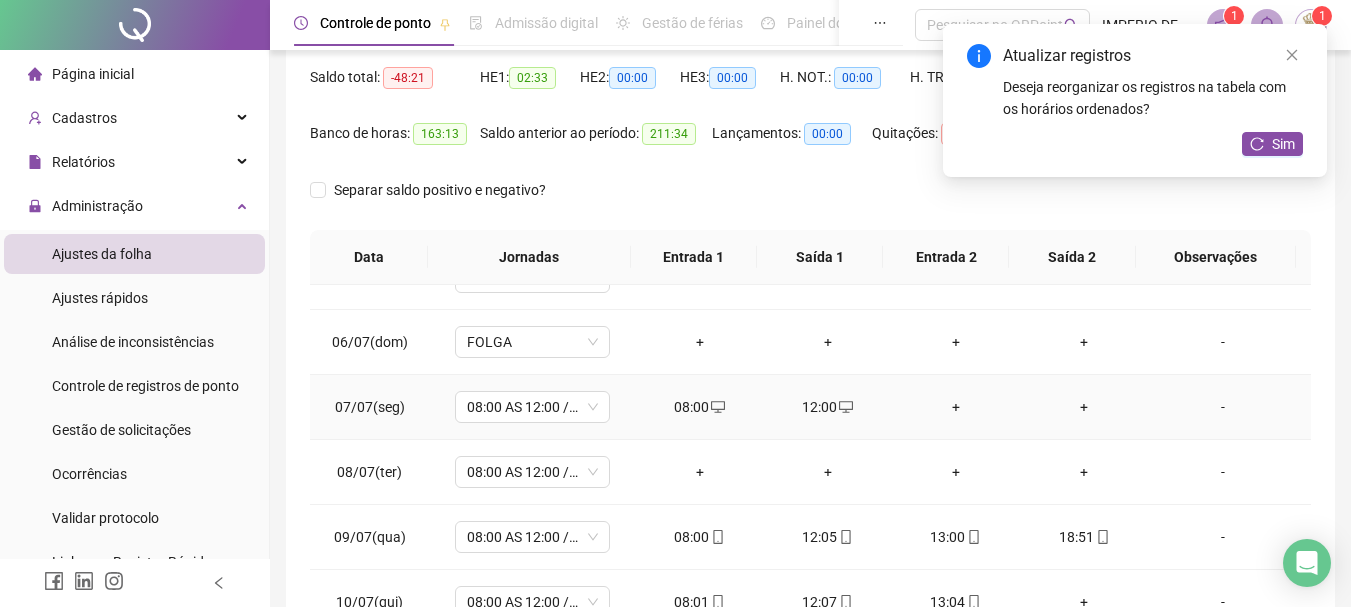 click on "+" at bounding box center [956, 407] 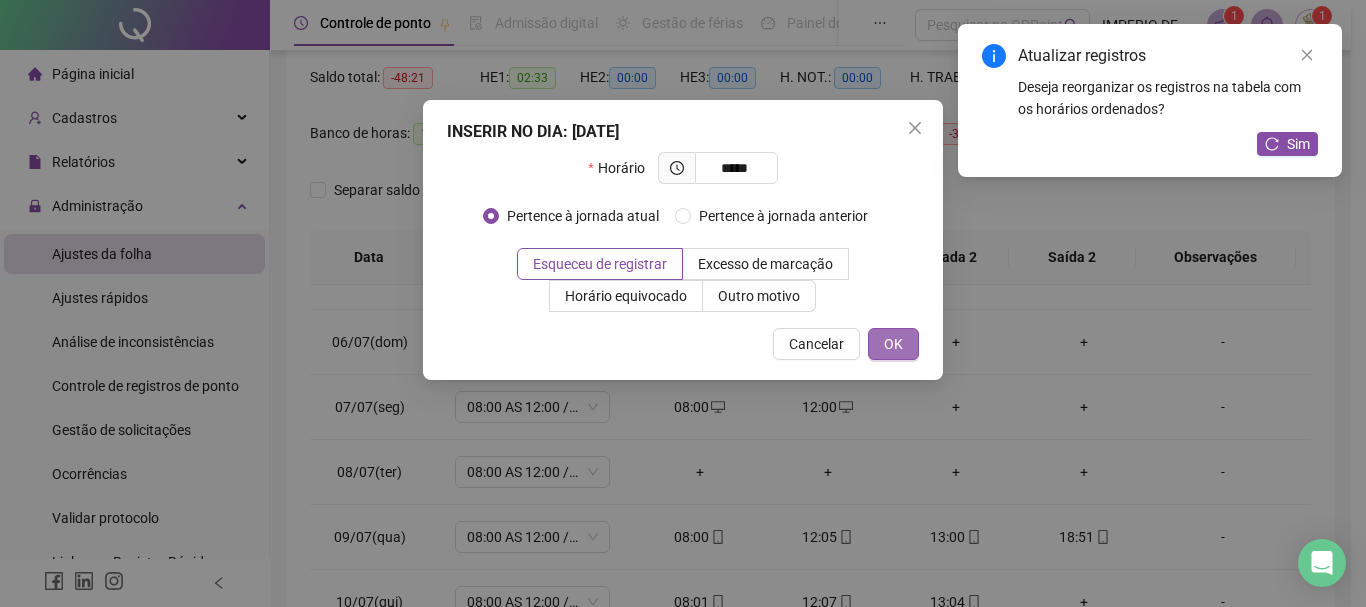 type on "*****" 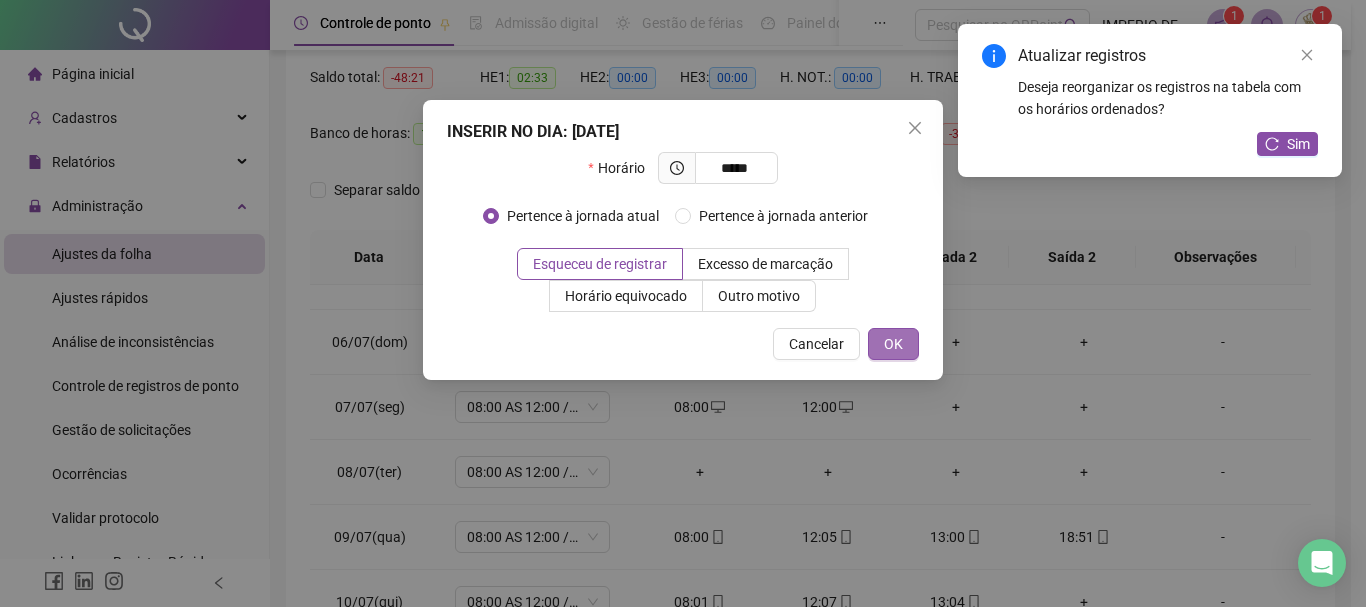 click on "OK" at bounding box center (893, 344) 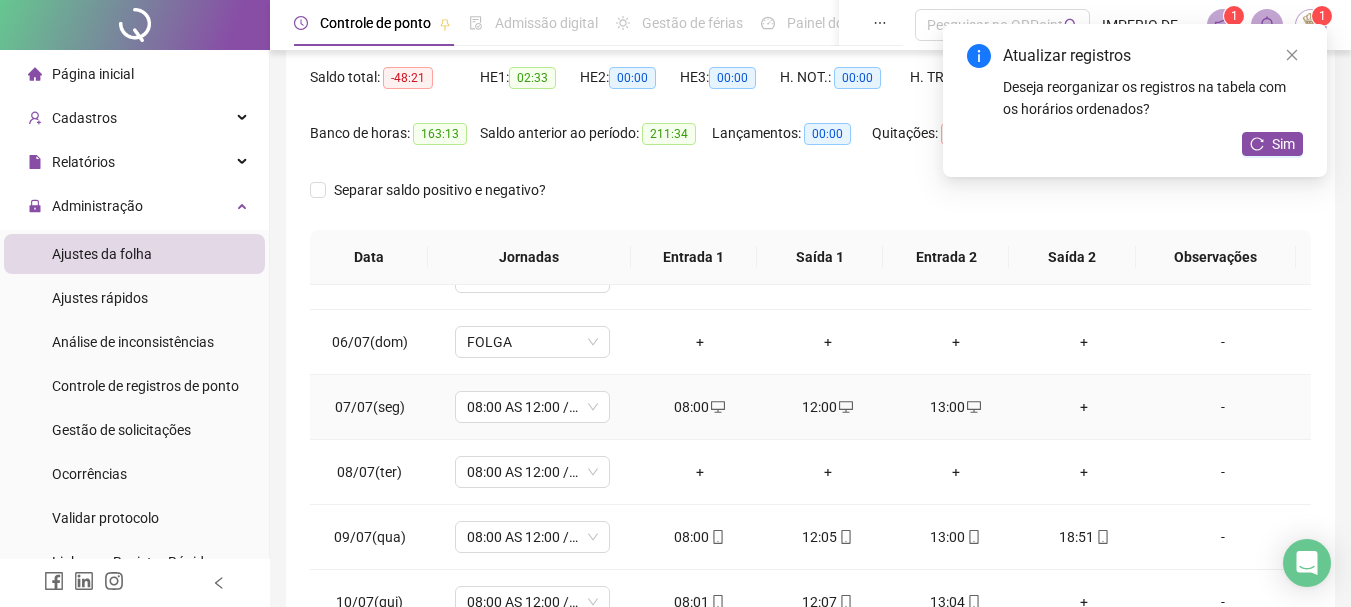 click on "+" at bounding box center (1084, 407) 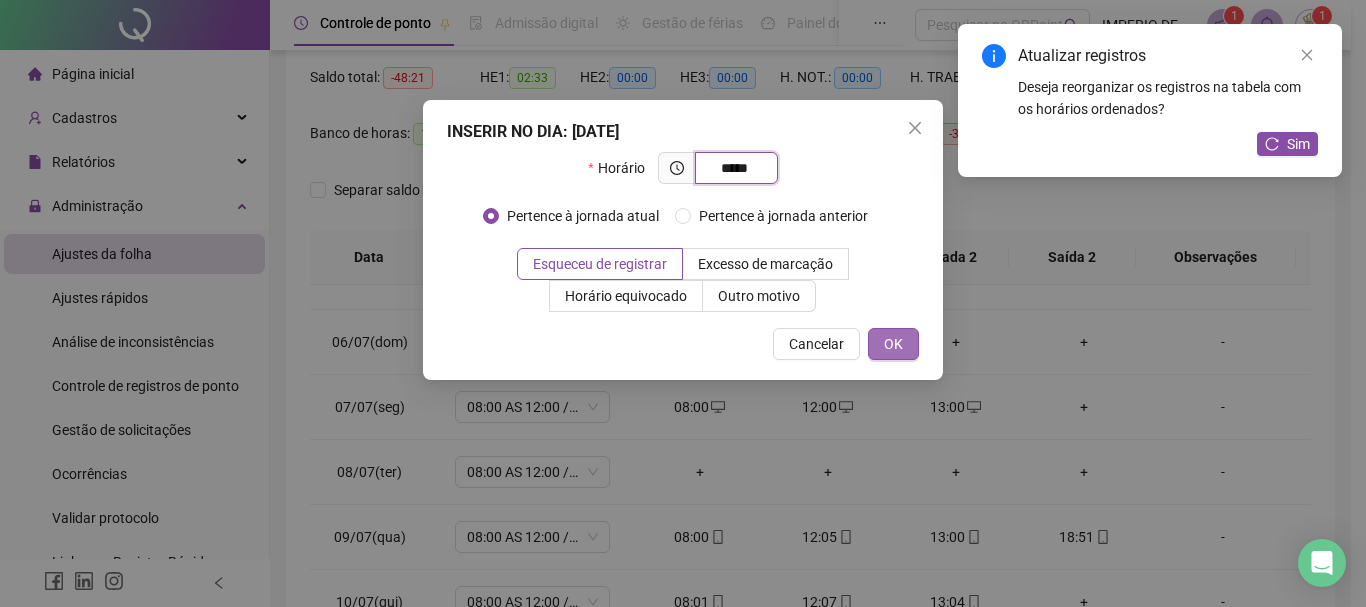 type on "*****" 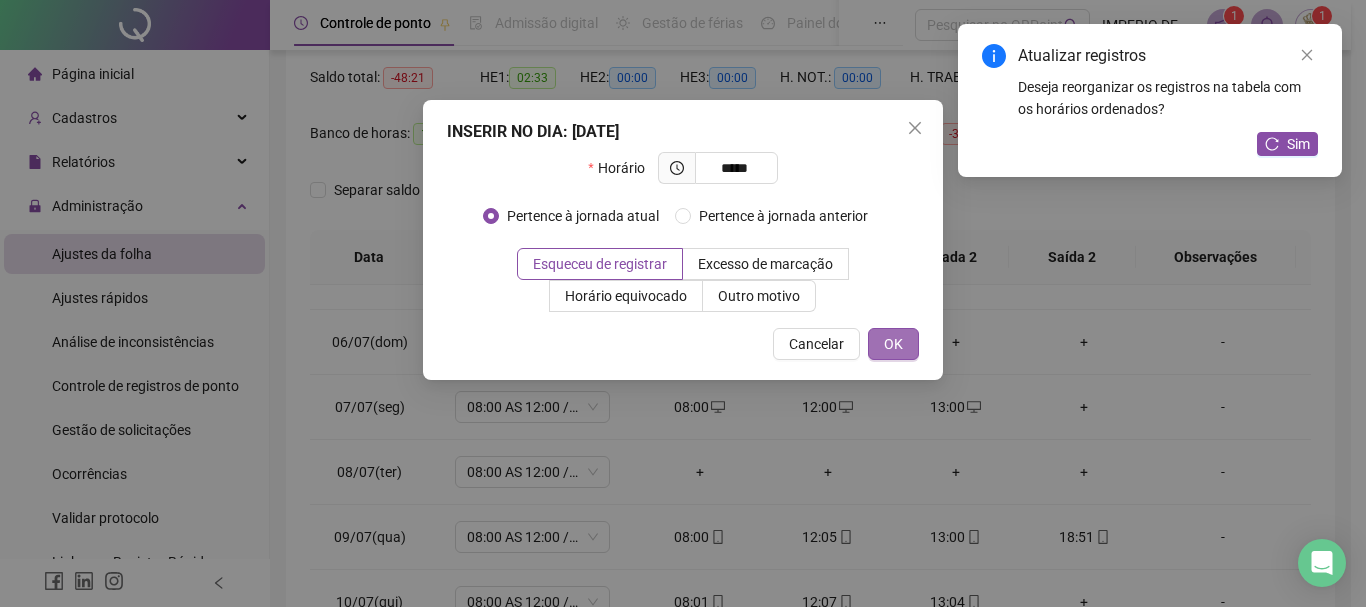click on "OK" at bounding box center (893, 344) 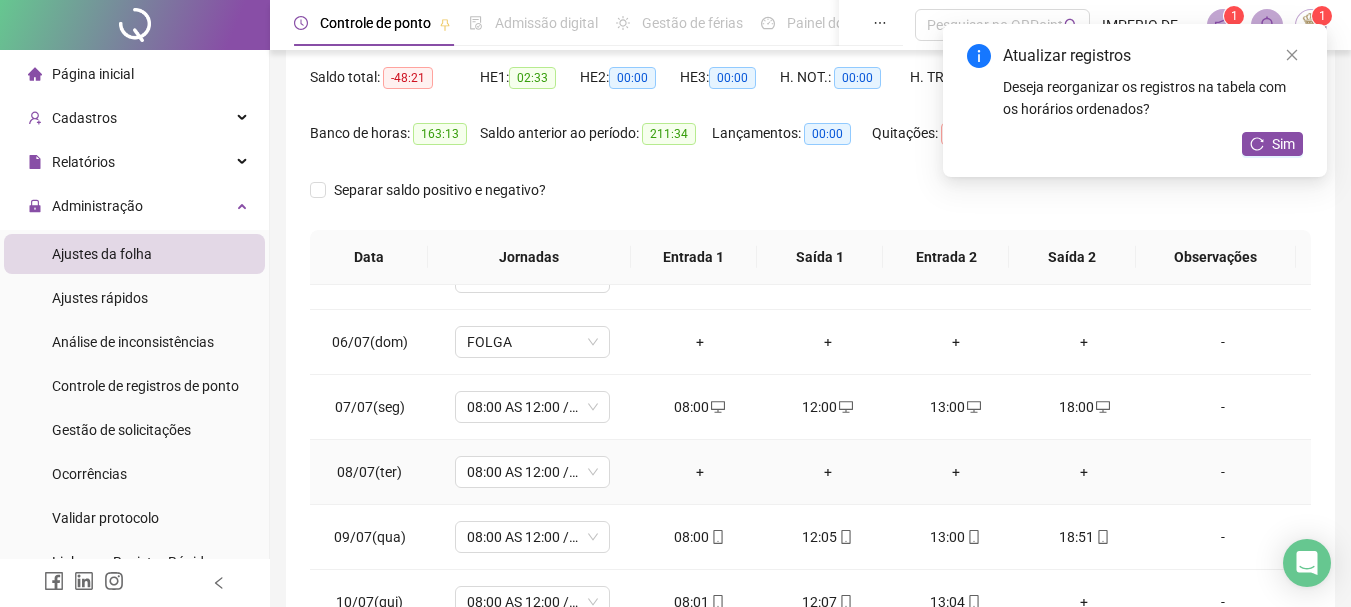 click on "+" at bounding box center (700, 472) 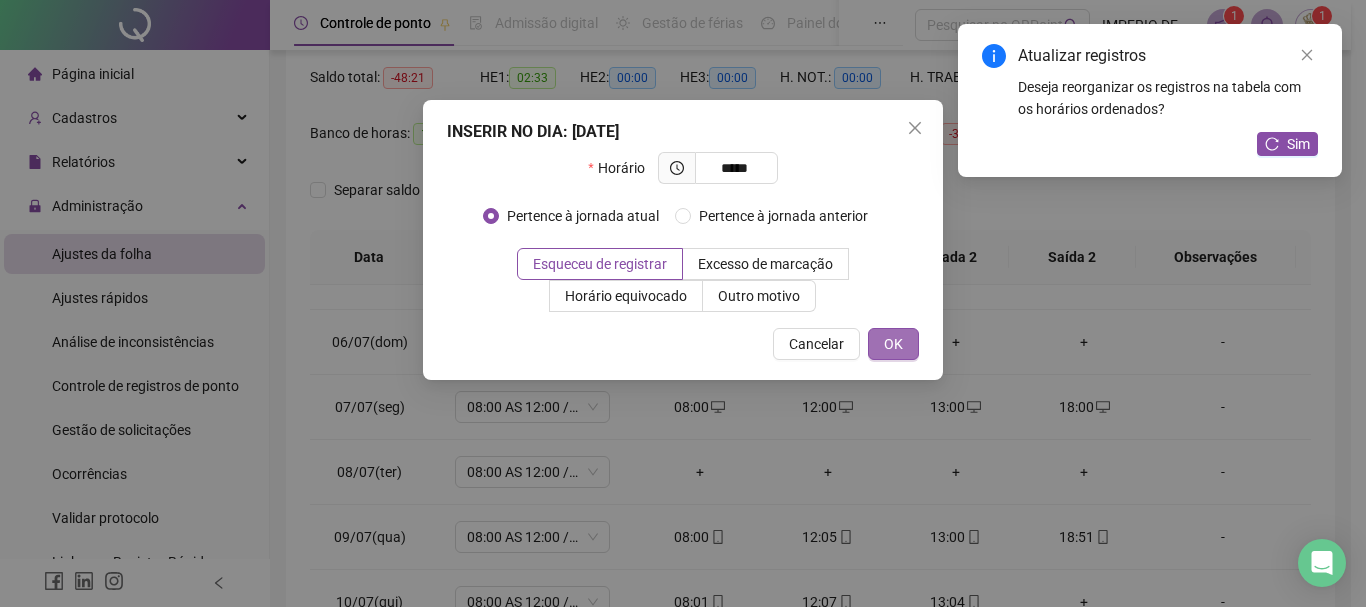 type on "*****" 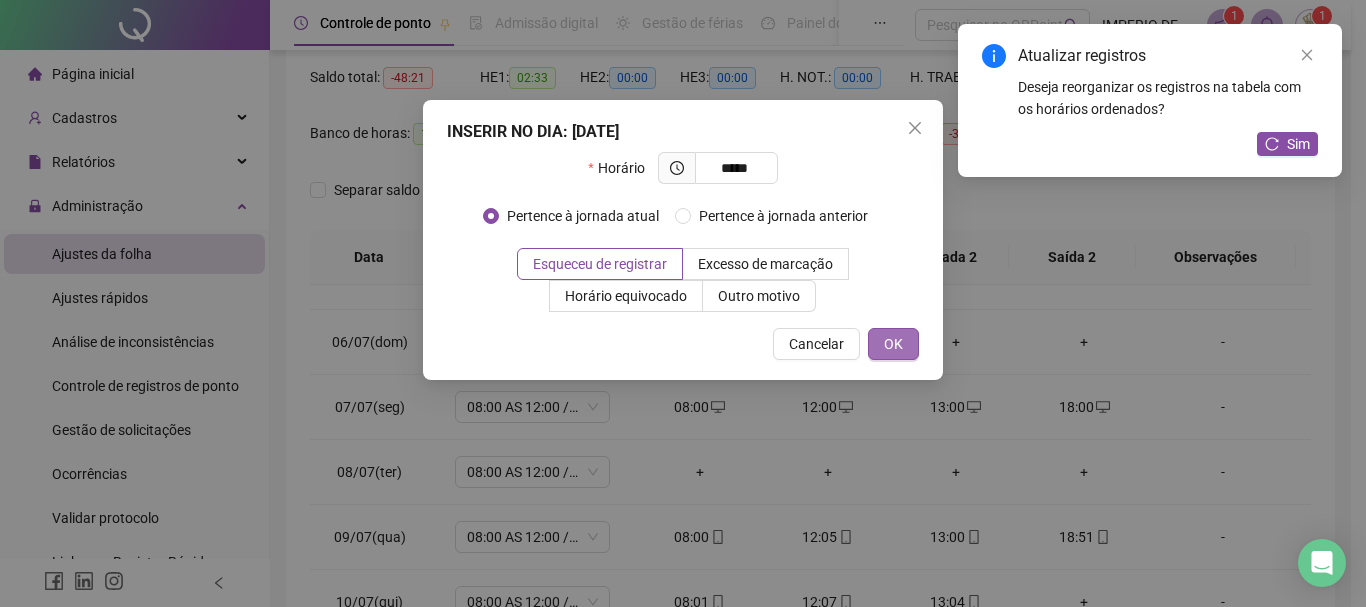 click on "OK" at bounding box center [893, 344] 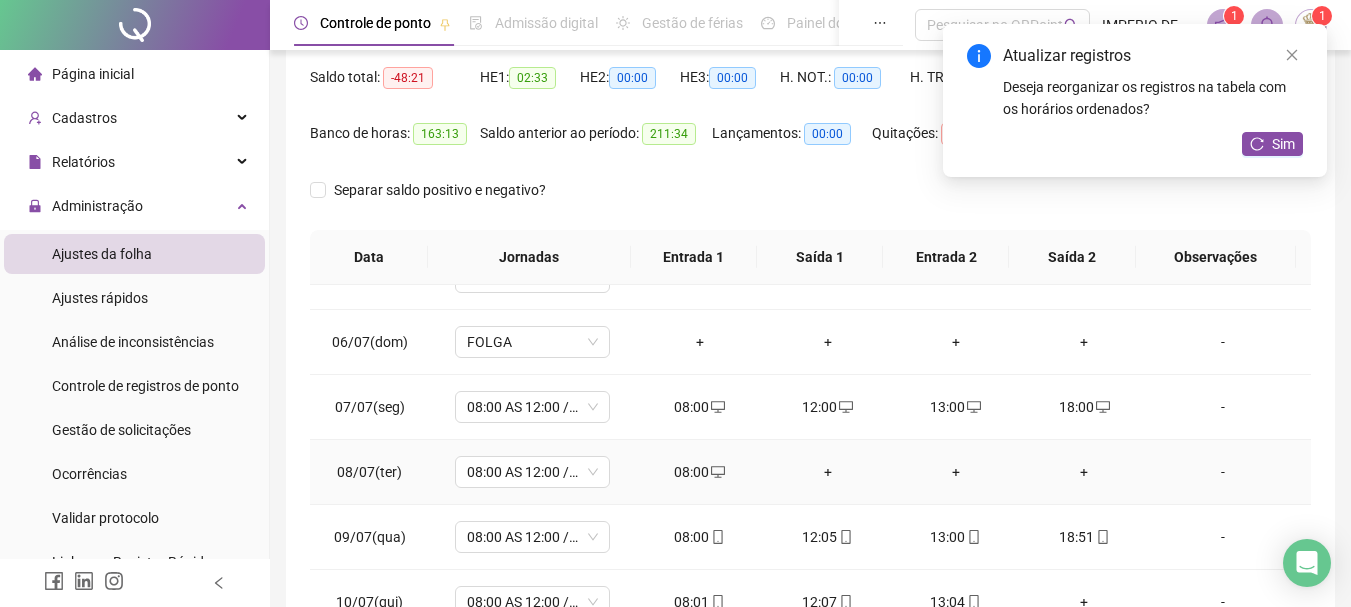 click on "+" at bounding box center (828, 472) 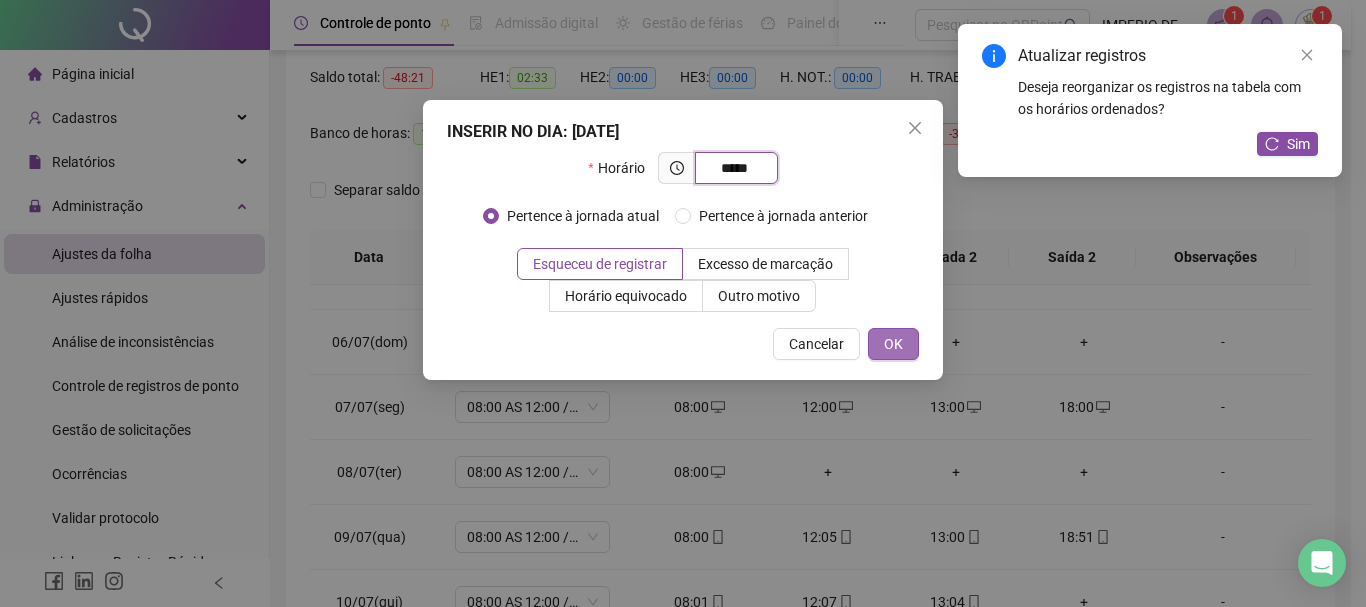 type on "*****" 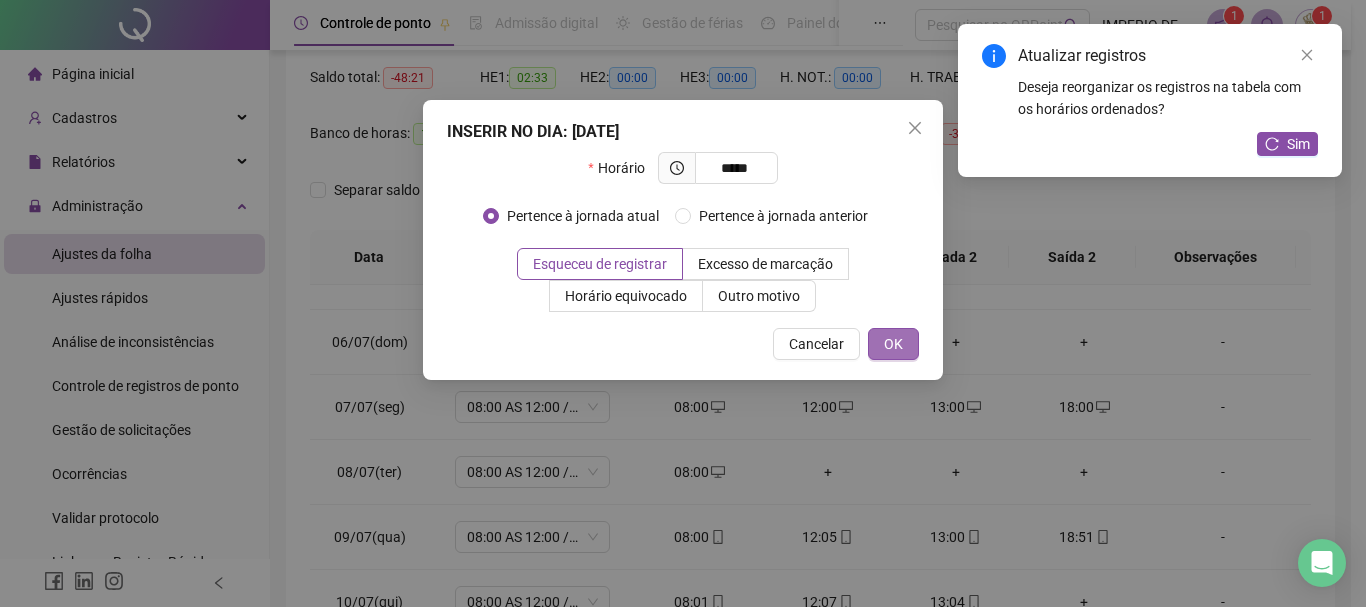 click on "OK" at bounding box center [893, 344] 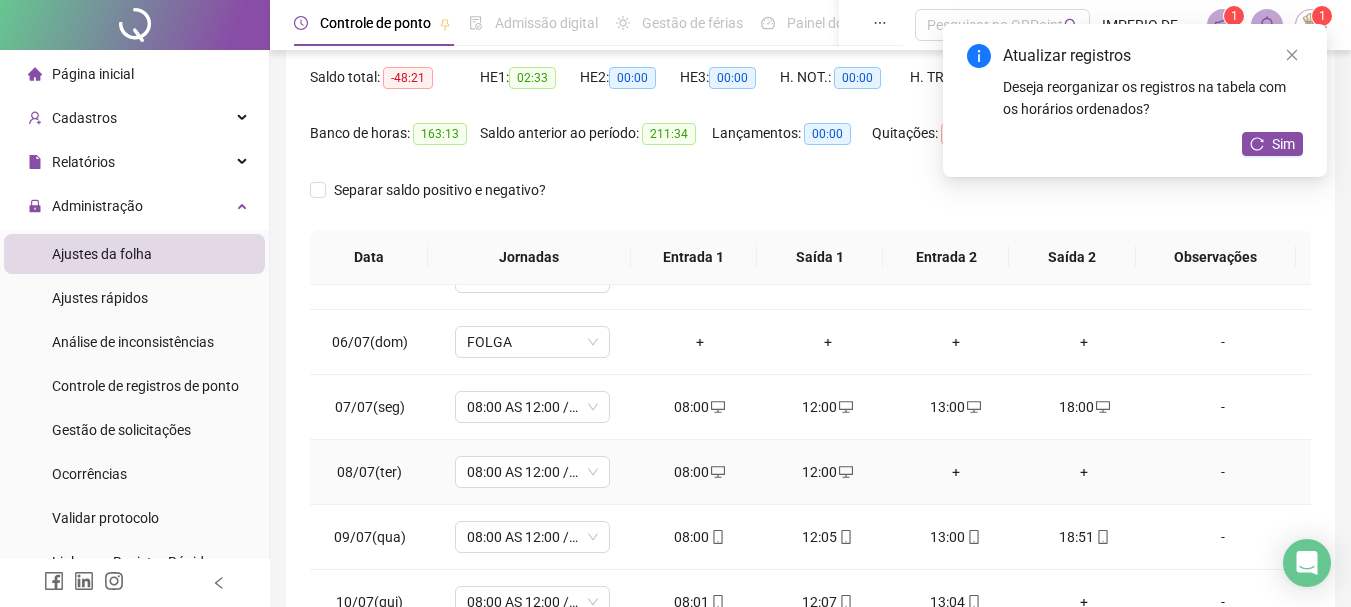 click on "+" at bounding box center (956, 472) 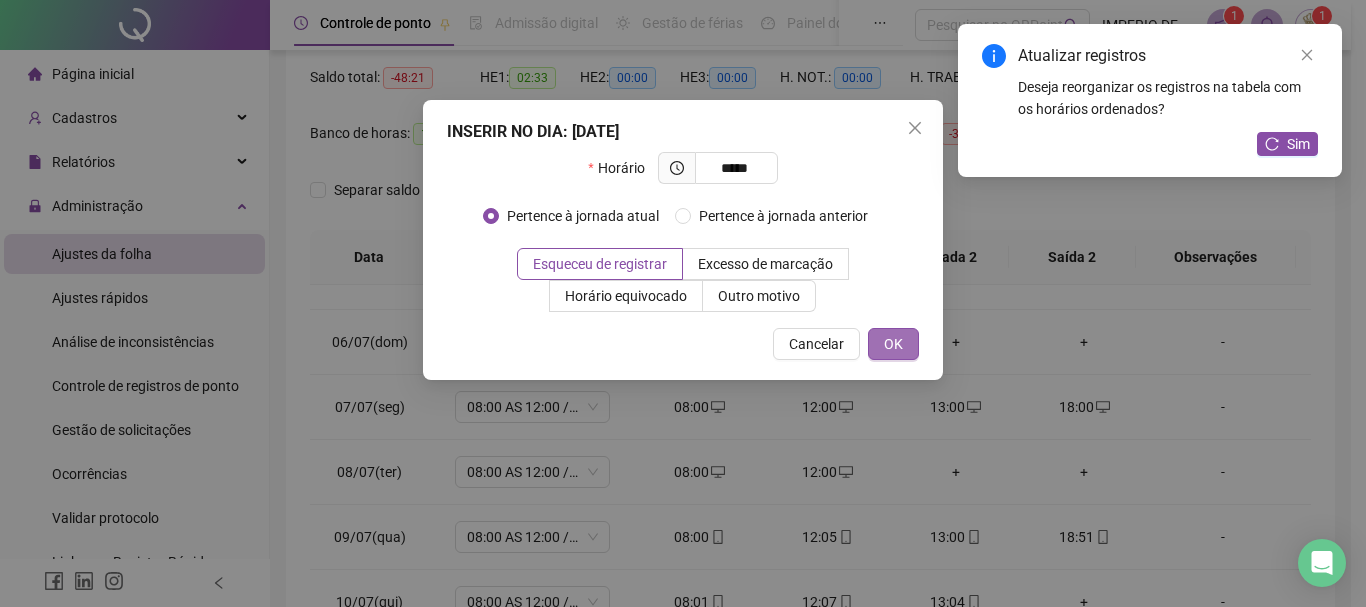type on "*****" 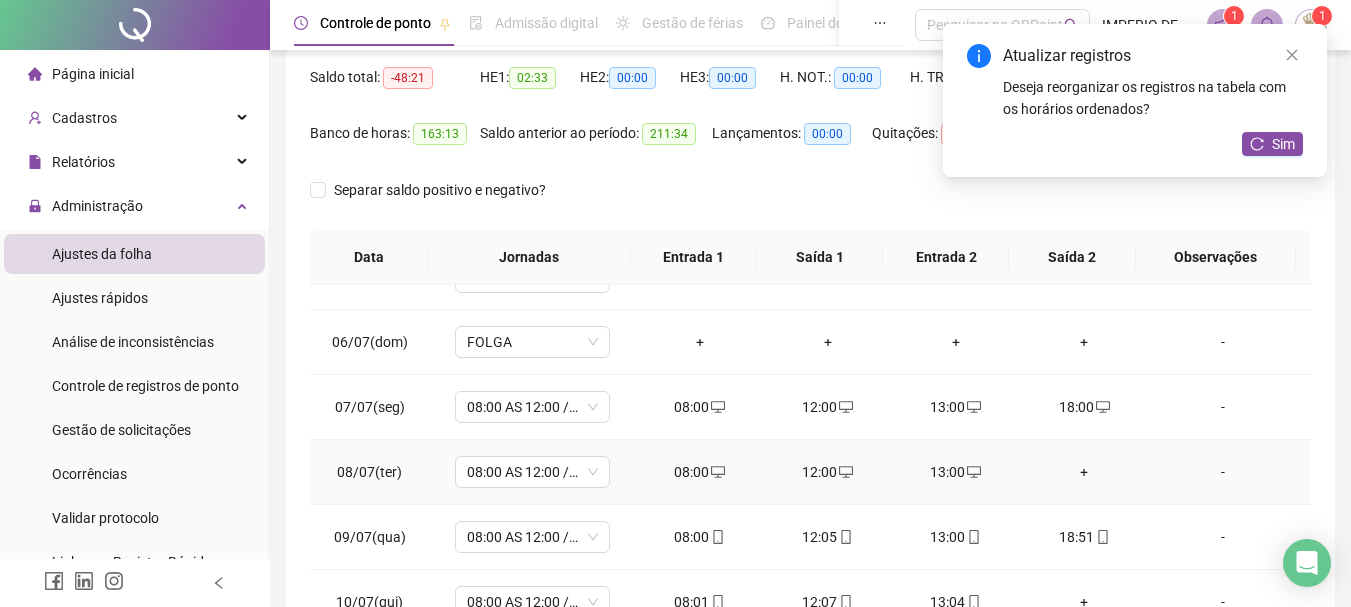 click on "12:00" at bounding box center [828, 472] 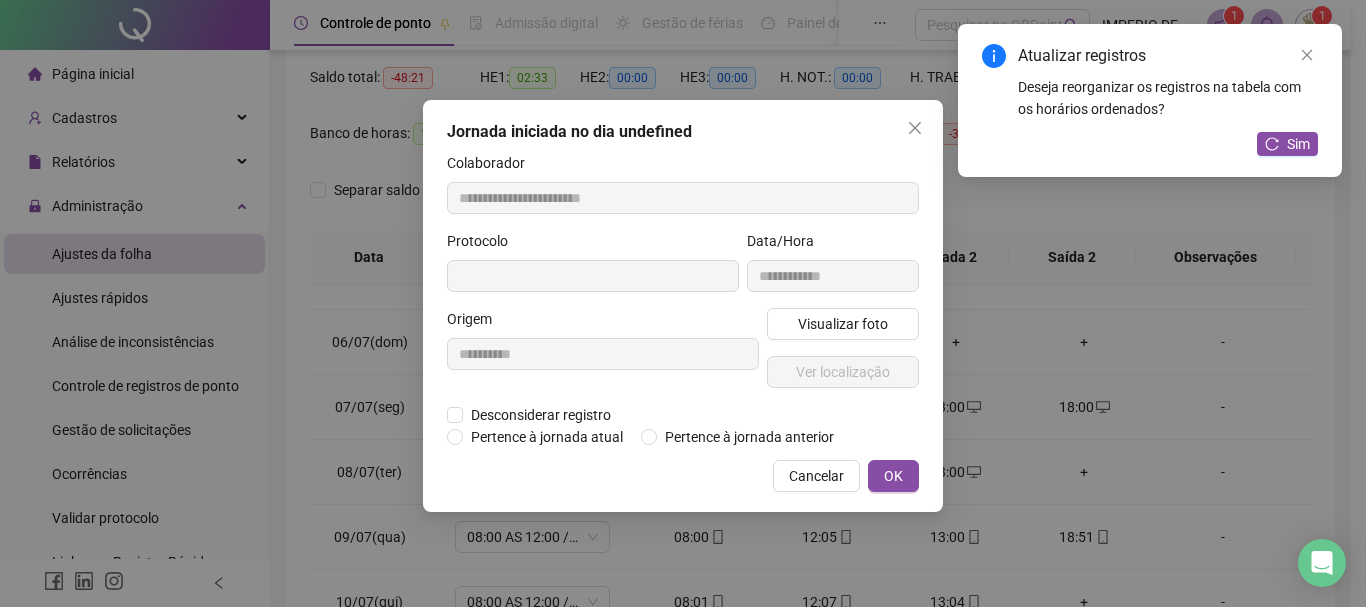 type on "**********" 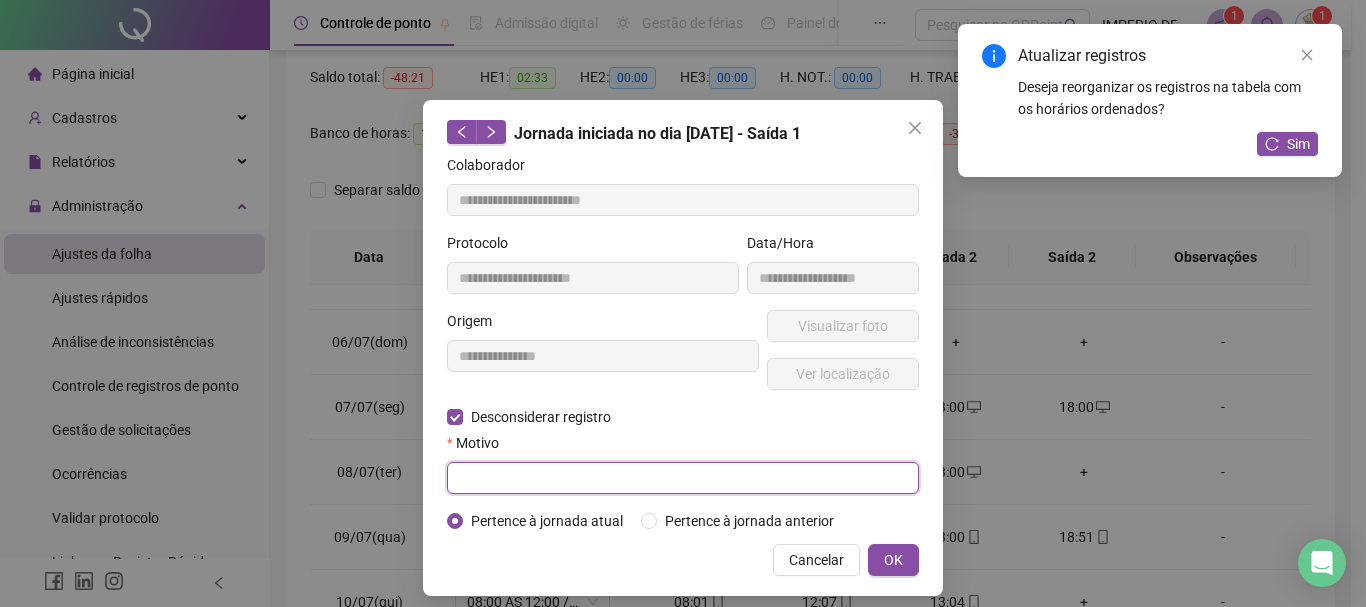 click at bounding box center (683, 478) 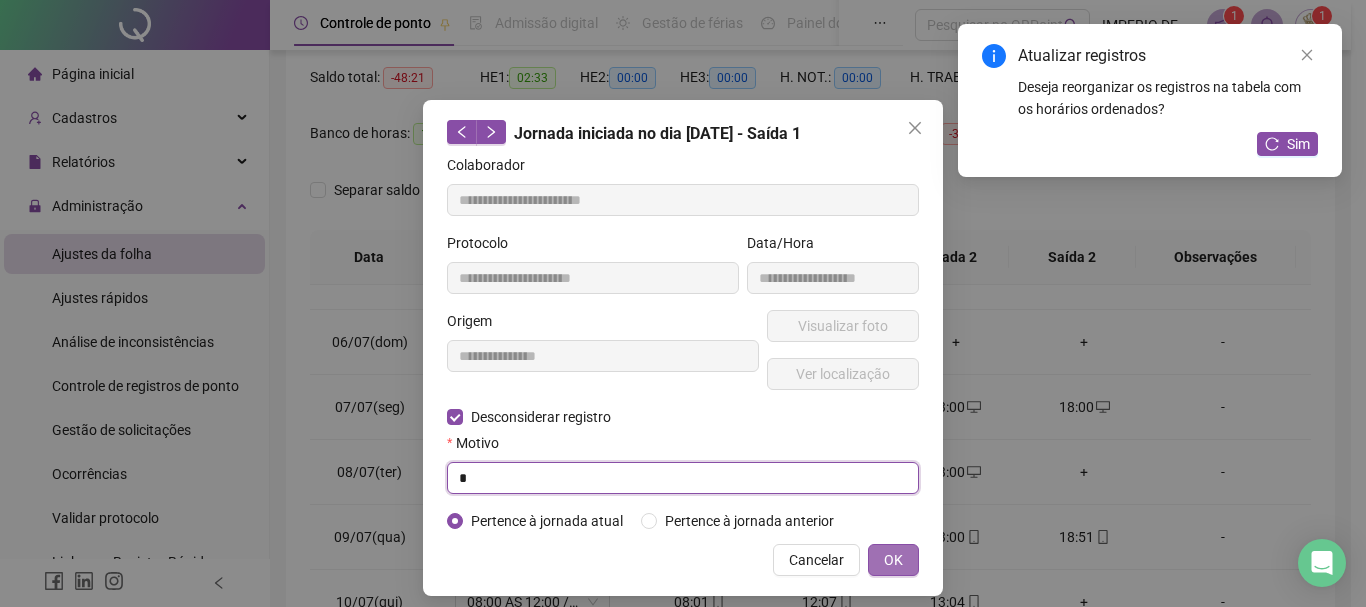 type on "*" 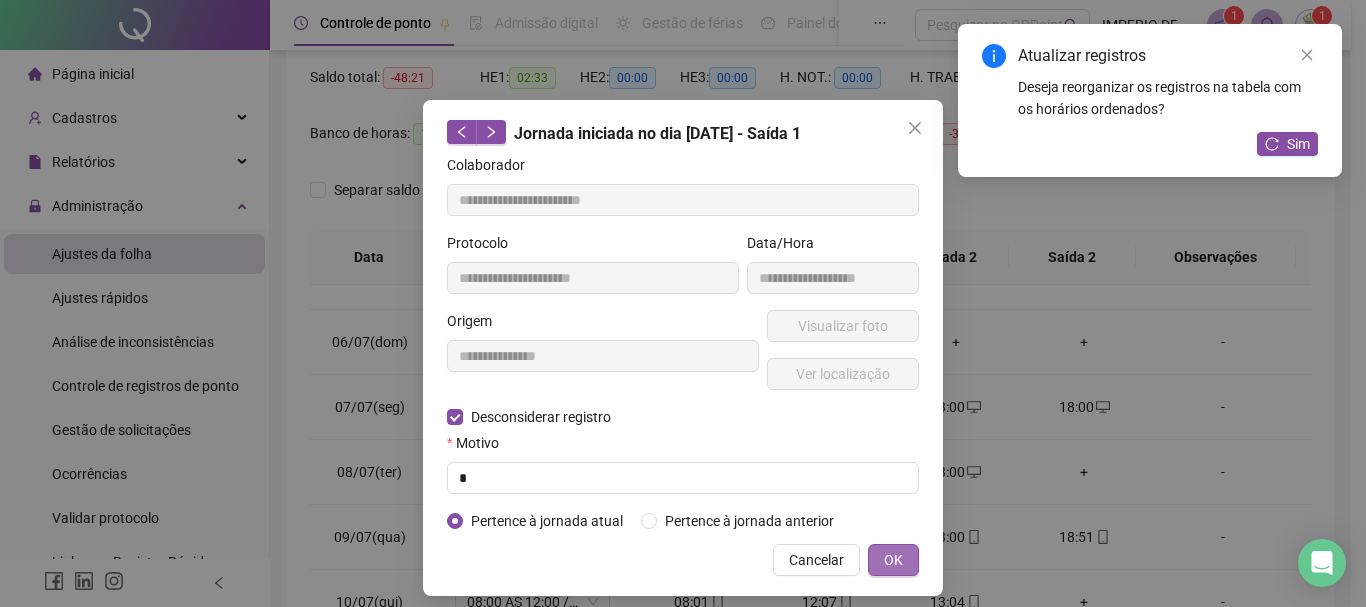 click on "OK" at bounding box center (893, 560) 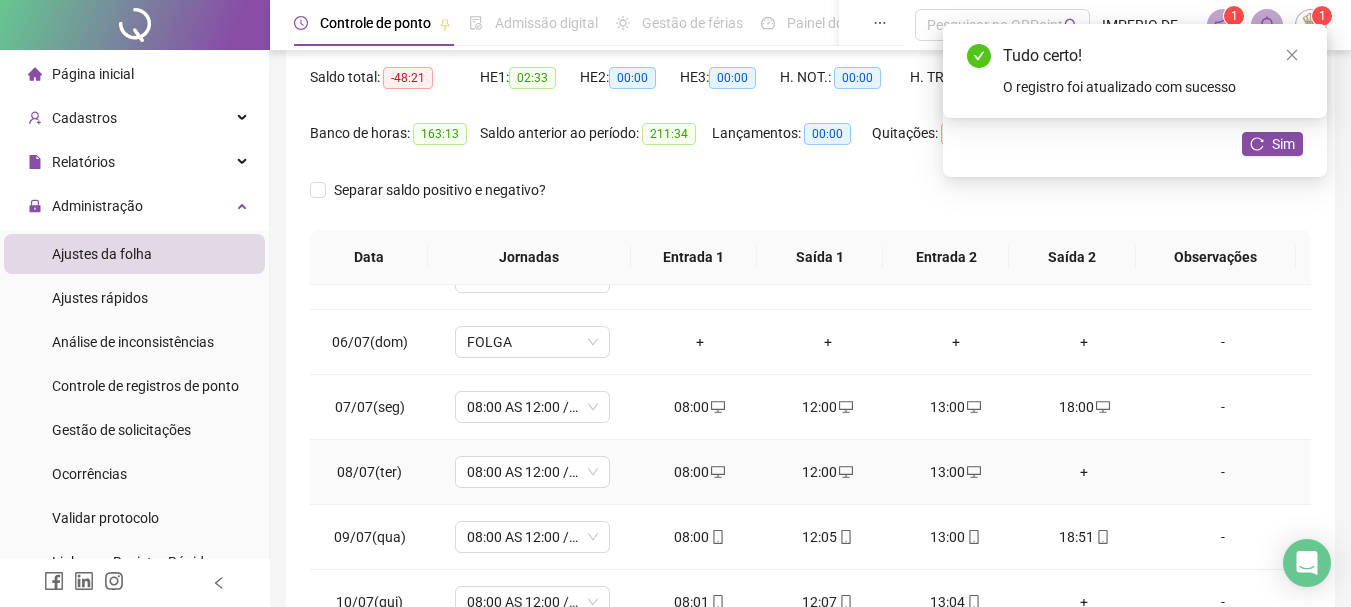 click on "12:00" at bounding box center (828, 472) 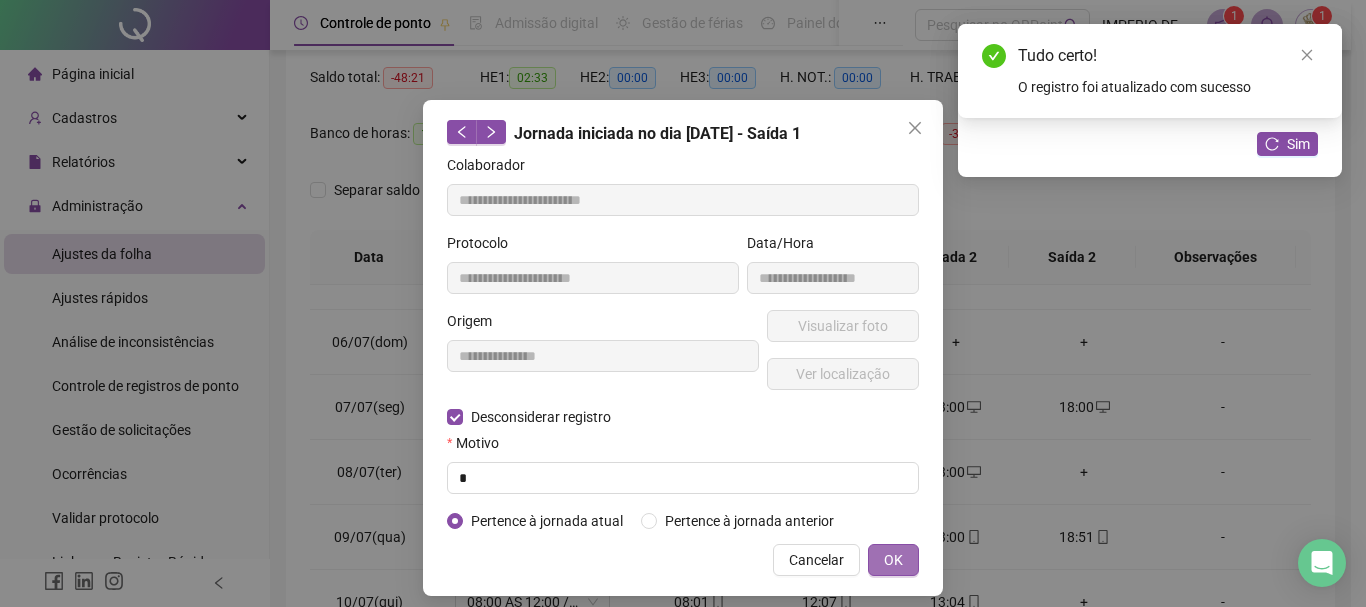 click on "OK" at bounding box center (893, 560) 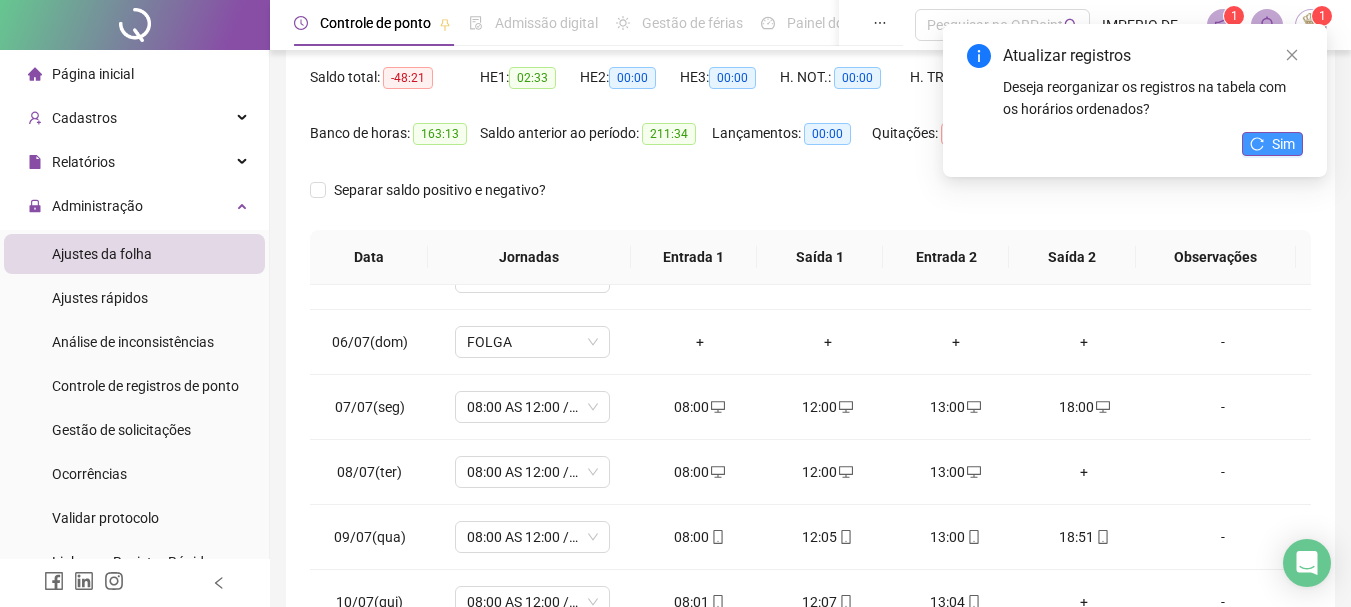 click on "Sim" at bounding box center [1283, 144] 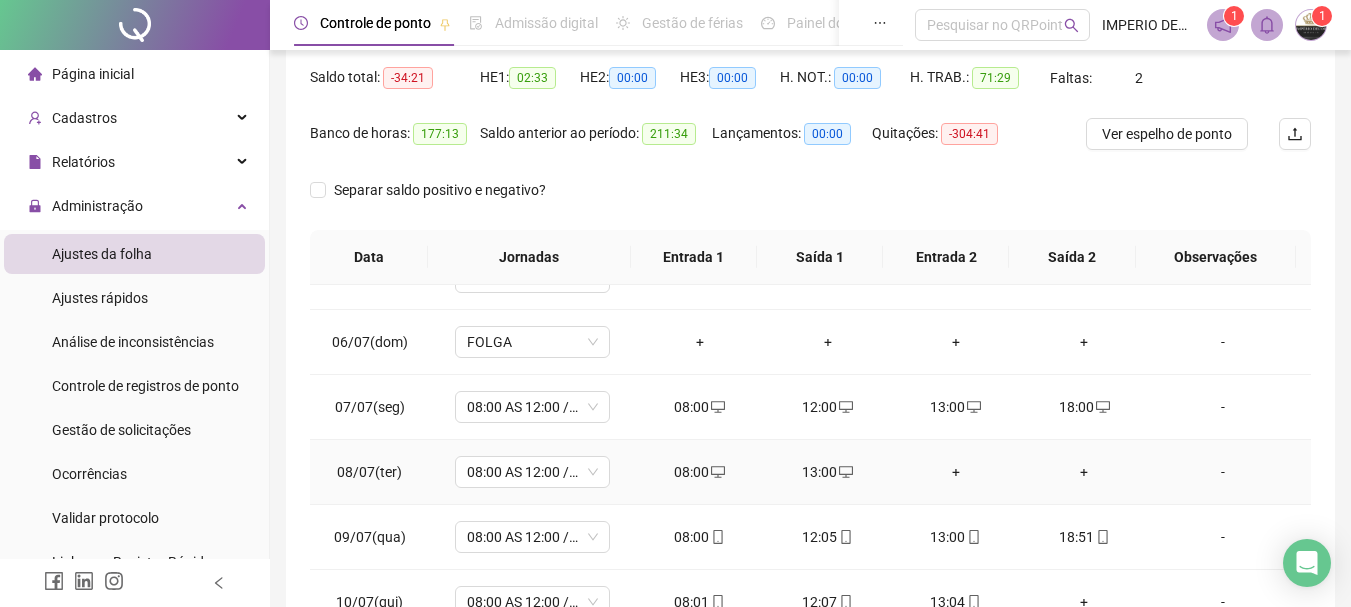 click on "+" at bounding box center (956, 472) 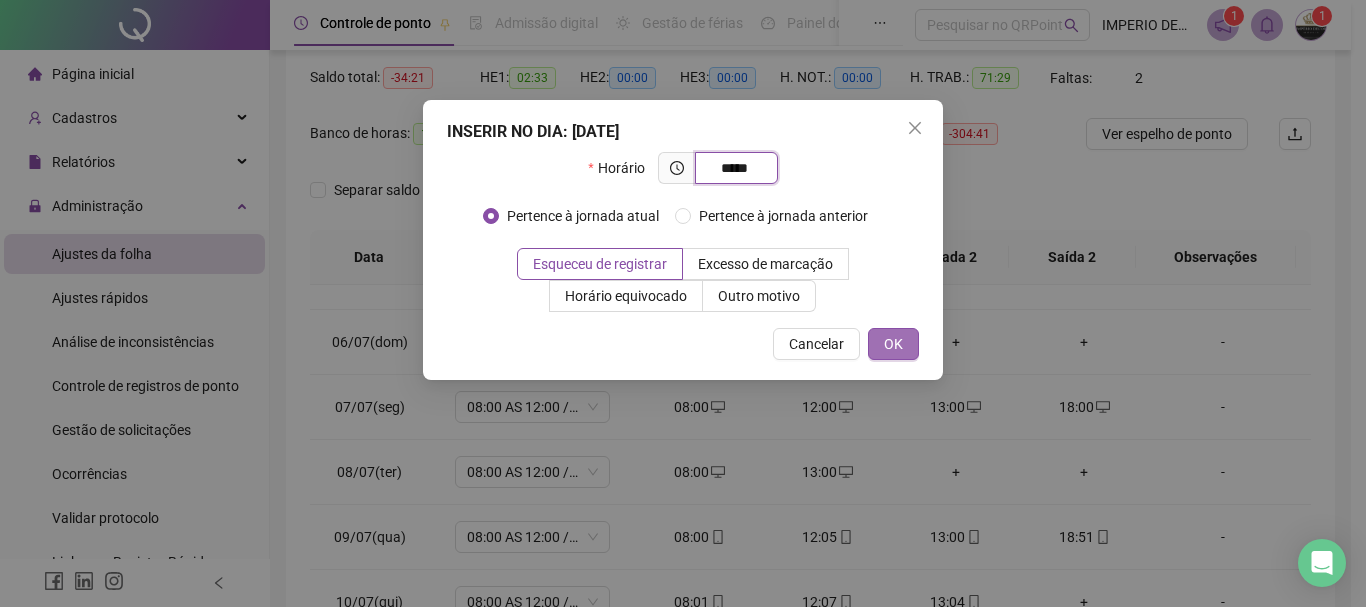type on "*****" 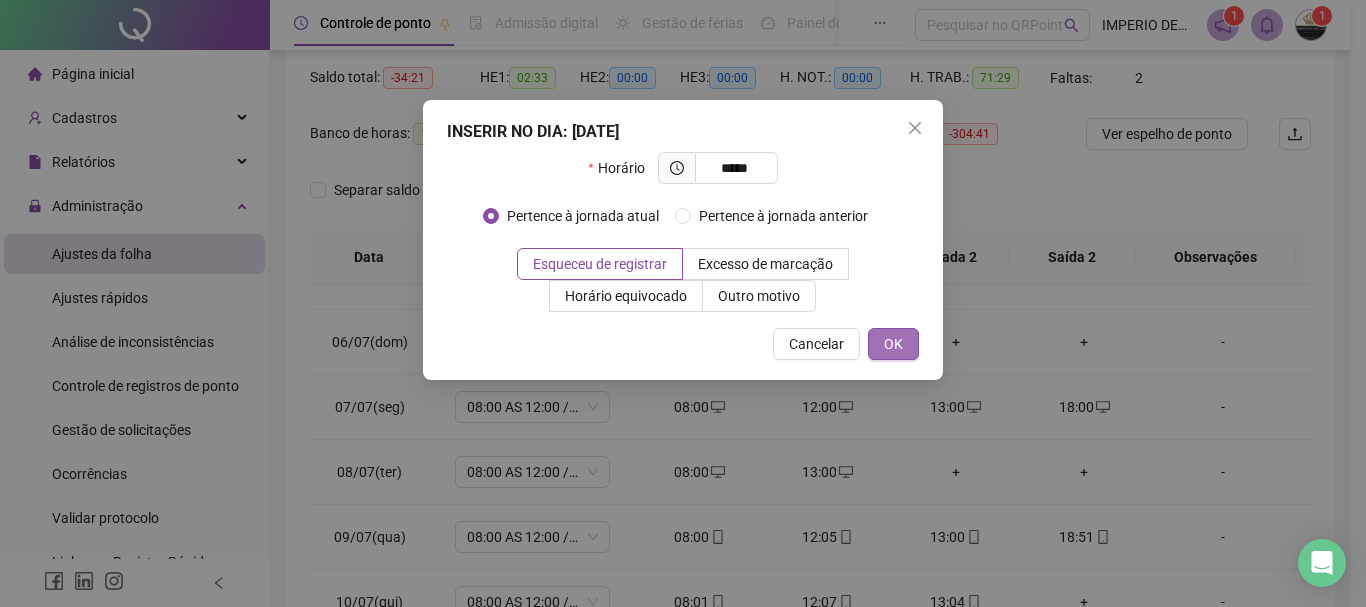 click on "OK" at bounding box center [893, 344] 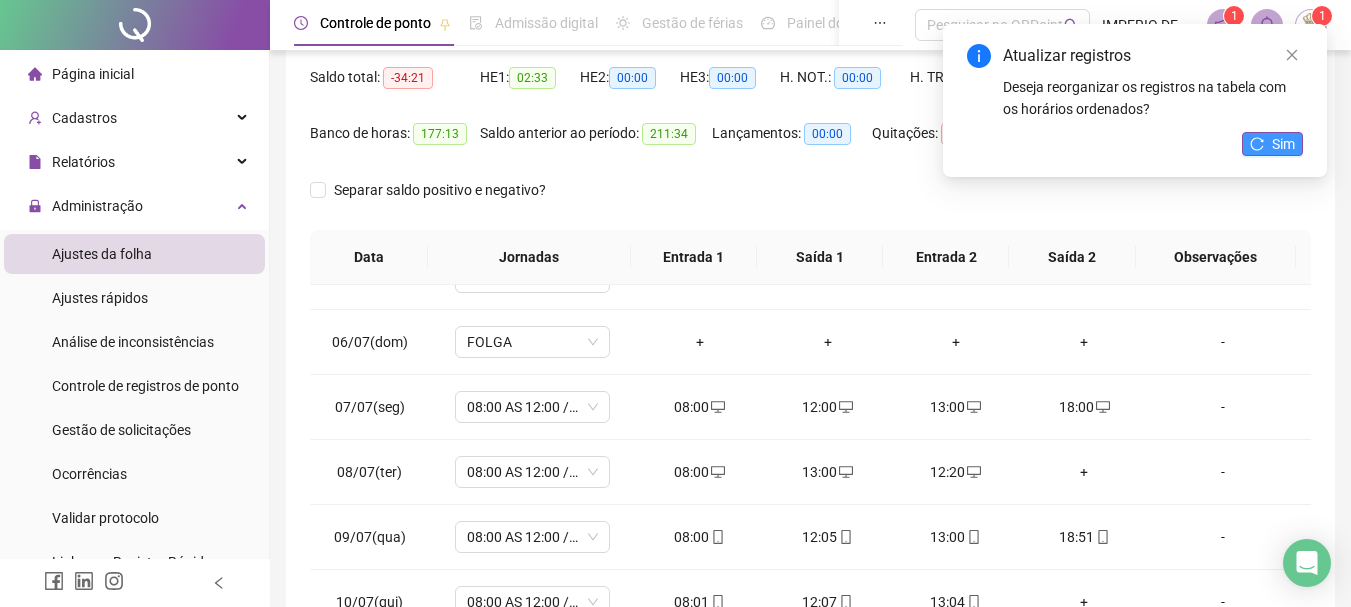click on "Sim" at bounding box center [1283, 144] 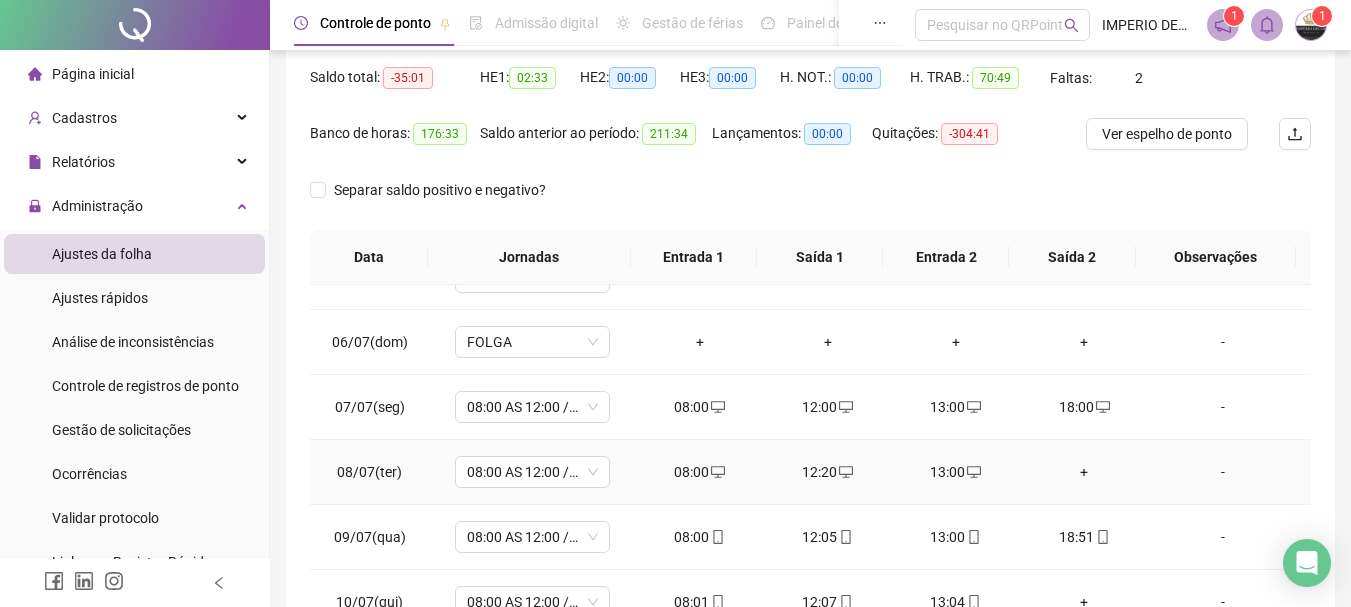 click on "+" at bounding box center (1084, 472) 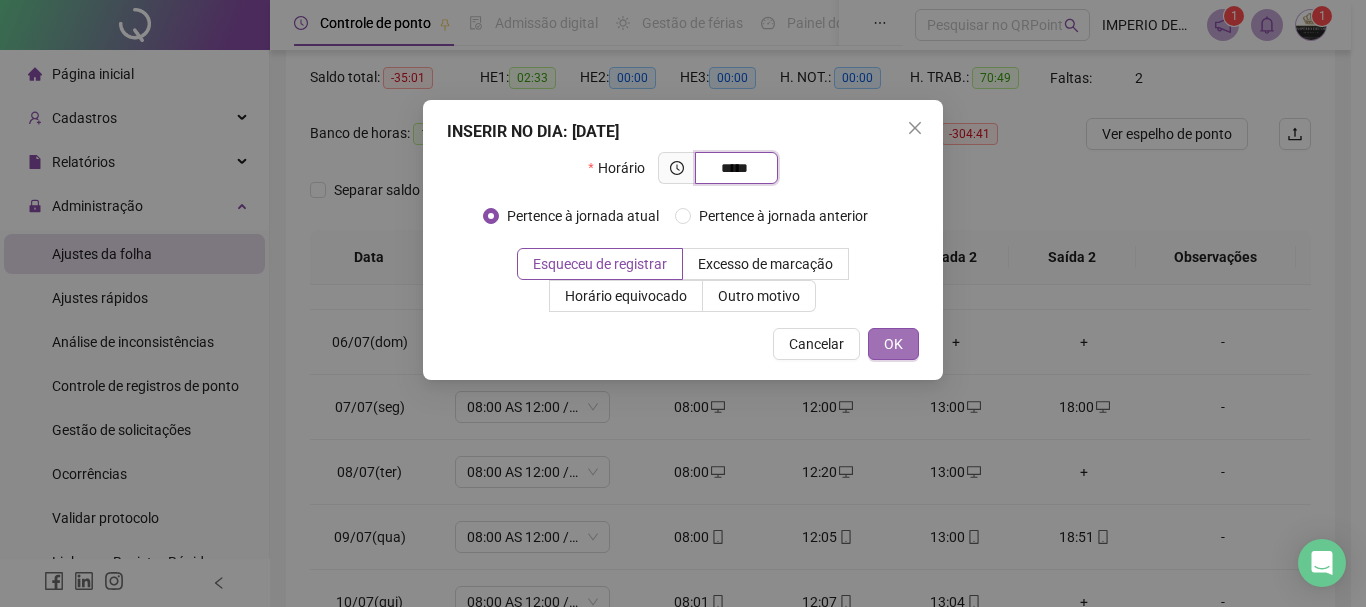 type on "*****" 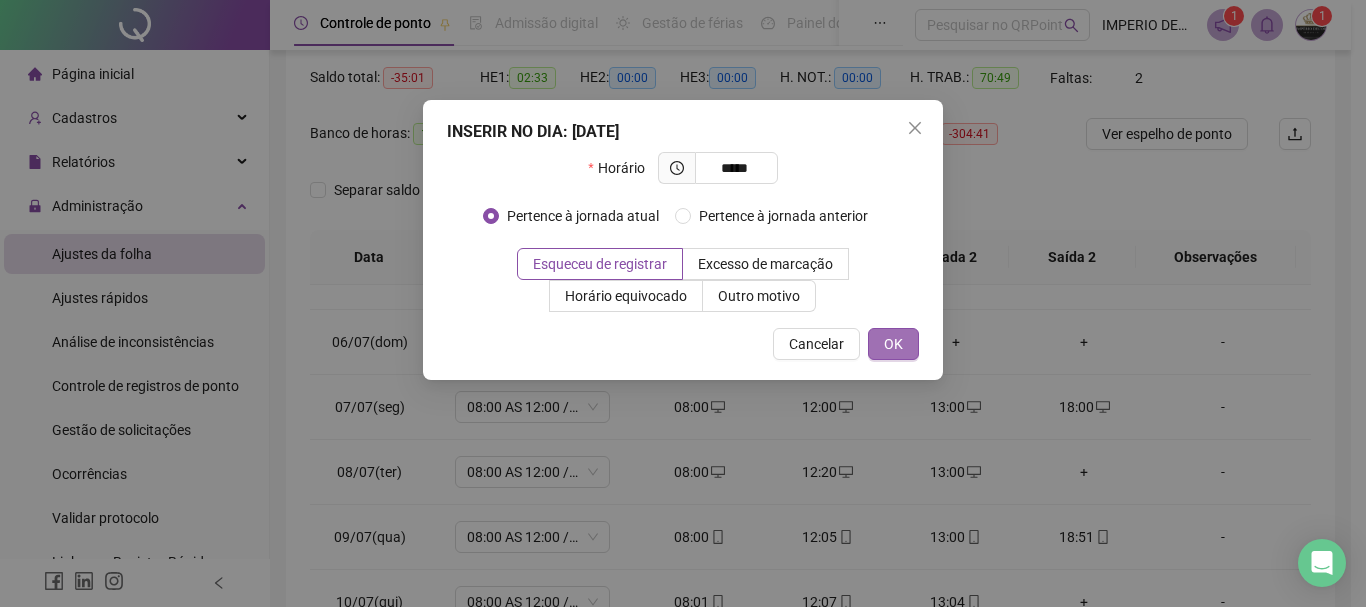 click on "OK" at bounding box center (893, 344) 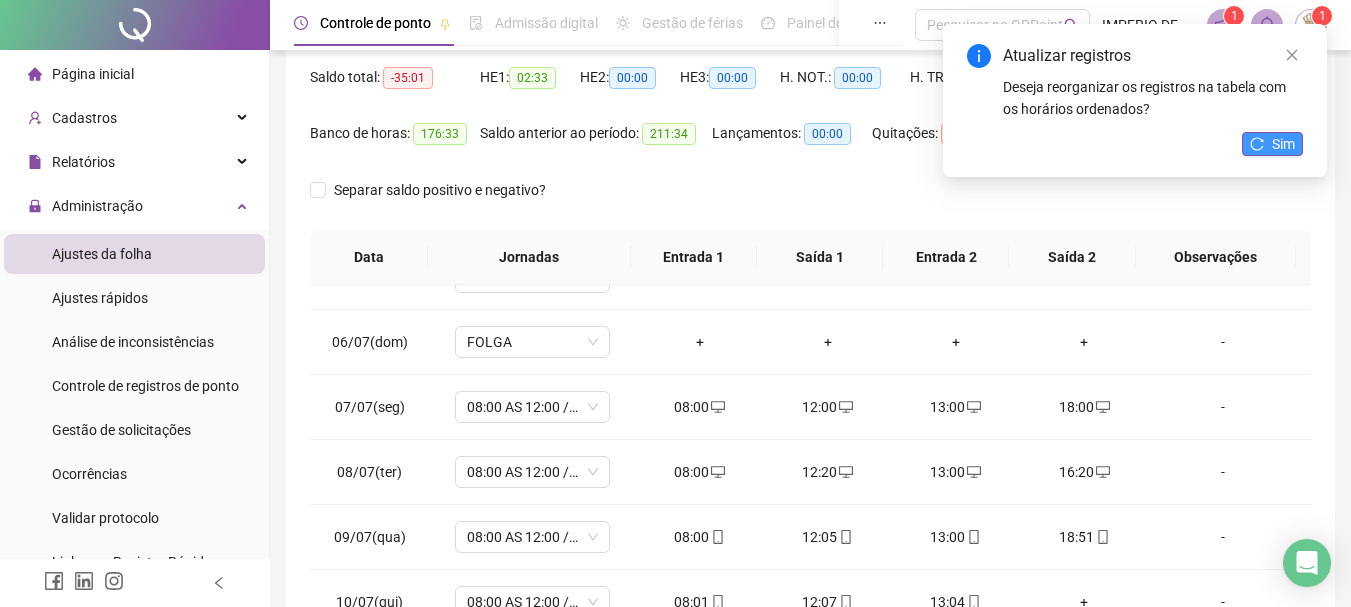 click on "Sim" at bounding box center (1272, 144) 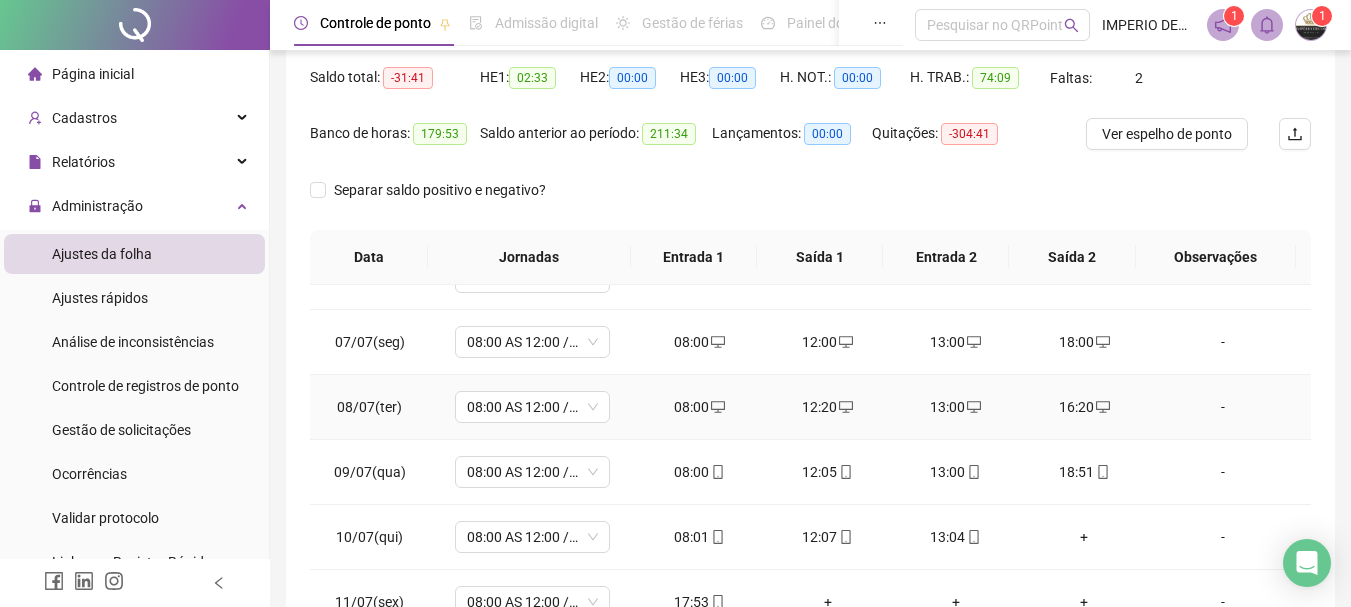 scroll, scrollTop: 400, scrollLeft: 0, axis: vertical 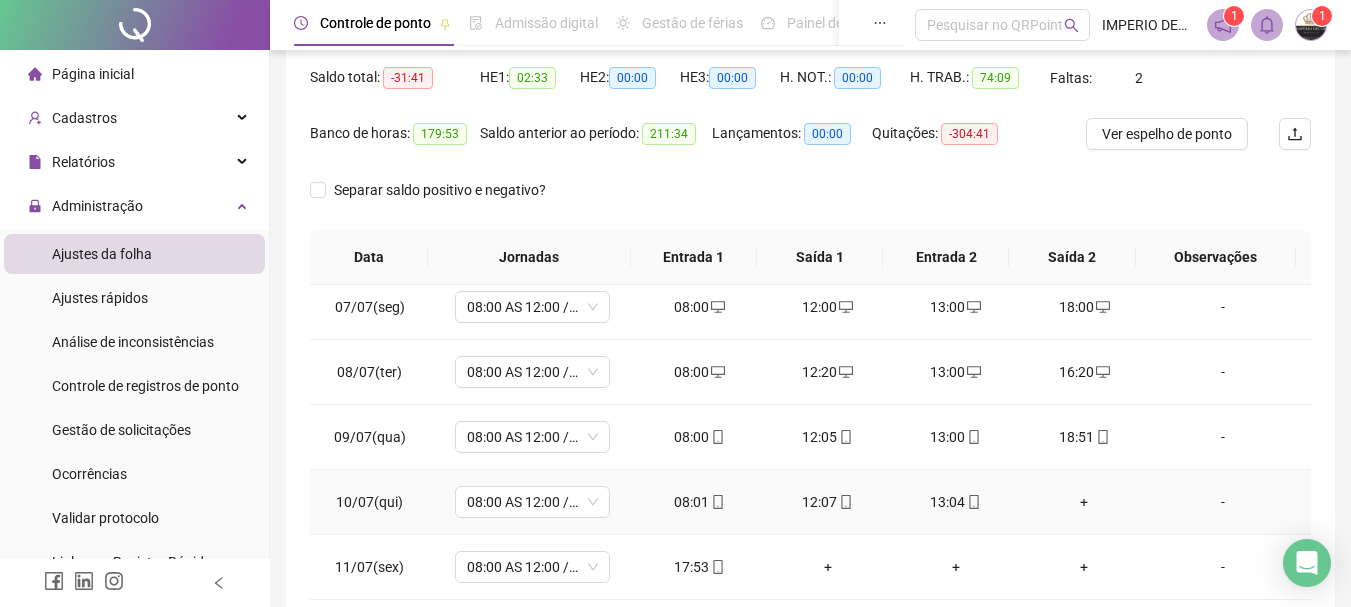 click on "+" at bounding box center (1084, 502) 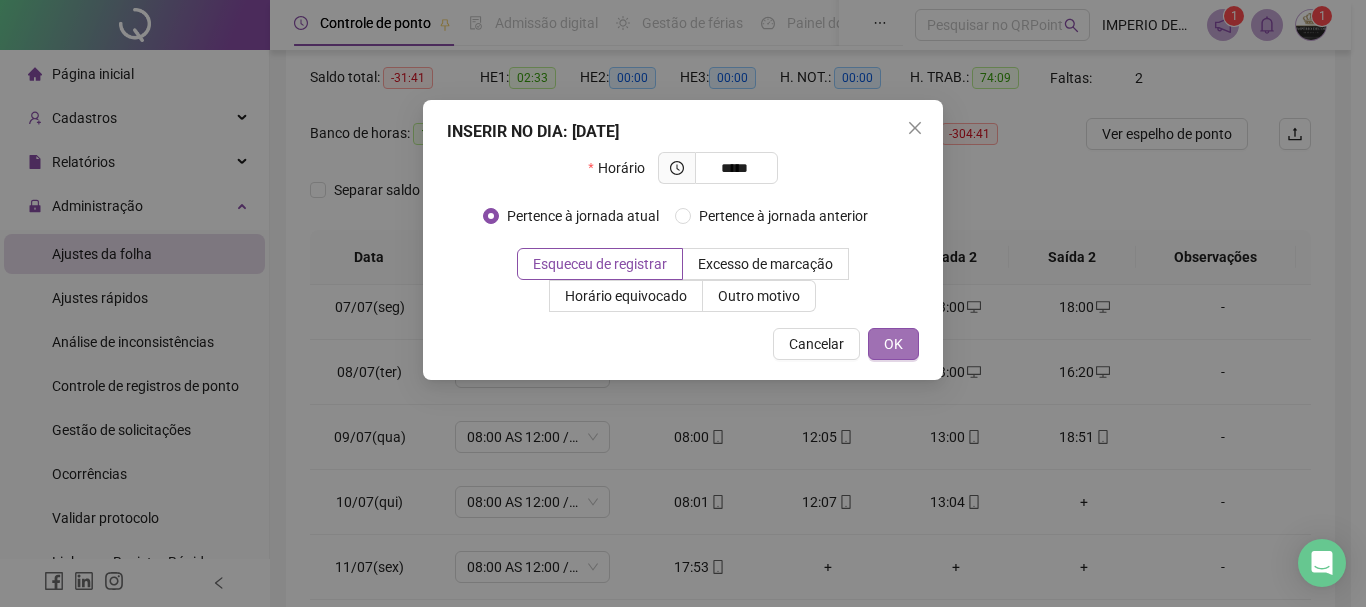 type on "*****" 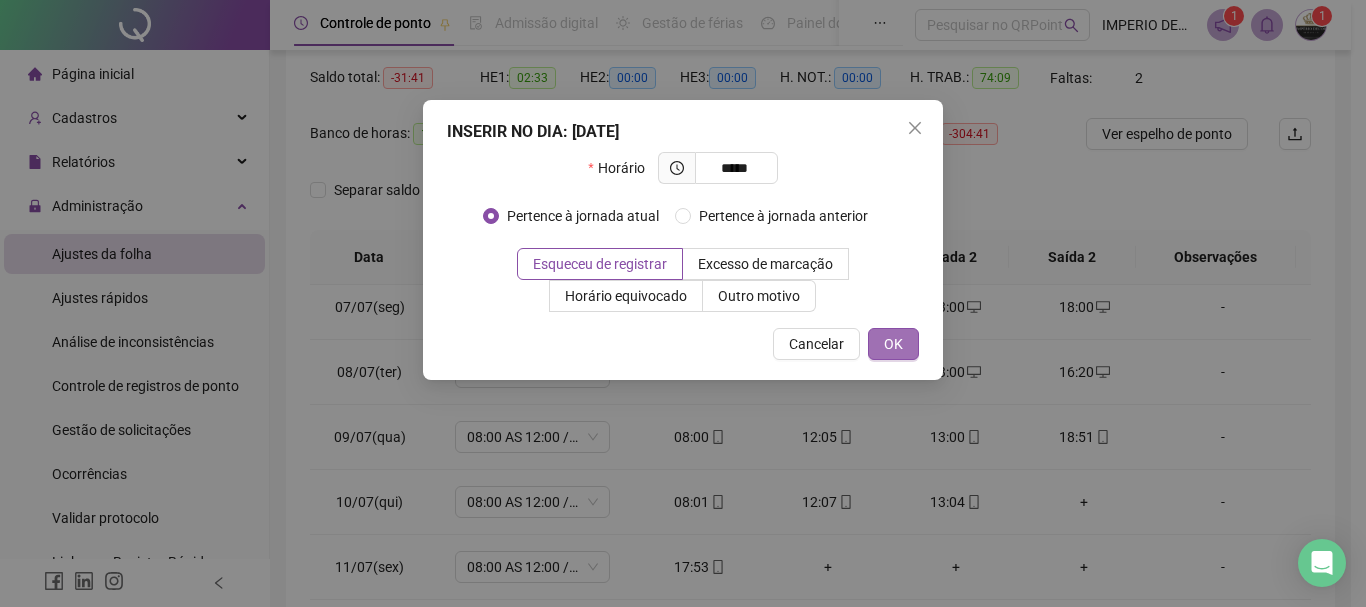 click on "OK" at bounding box center [893, 344] 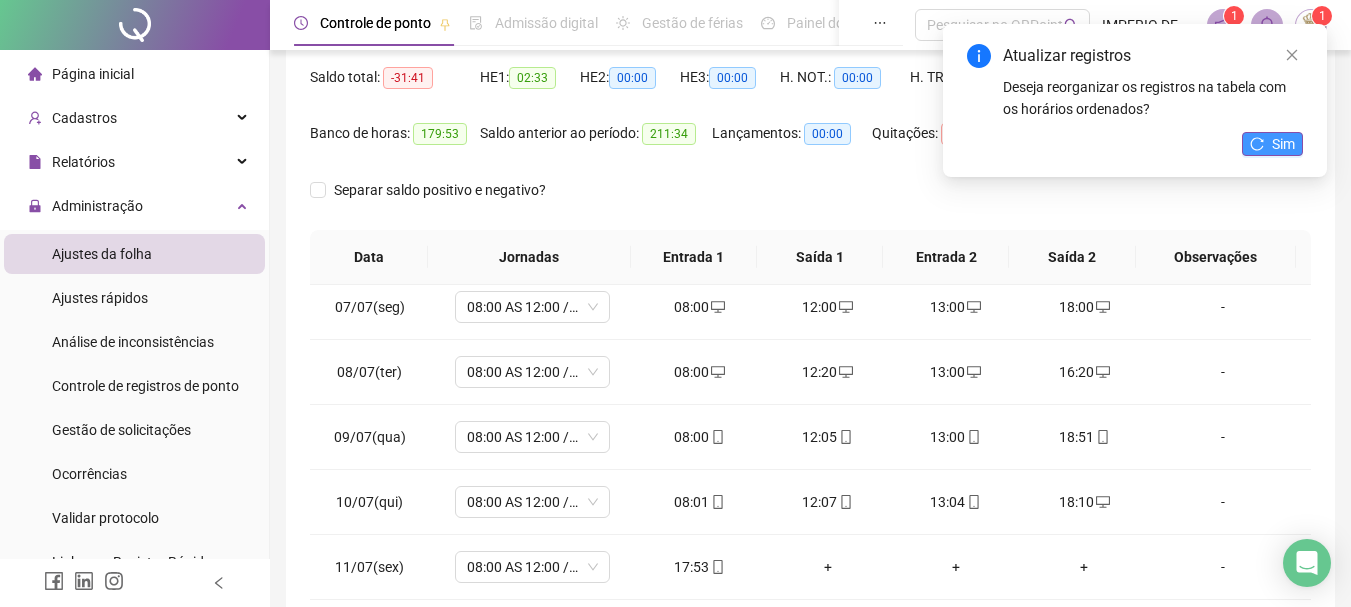 click on "Sim" at bounding box center [1283, 144] 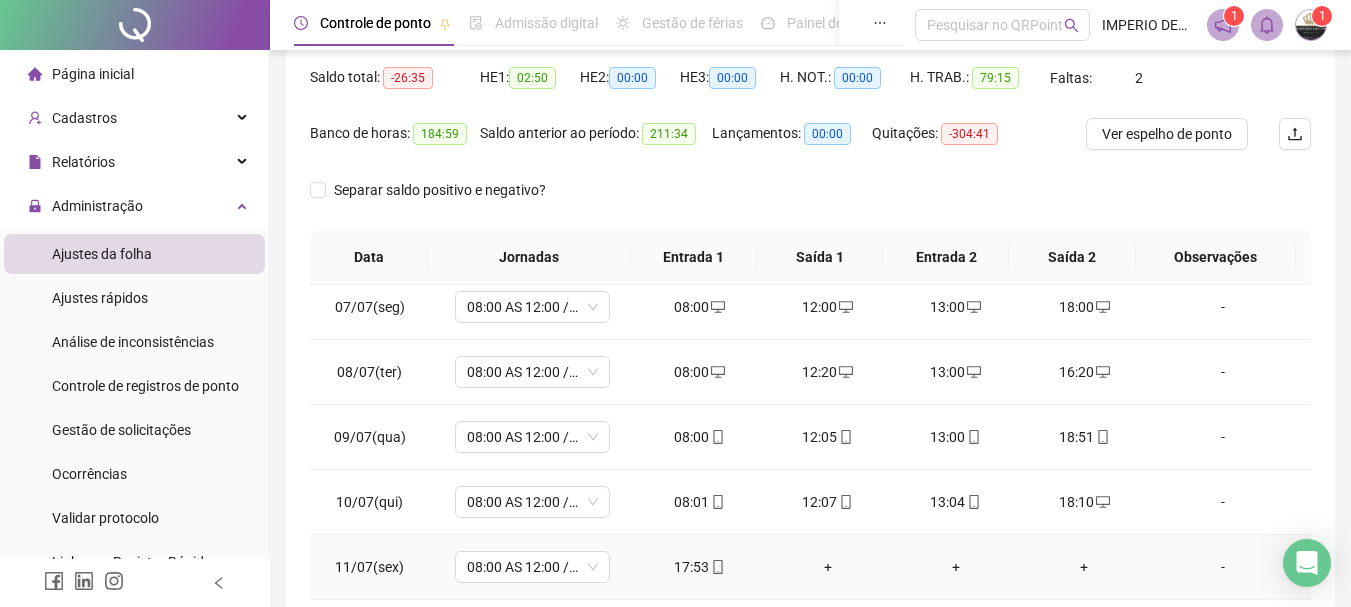 click on "+" at bounding box center [828, 567] 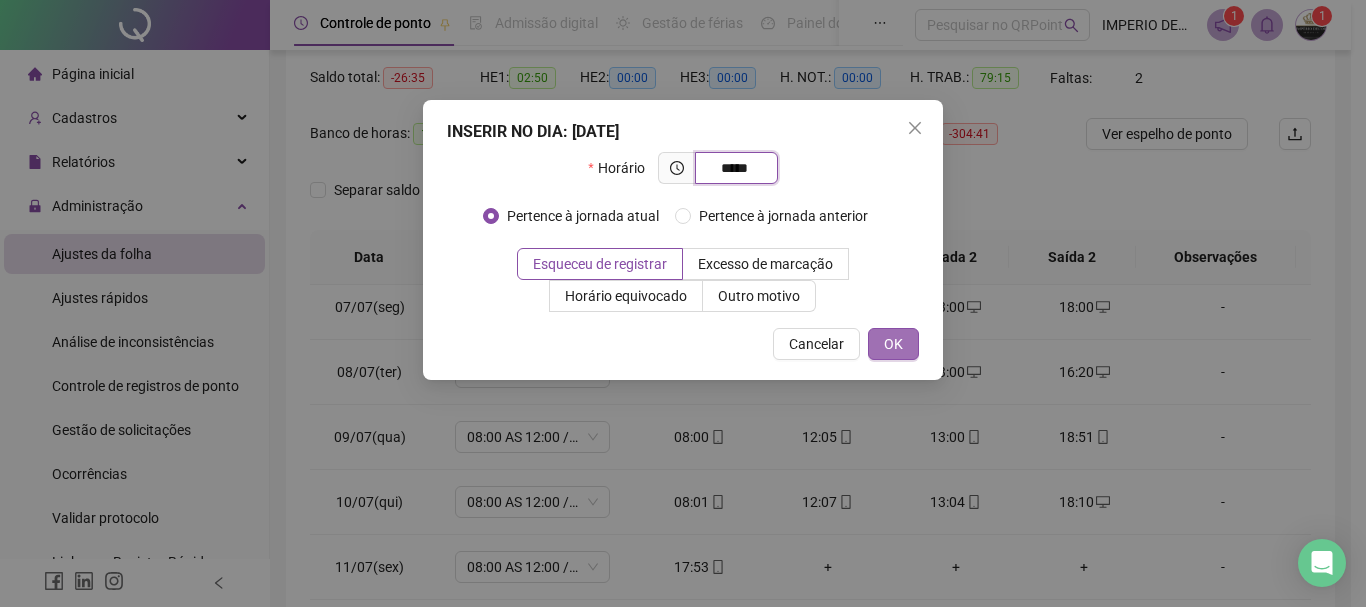 type on "*****" 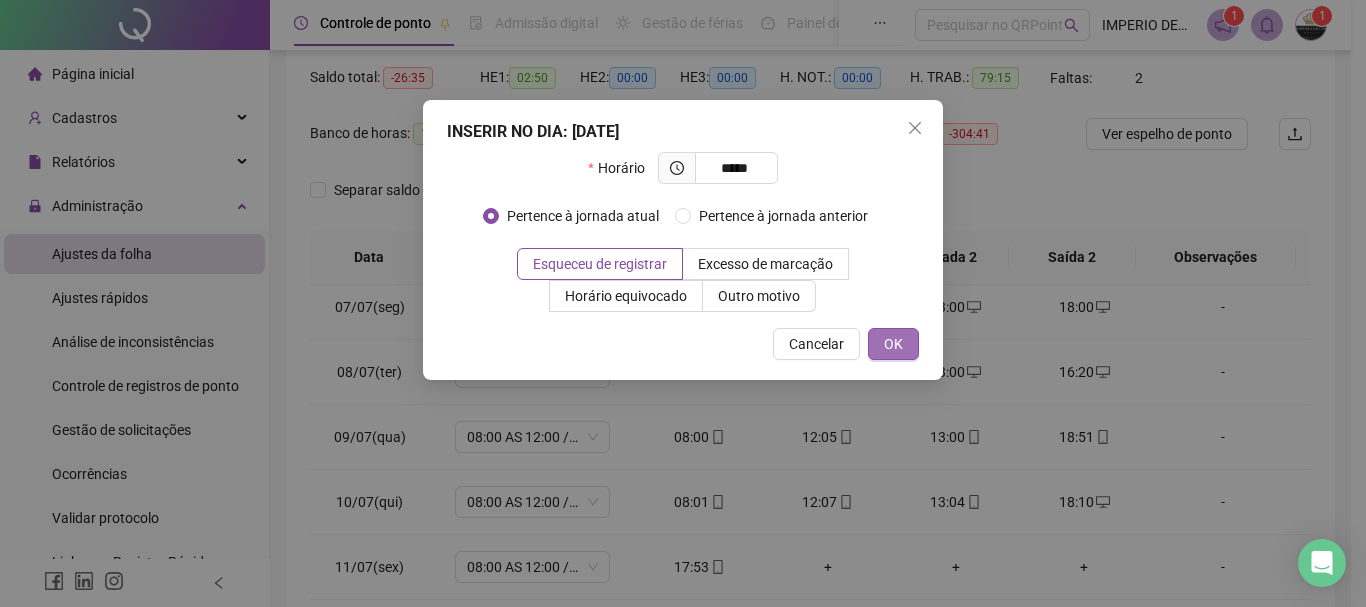click on "OK" at bounding box center [893, 344] 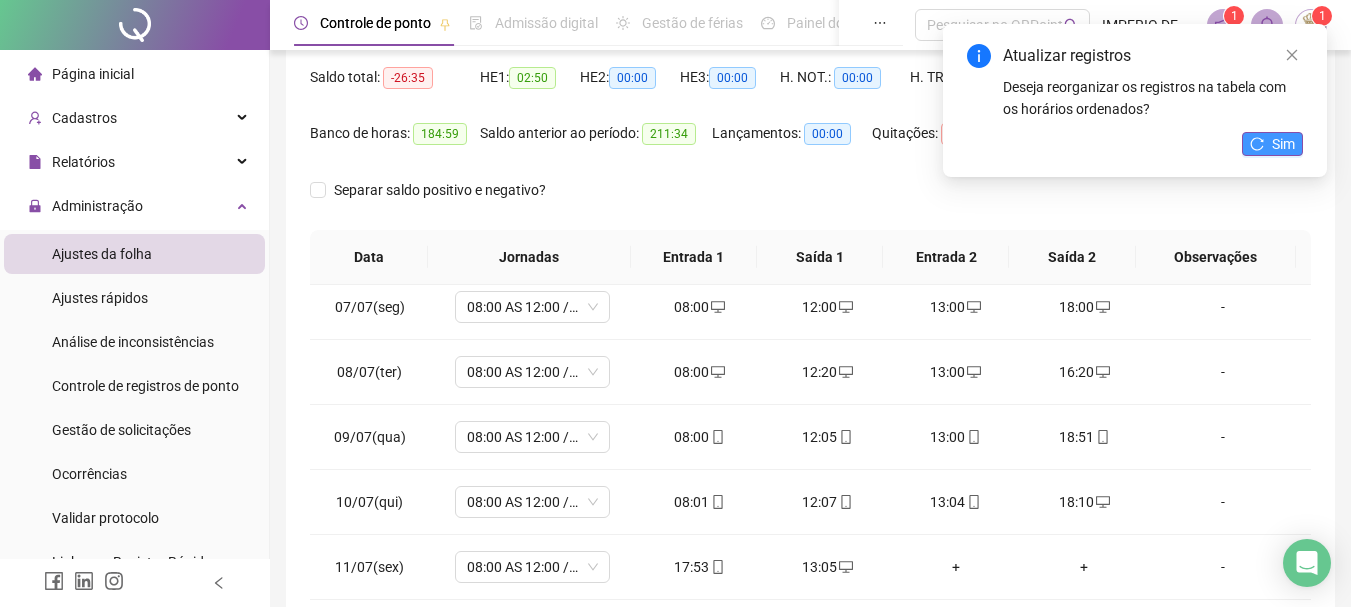 click on "Sim" at bounding box center [1272, 144] 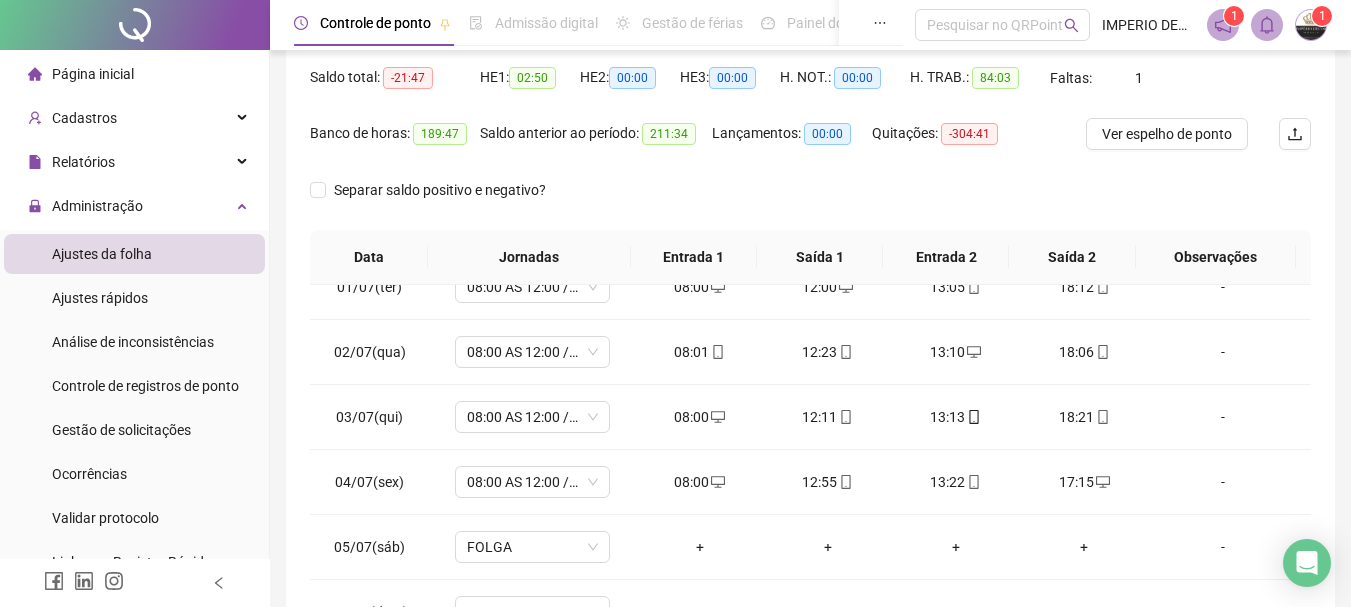 scroll, scrollTop: 0, scrollLeft: 0, axis: both 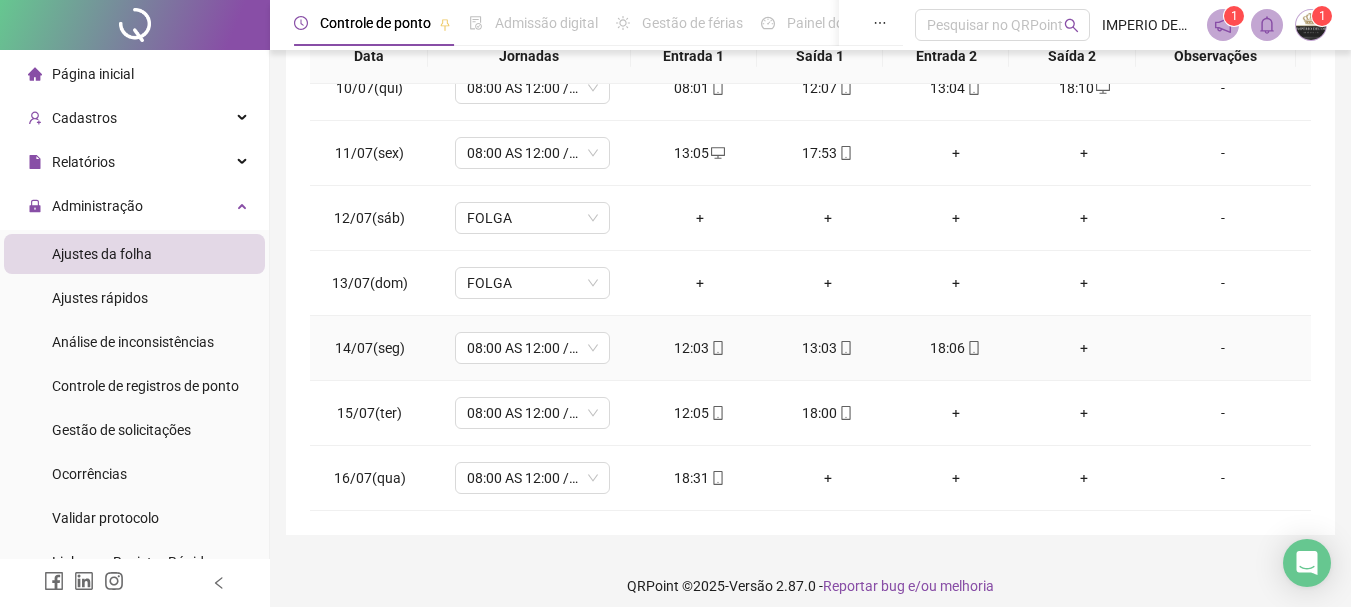 click on "+" at bounding box center (1084, 348) 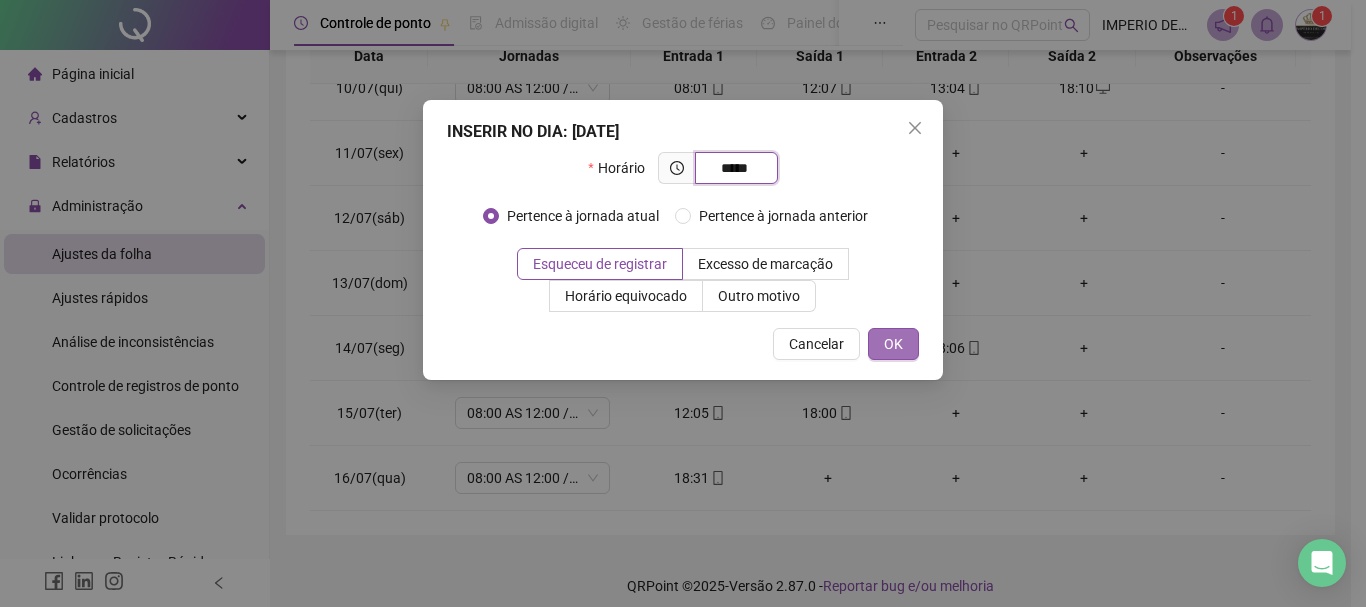 type on "*****" 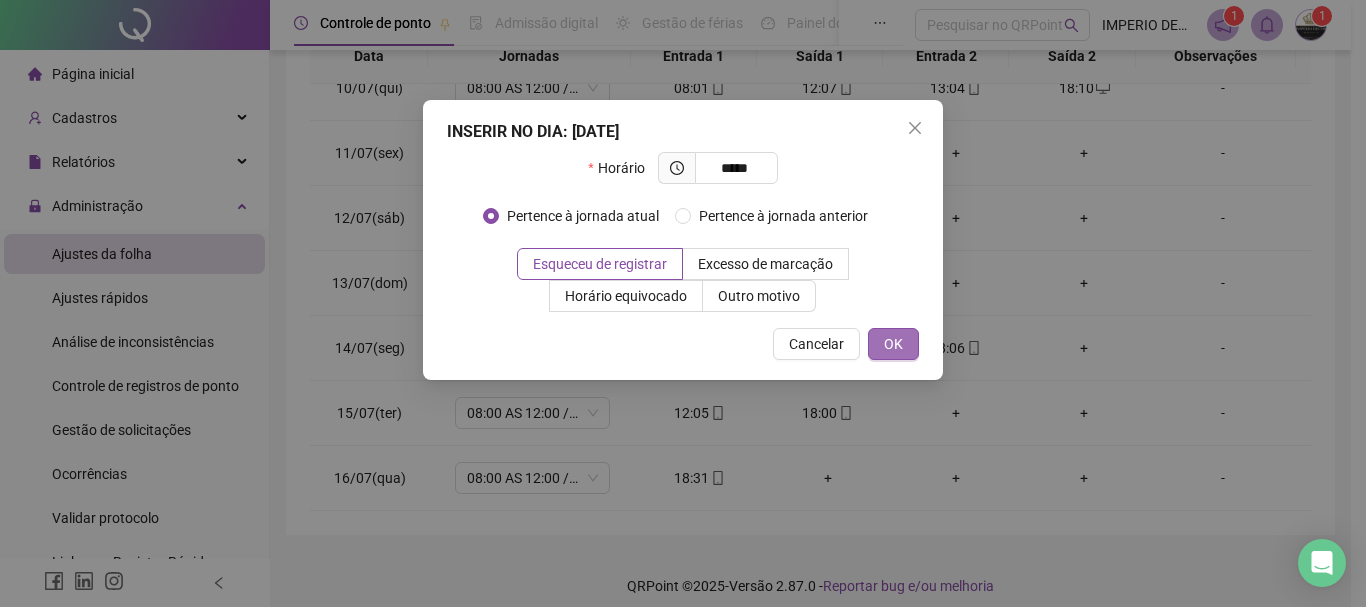 click on "OK" at bounding box center (893, 344) 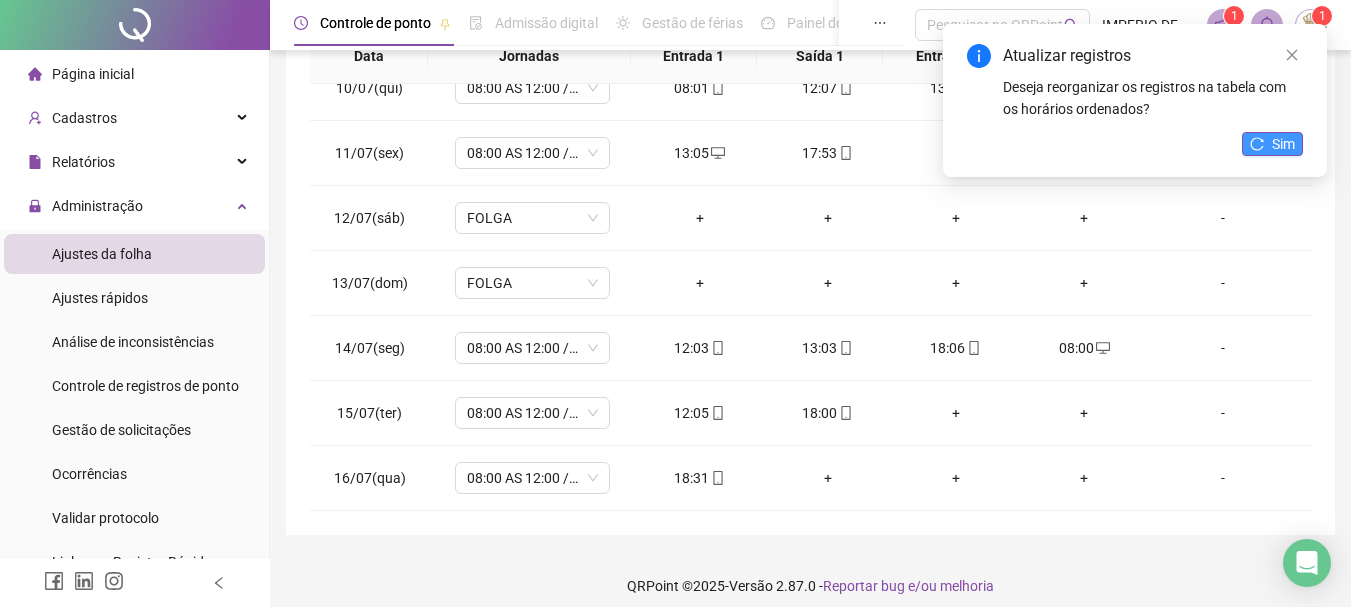 click on "Sim" at bounding box center [1283, 144] 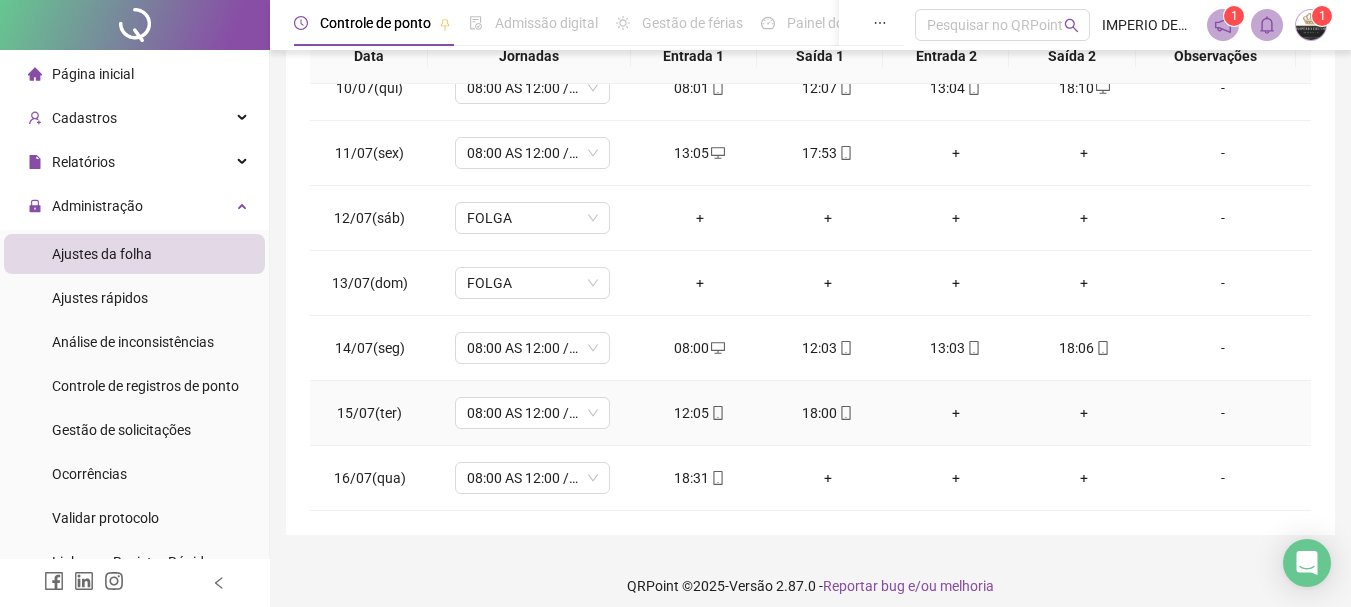 click on "+" at bounding box center [1084, 413] 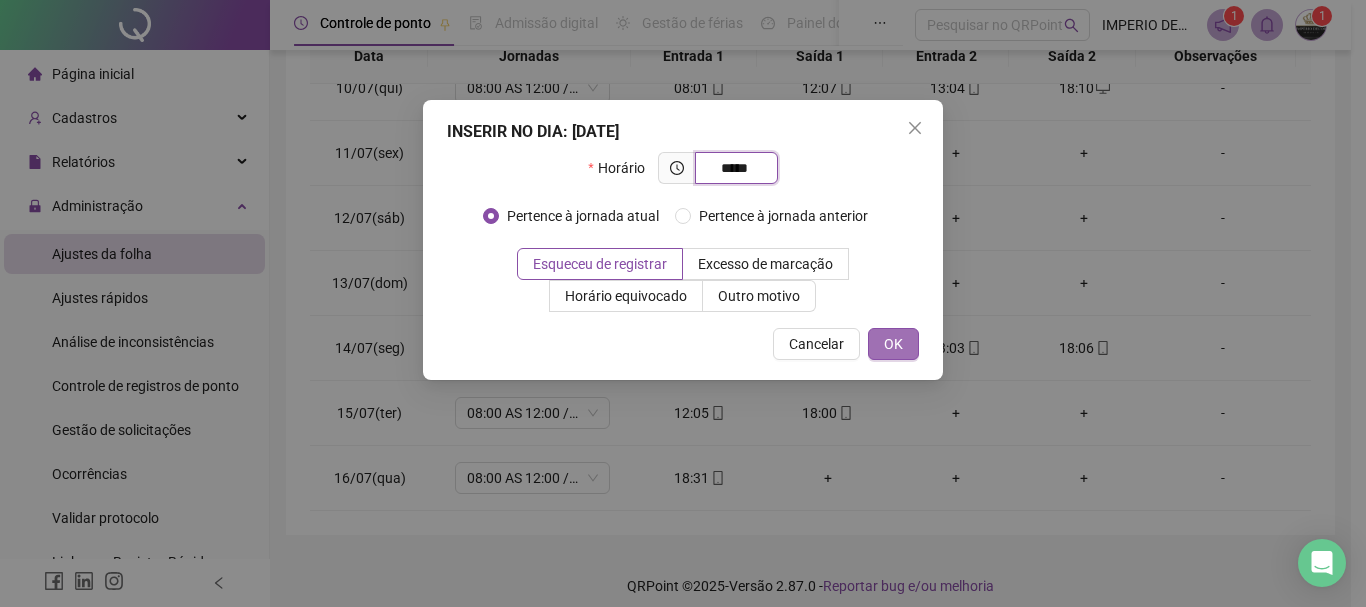 type on "*****" 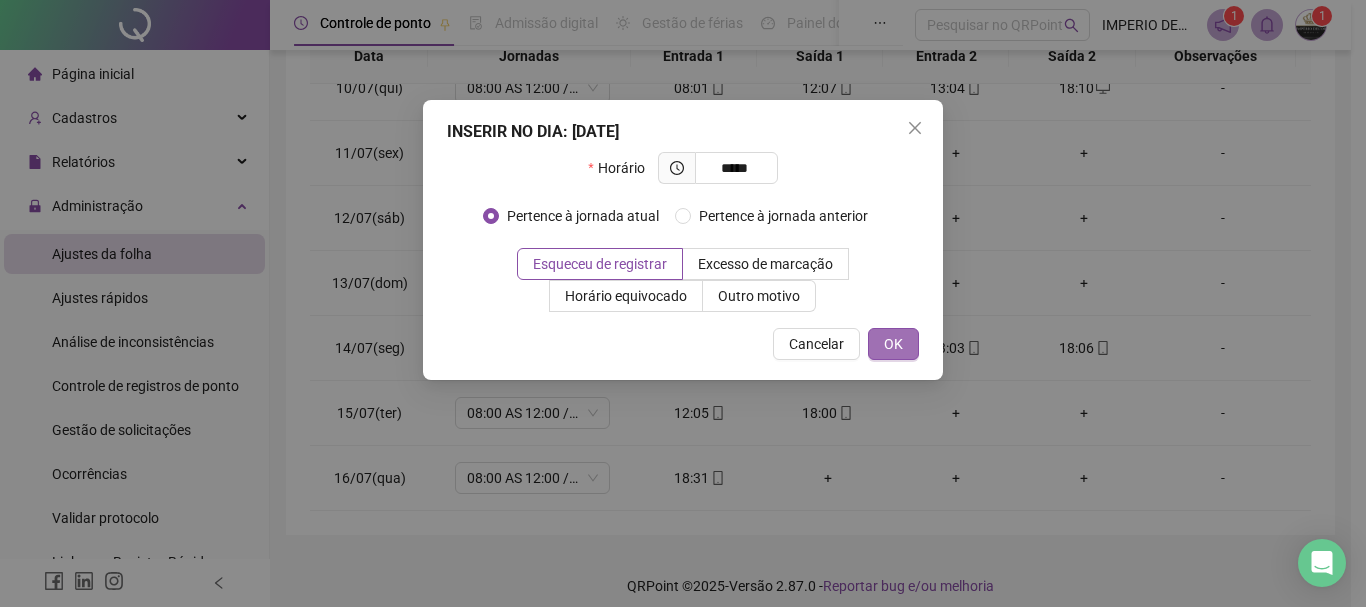 click on "OK" at bounding box center [893, 344] 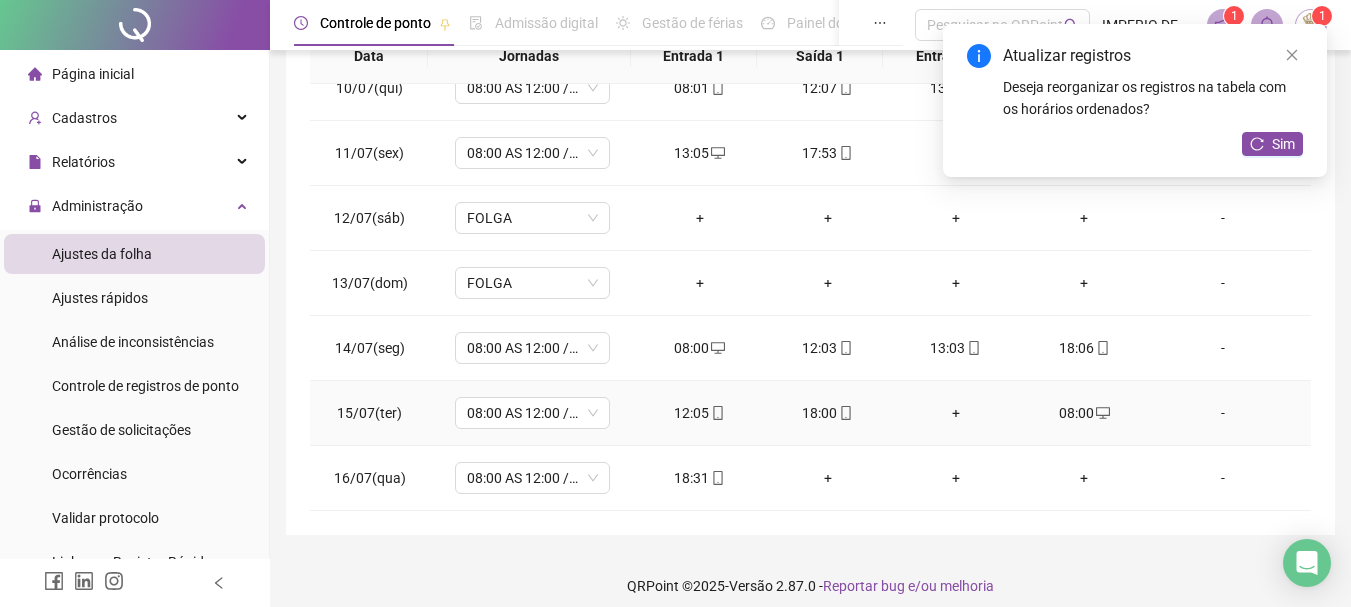 click on "+" at bounding box center (956, 413) 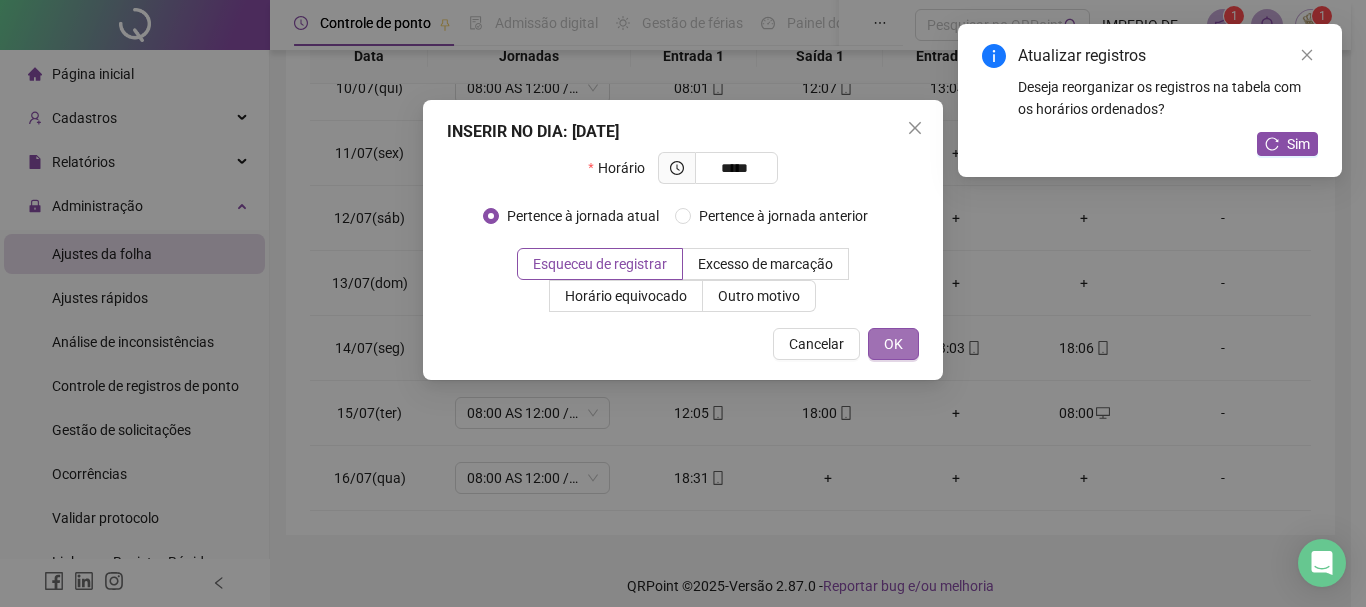 type on "*****" 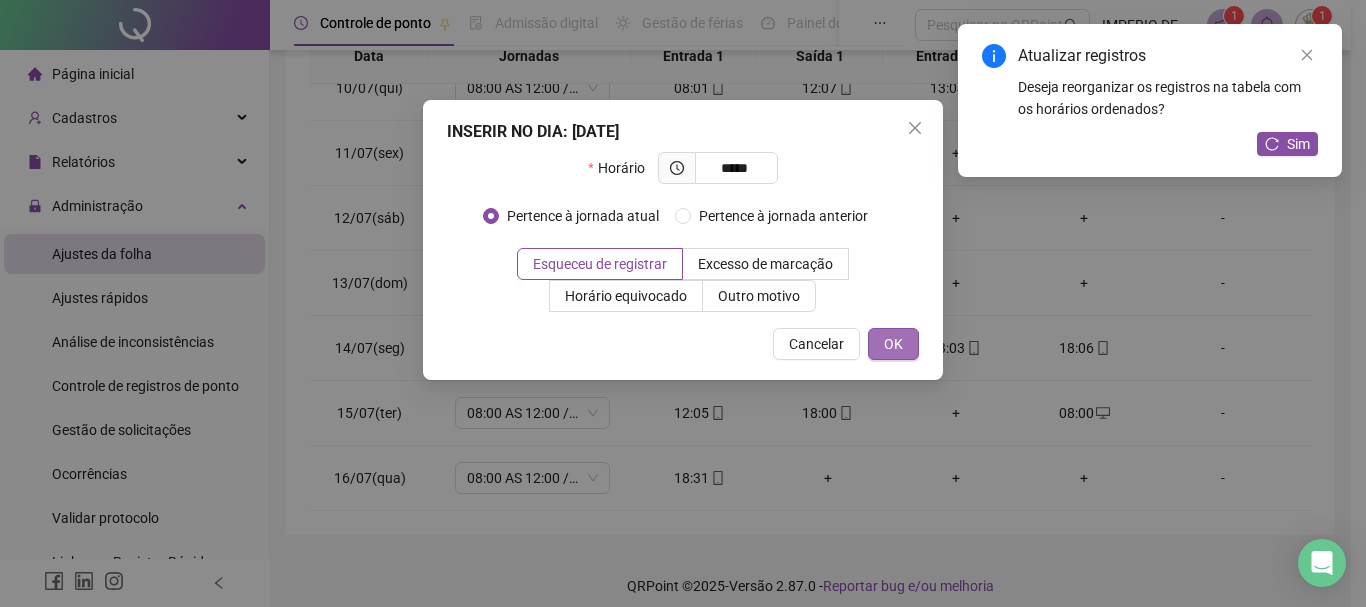 click on "OK" at bounding box center [893, 344] 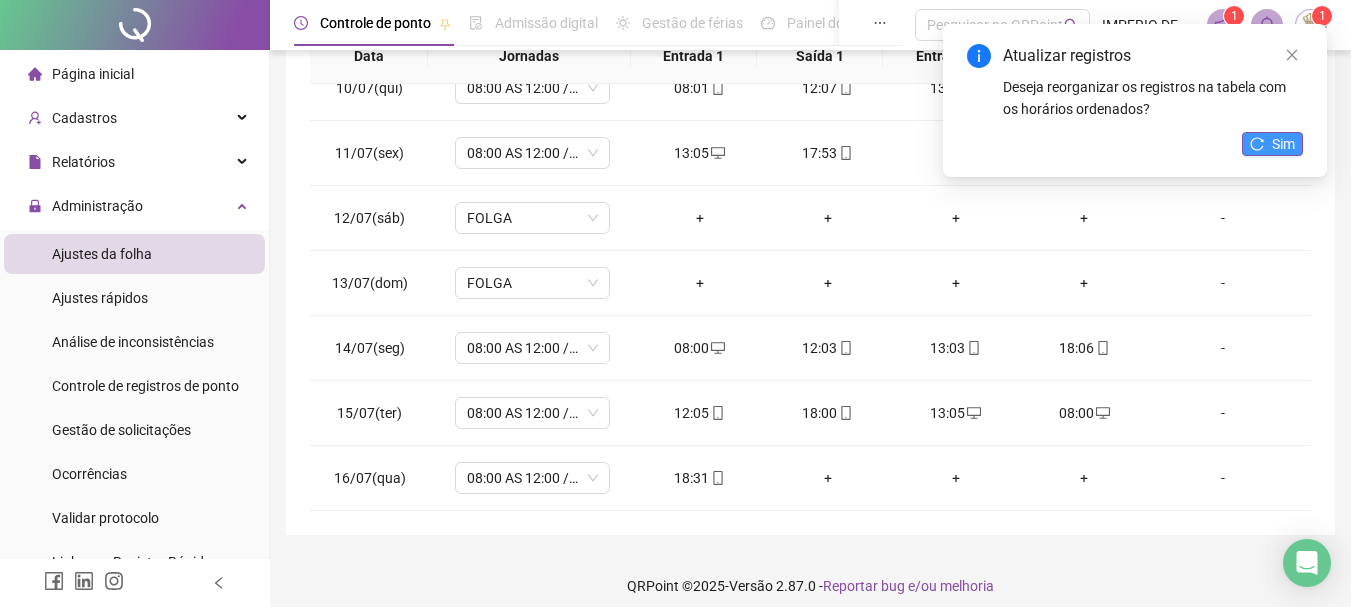 click on "Sim" at bounding box center (1283, 144) 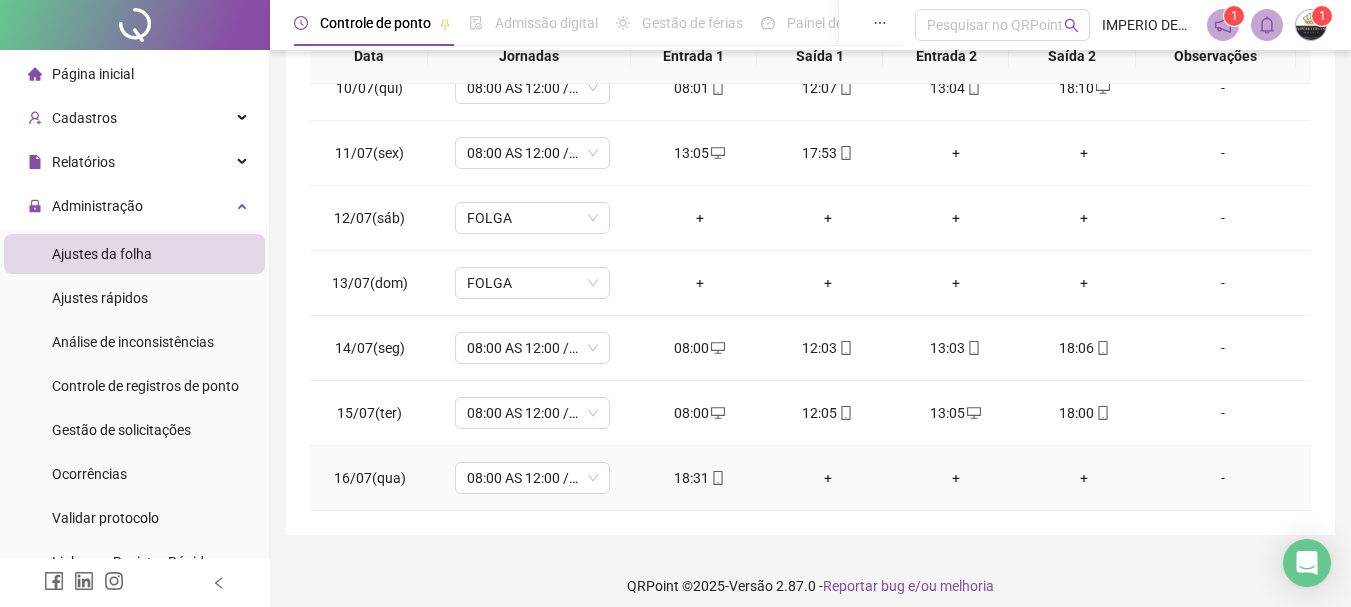 click on "+" at bounding box center (828, 478) 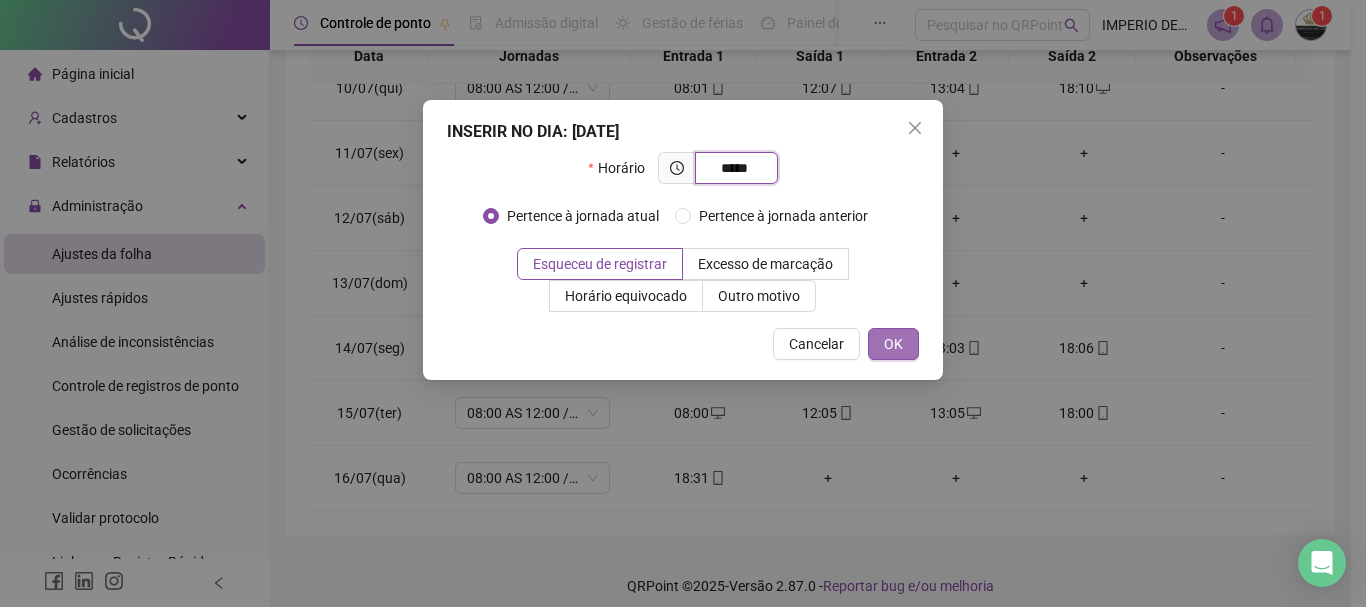type on "*****" 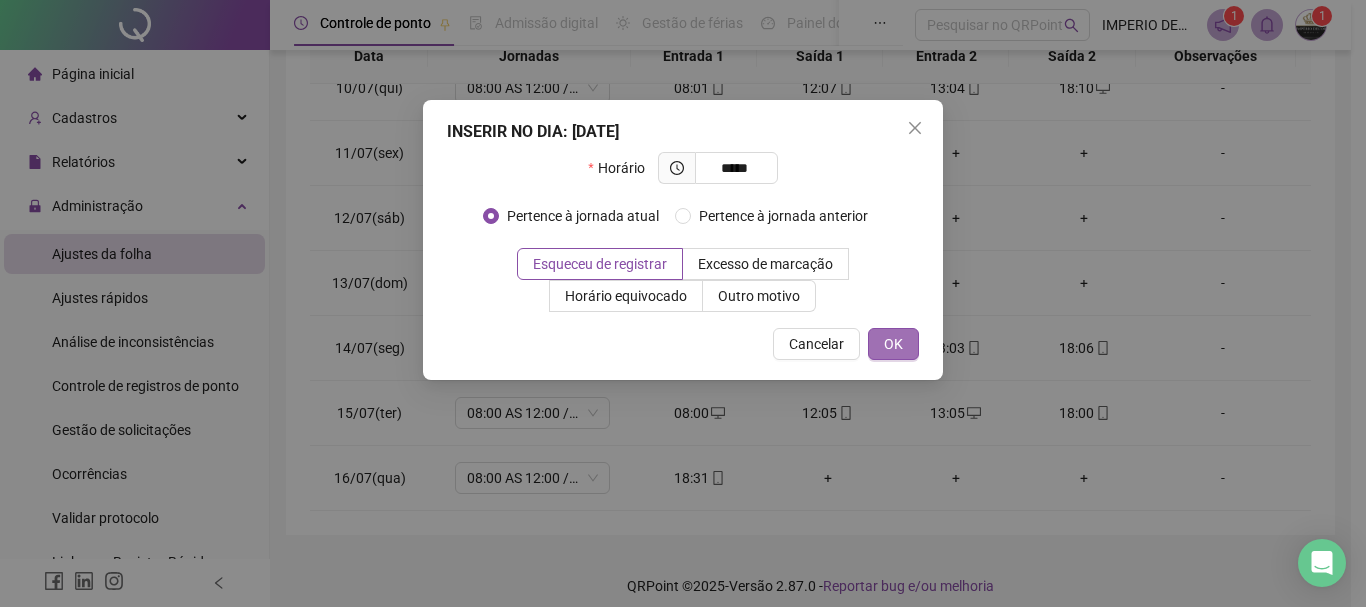 click on "OK" at bounding box center (893, 344) 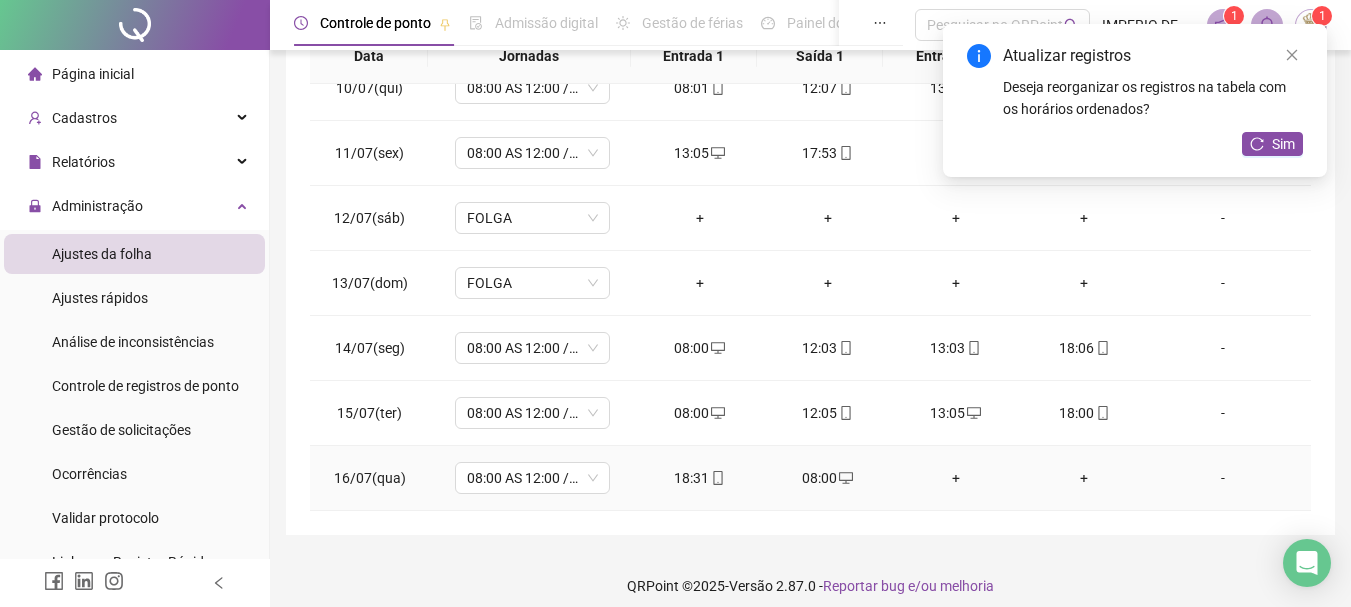 click on "+" at bounding box center (956, 478) 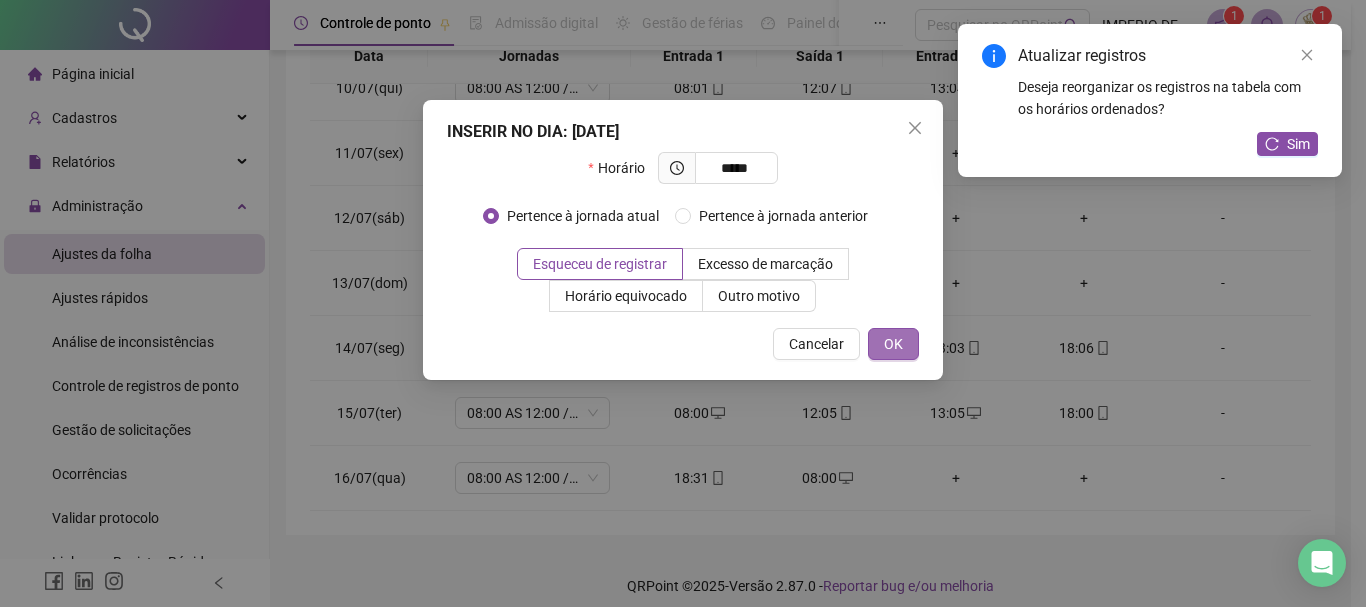 type on "*****" 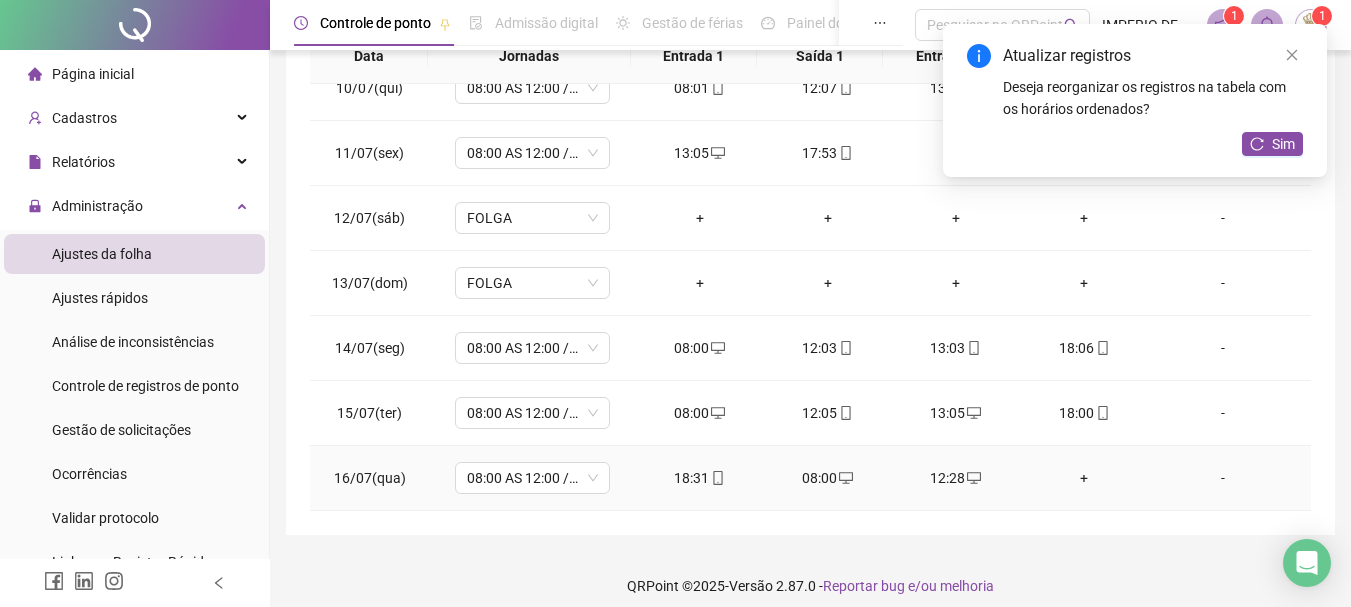 click on "+" at bounding box center (1084, 478) 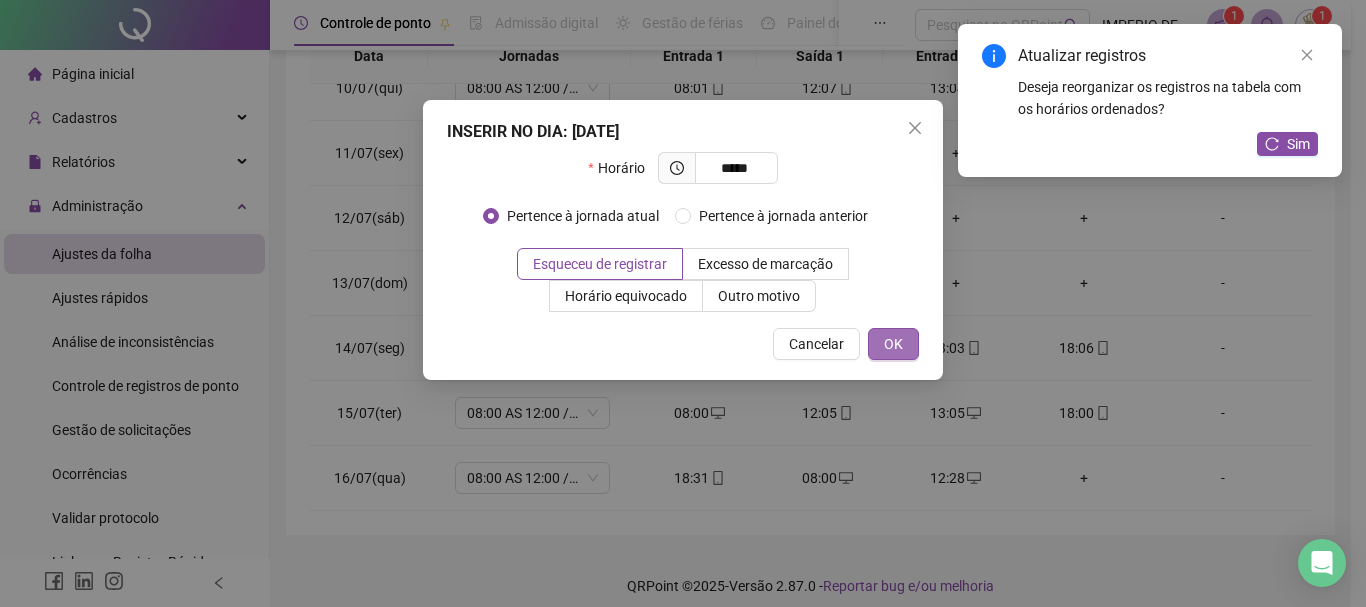 type on "*****" 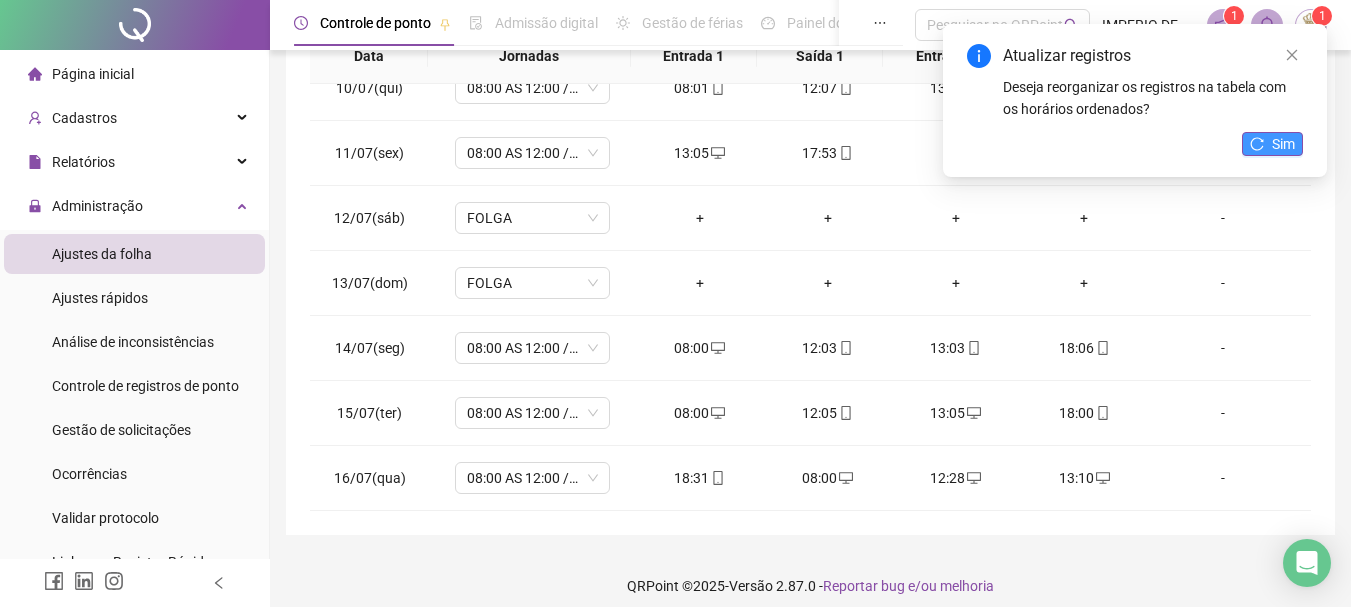 click on "Sim" at bounding box center (1283, 144) 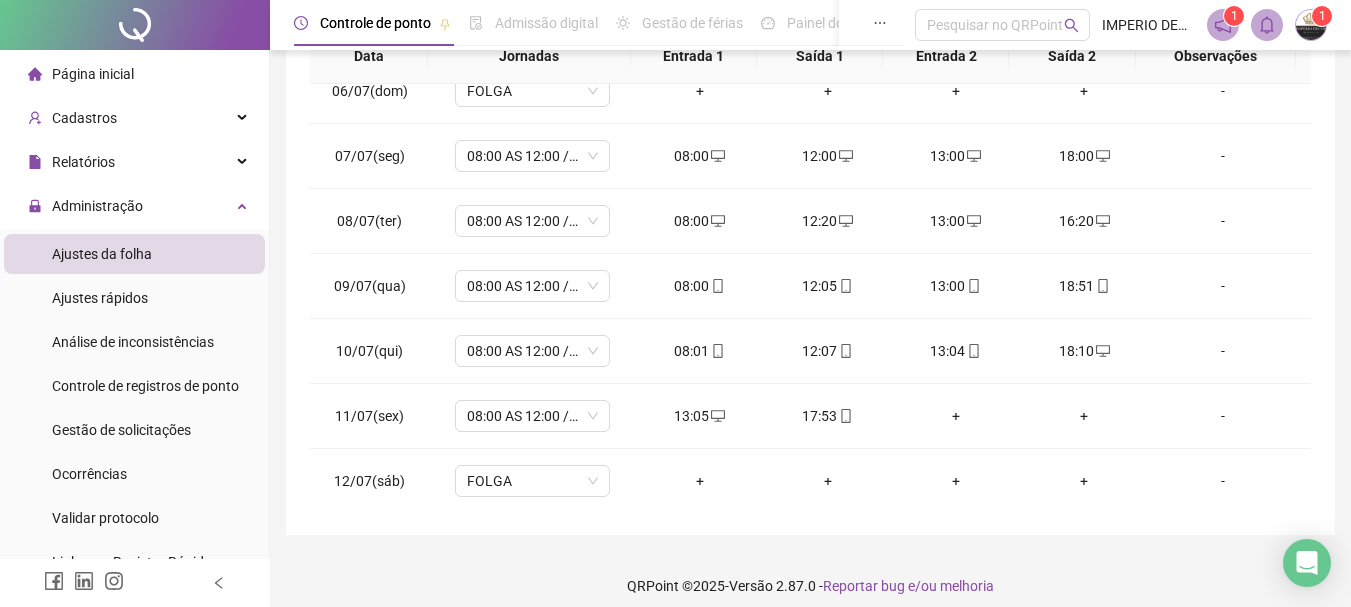 scroll, scrollTop: 0, scrollLeft: 0, axis: both 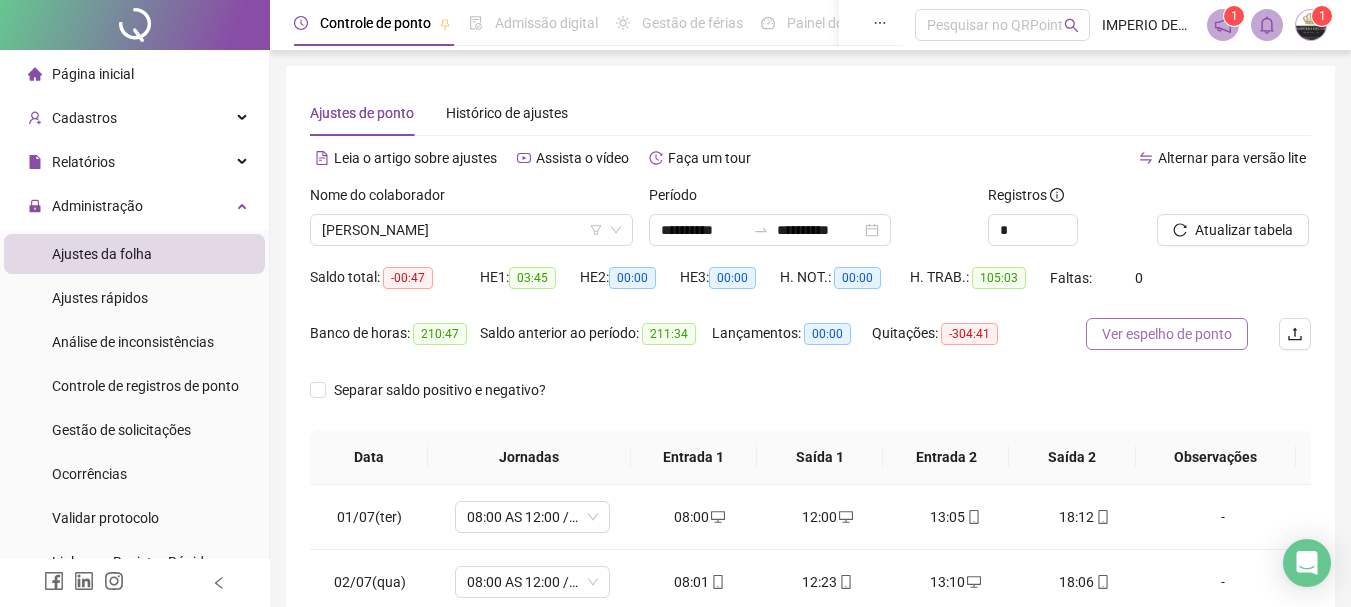 click on "Ver espelho de ponto" at bounding box center [1167, 334] 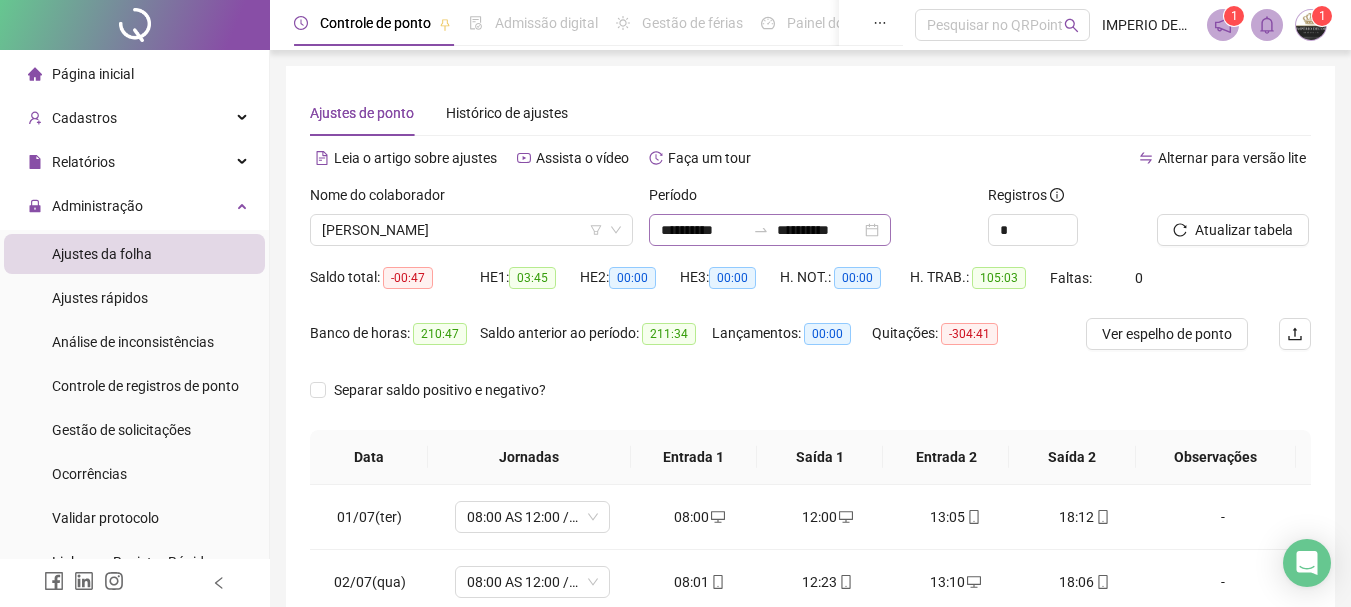 click on "**********" at bounding box center [770, 230] 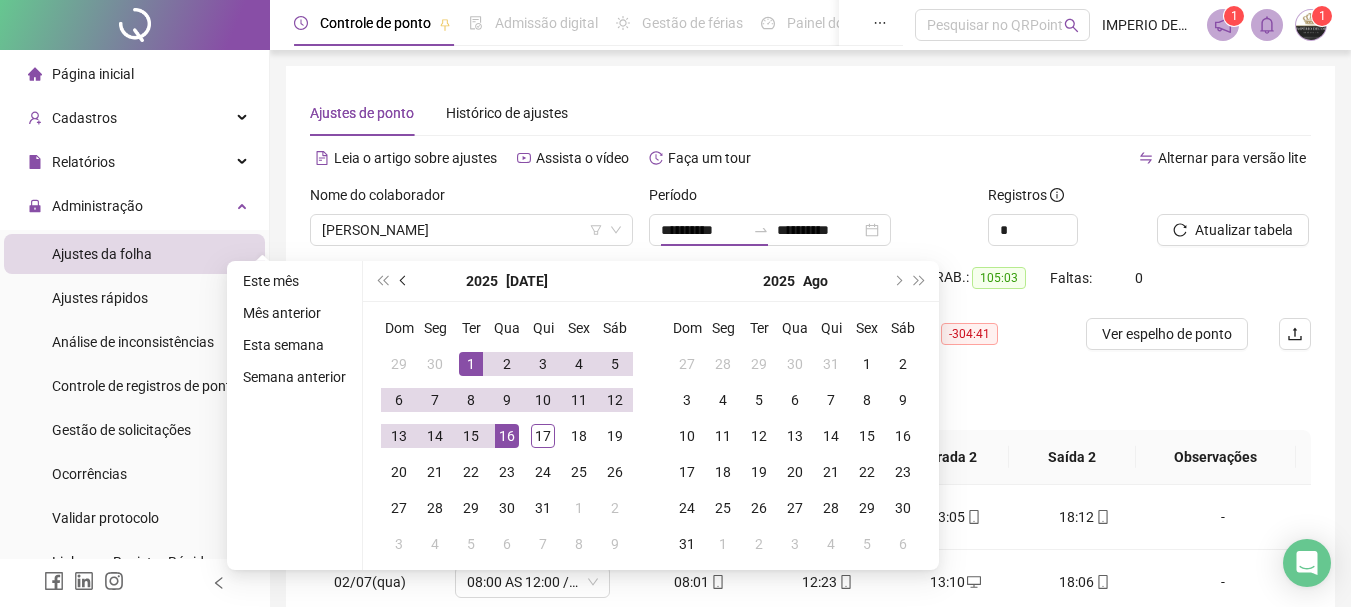 click at bounding box center [404, 281] 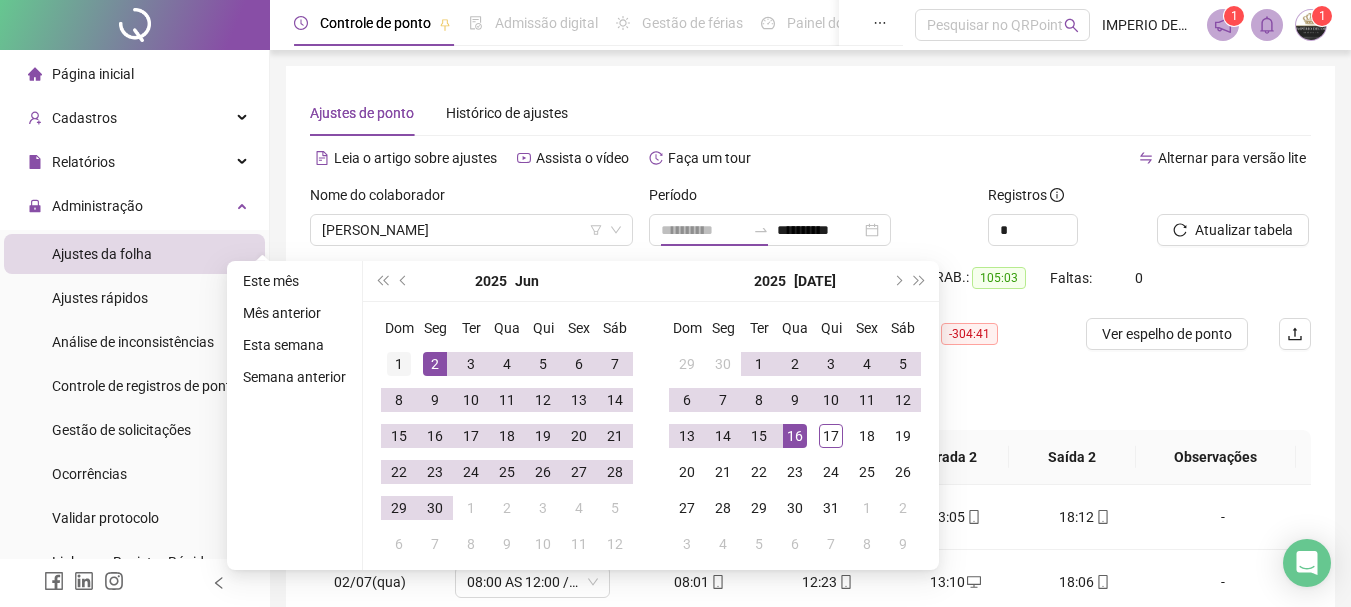 type on "**********" 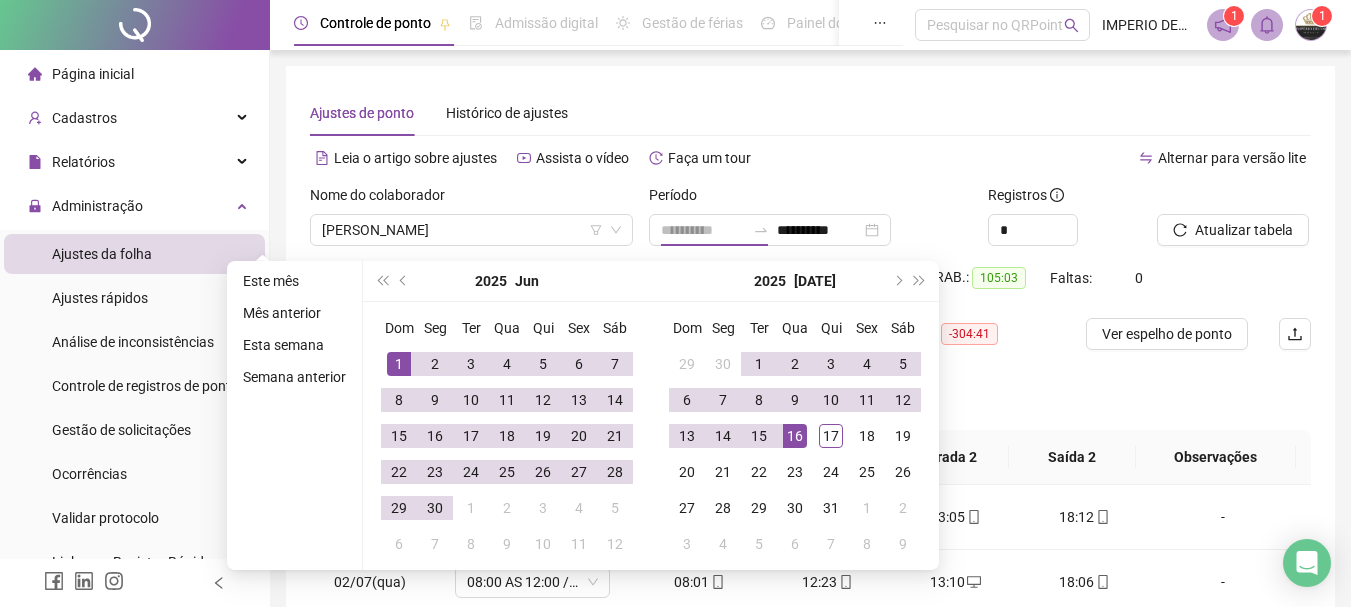 click on "1" at bounding box center (399, 364) 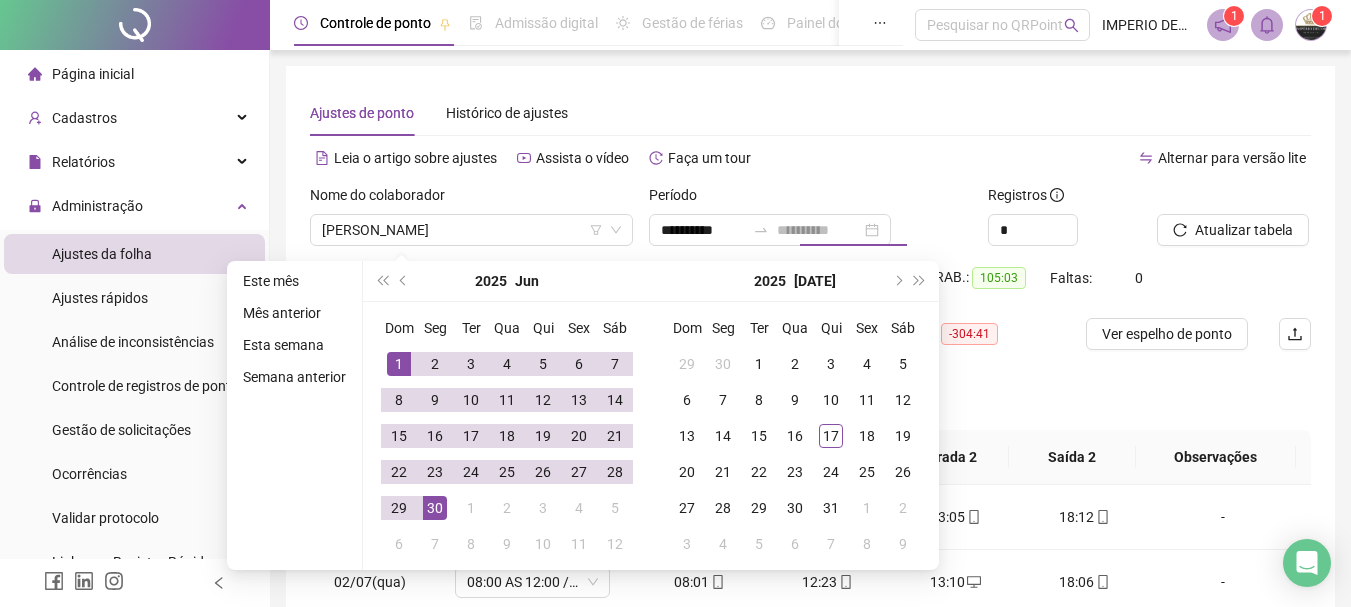 click on "30" at bounding box center (435, 508) 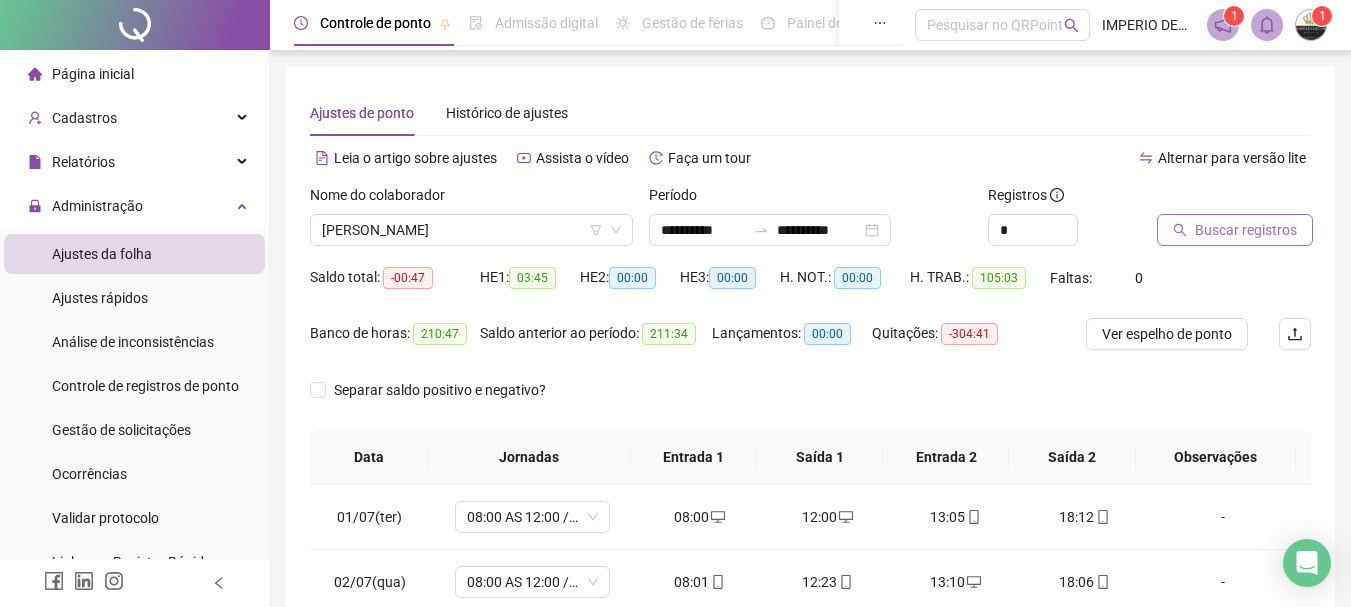 click on "Buscar registros" at bounding box center (1246, 230) 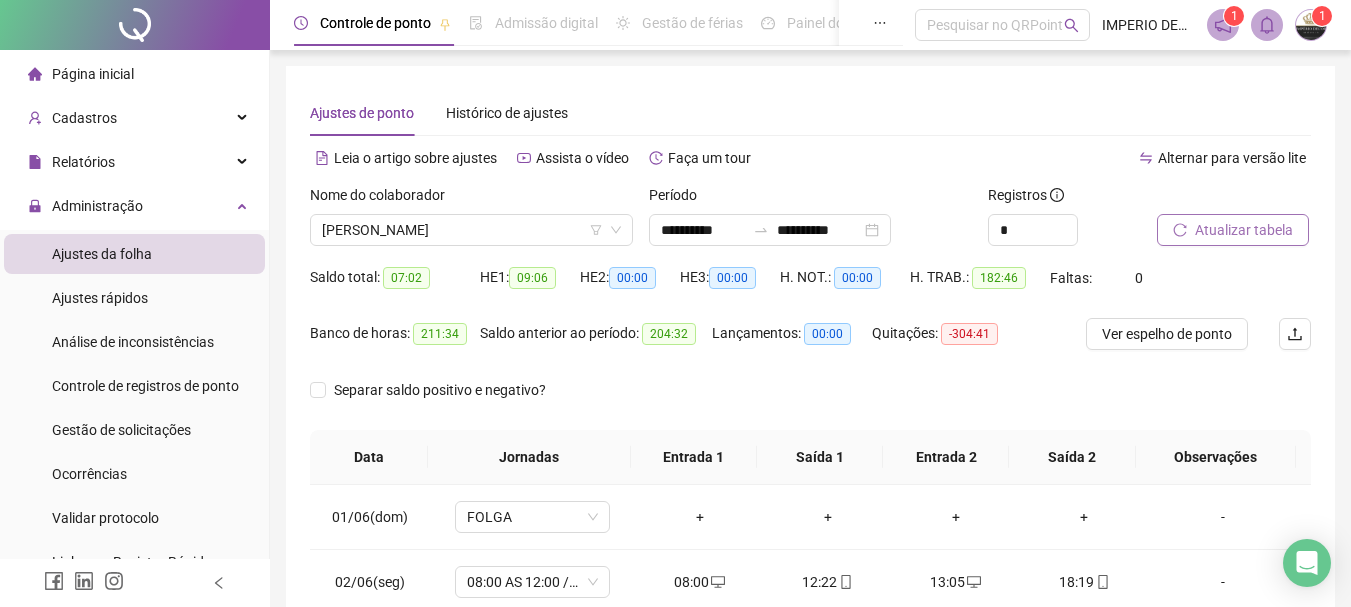 drag, startPoint x: 1154, startPoint y: 332, endPoint x: 978, endPoint y: 305, distance: 178.05898 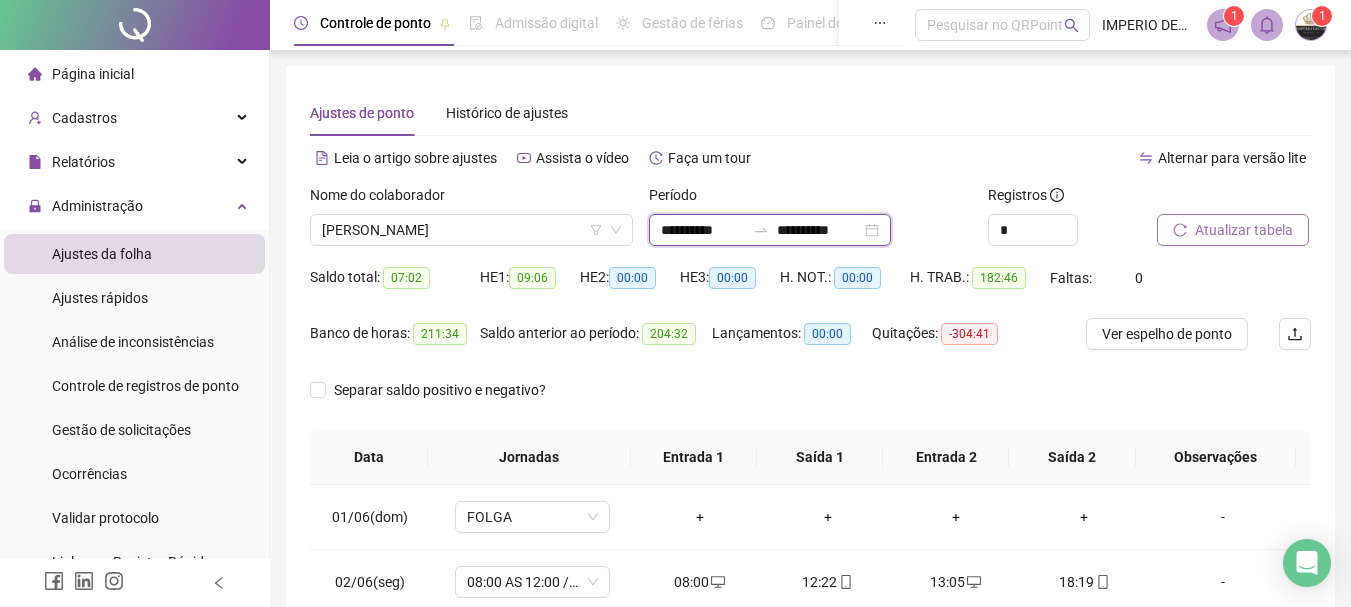 click on "**********" at bounding box center (819, 230) 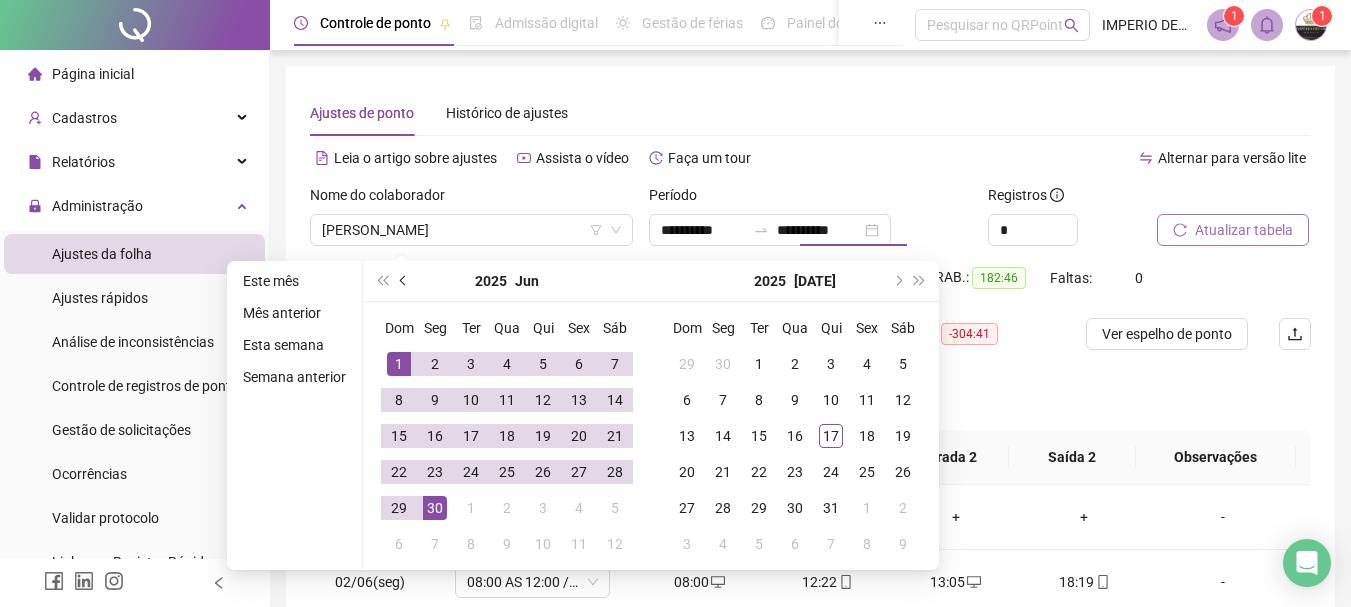 click at bounding box center (404, 281) 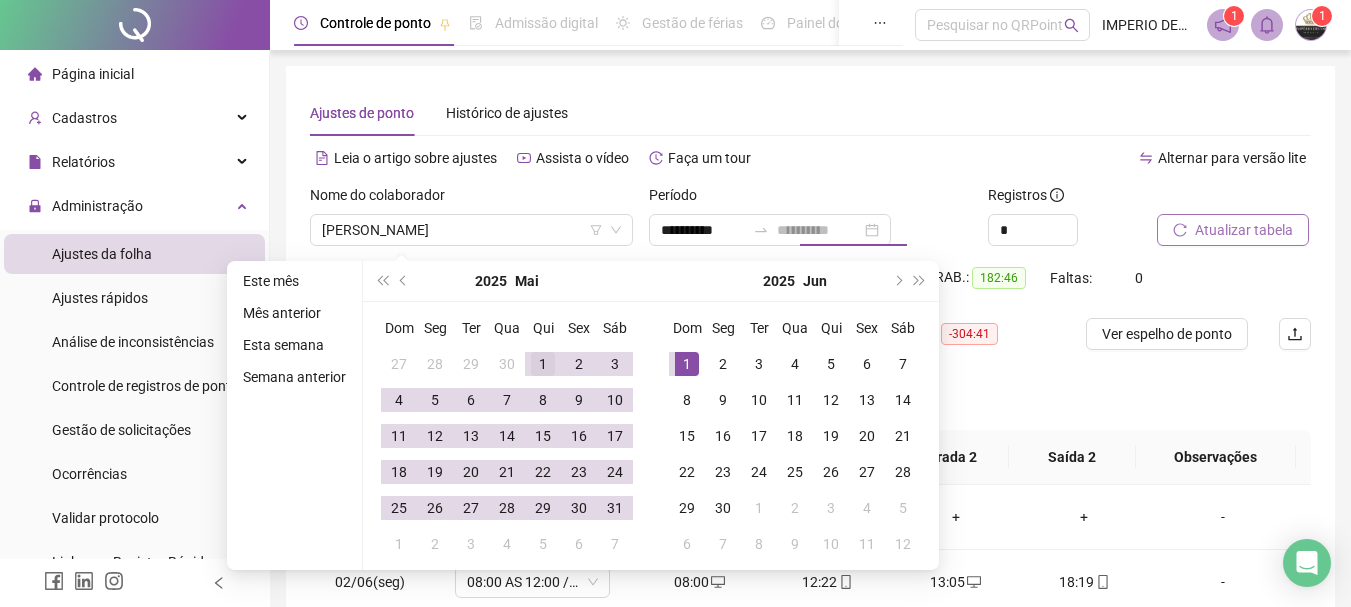 type on "**********" 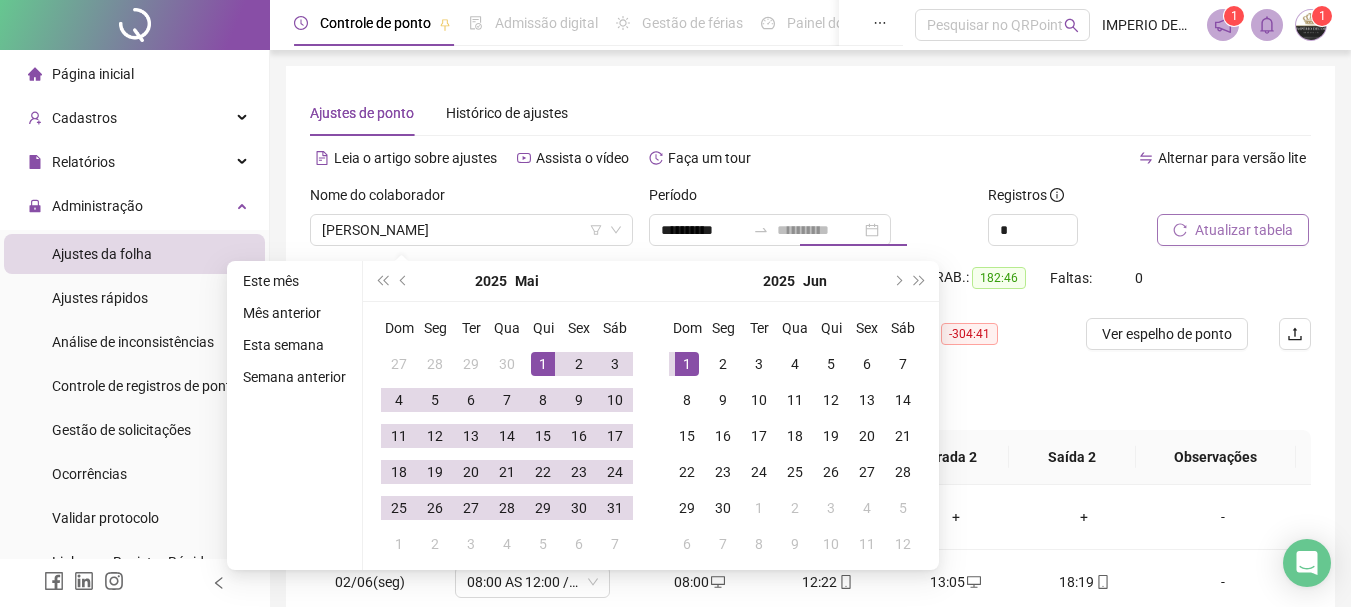 click on "1" at bounding box center (543, 364) 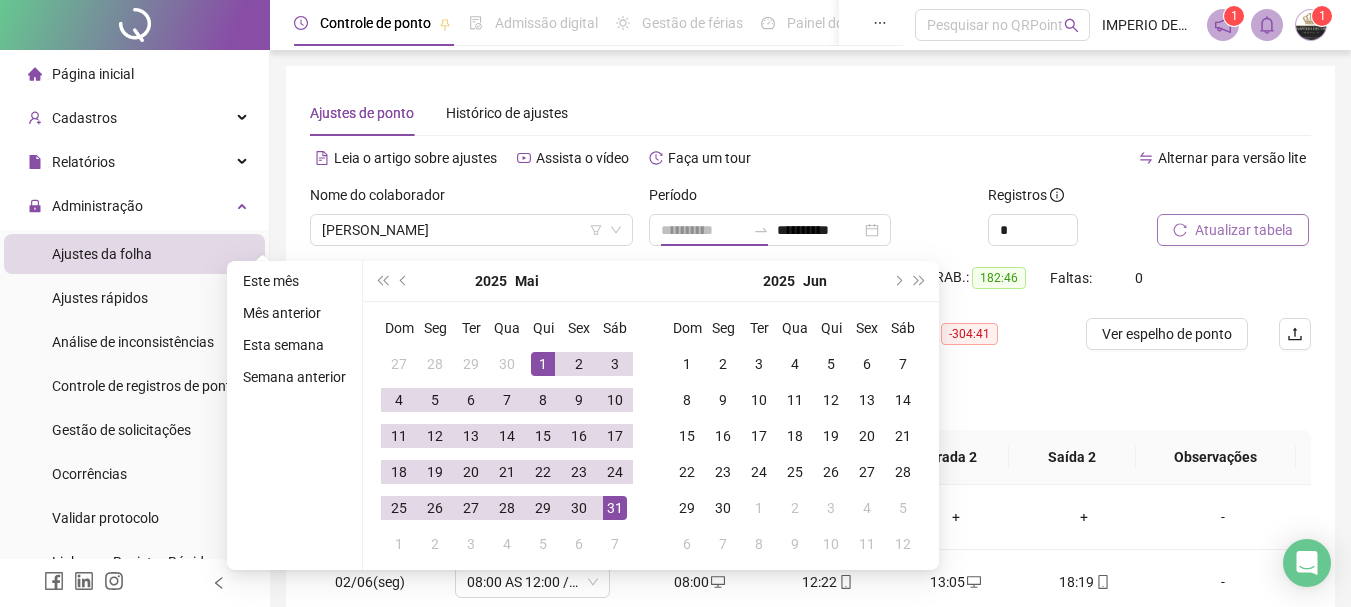 click on "31" at bounding box center (615, 508) 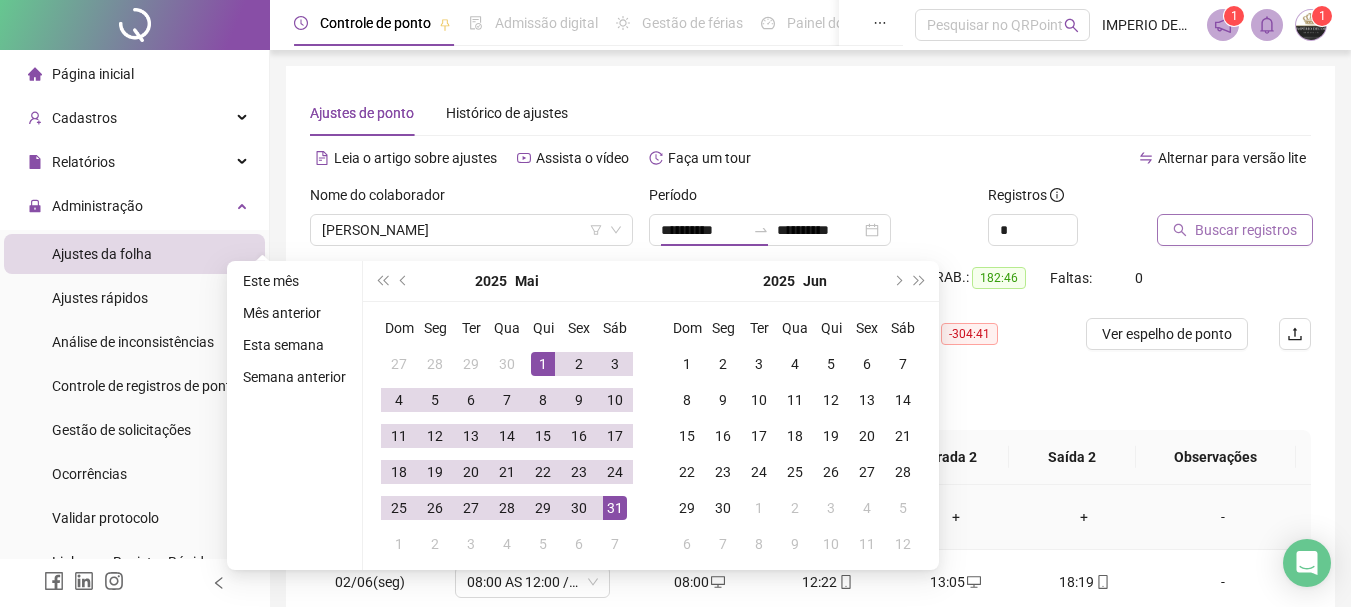 type on "**********" 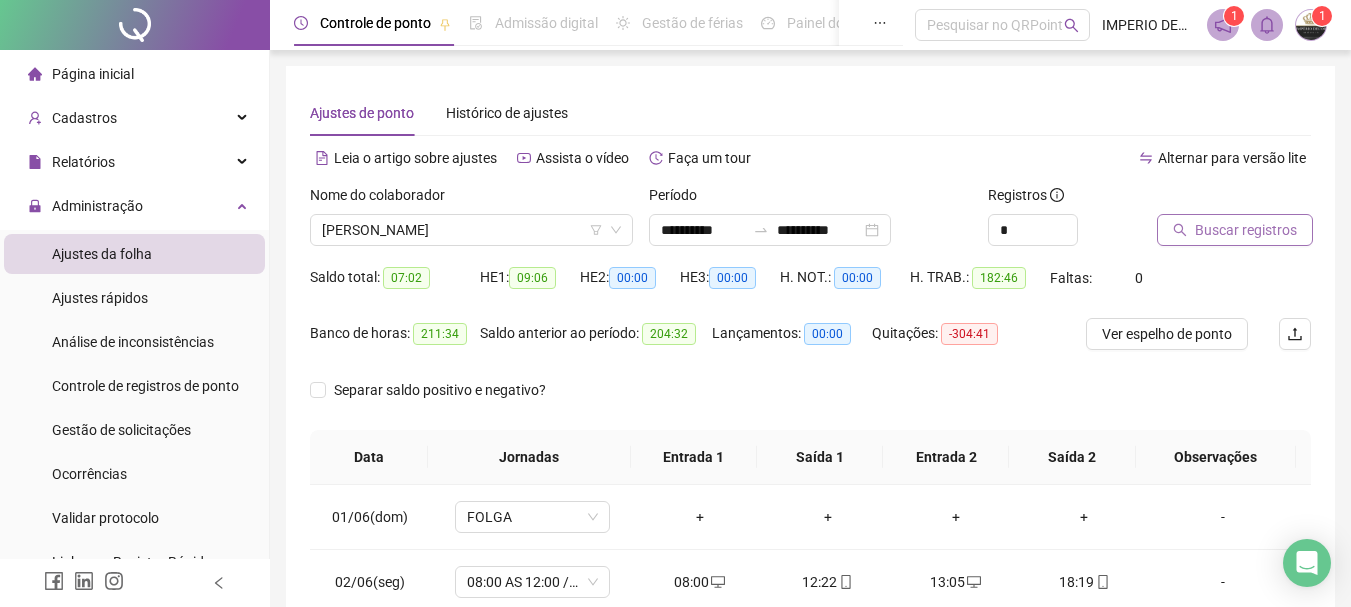 click on "Buscar registros" at bounding box center (1246, 230) 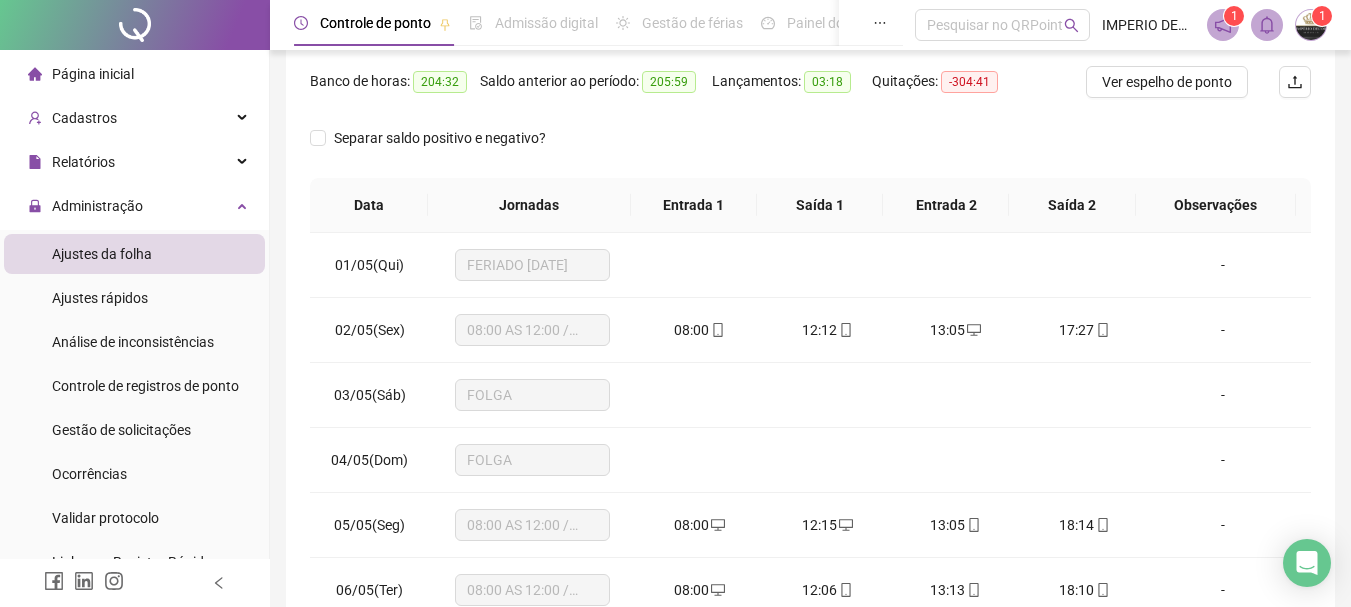 scroll, scrollTop: 0, scrollLeft: 0, axis: both 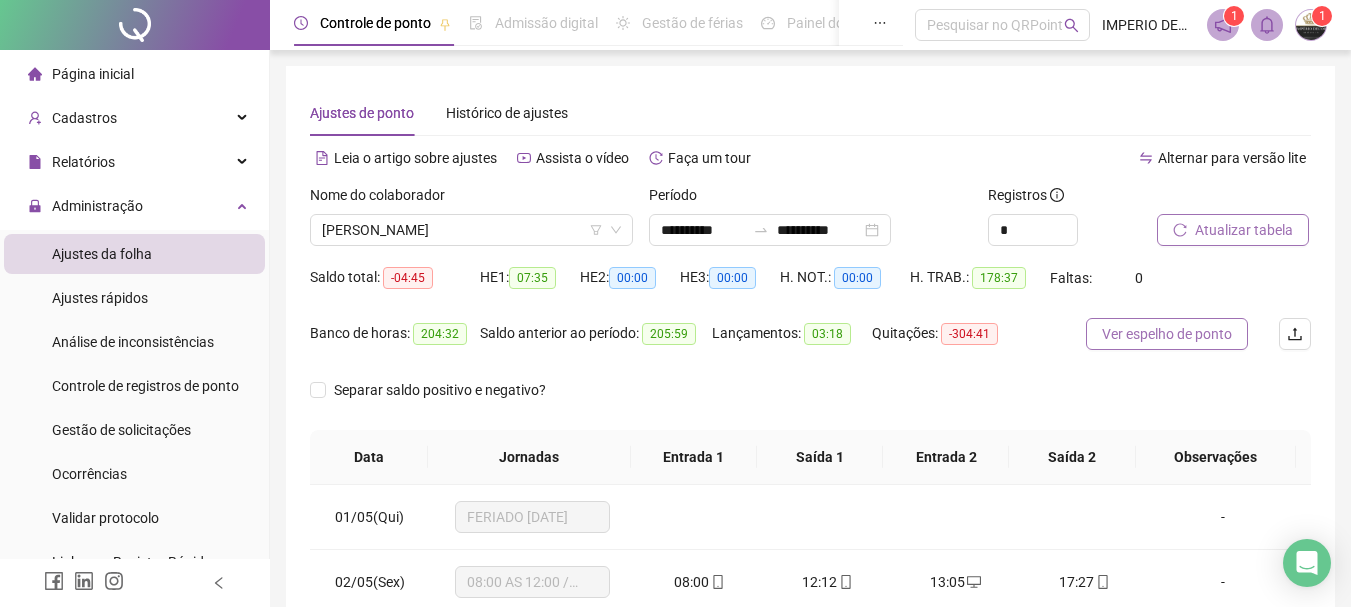 click on "Ver espelho de ponto" at bounding box center (1167, 334) 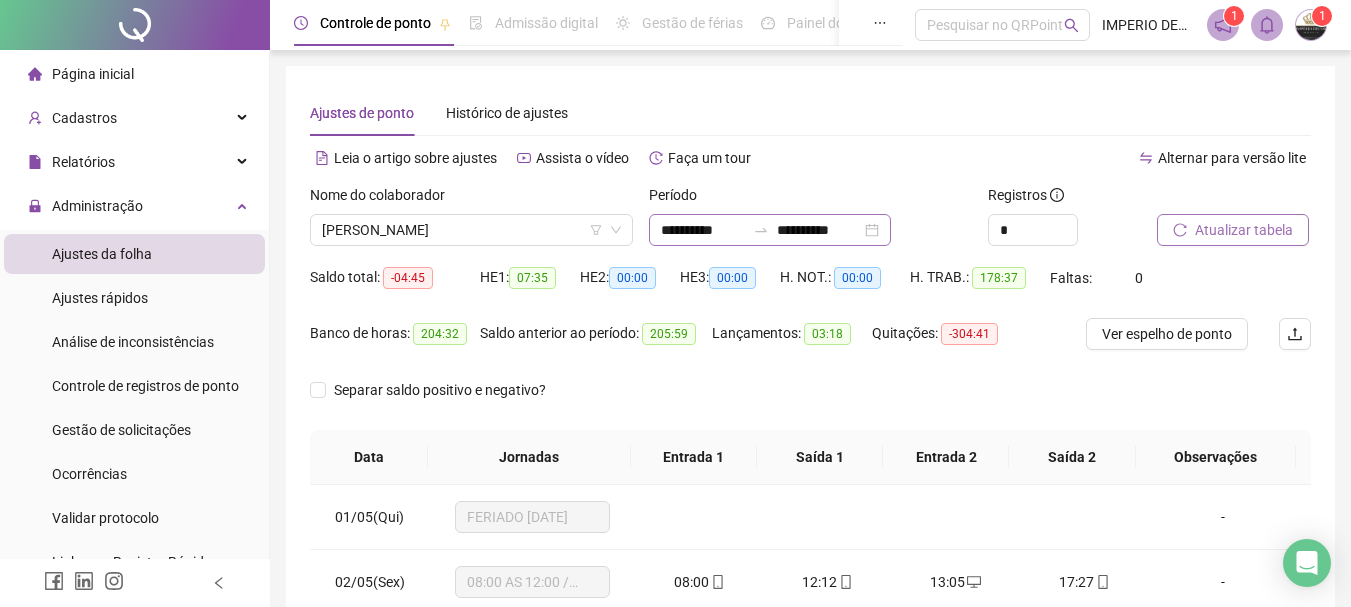 click on "**********" at bounding box center [770, 230] 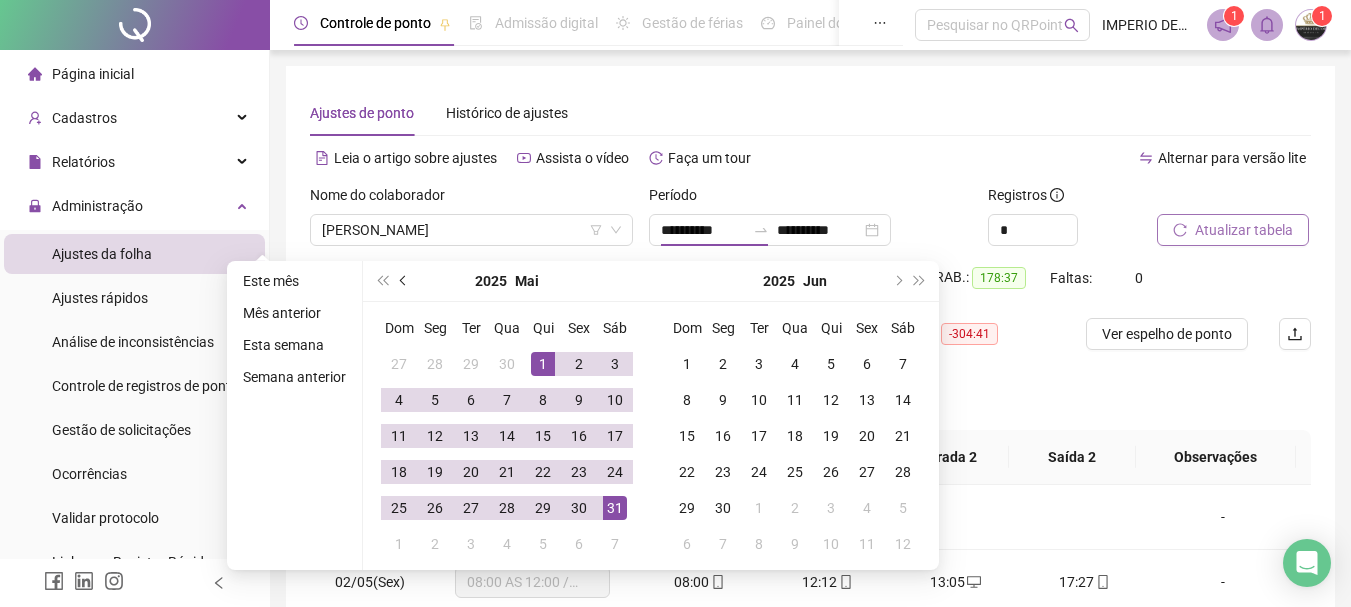 click at bounding box center [404, 281] 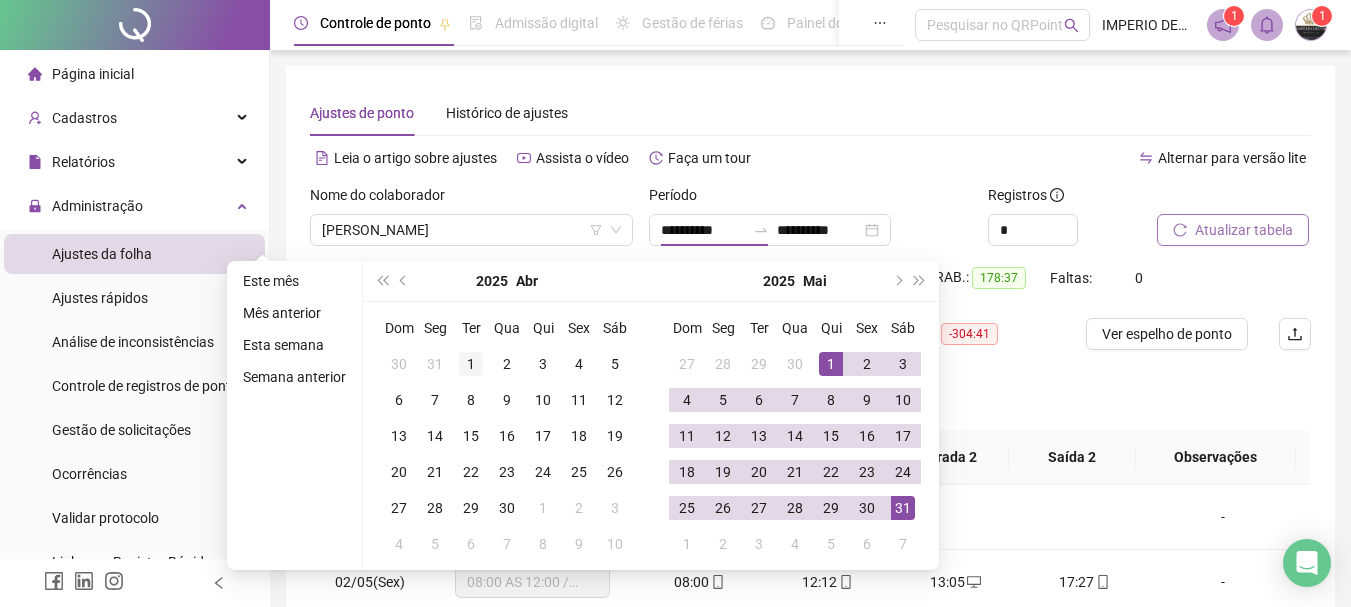 type on "**********" 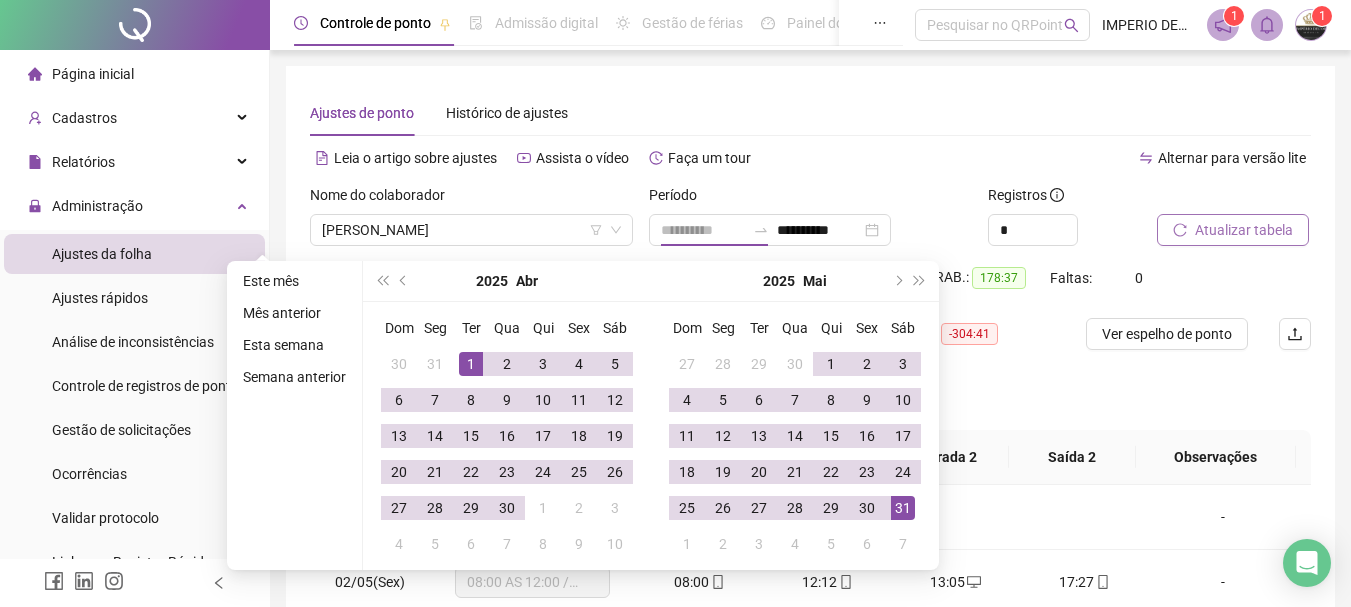 click on "1" at bounding box center (471, 364) 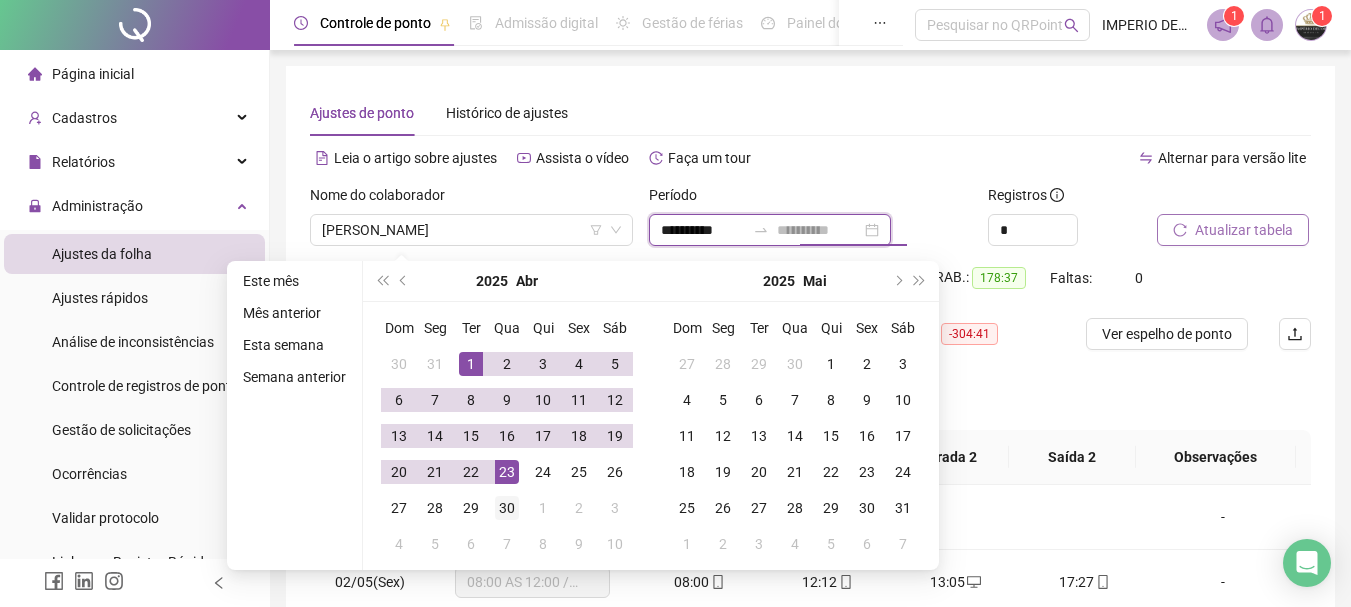 type on "**********" 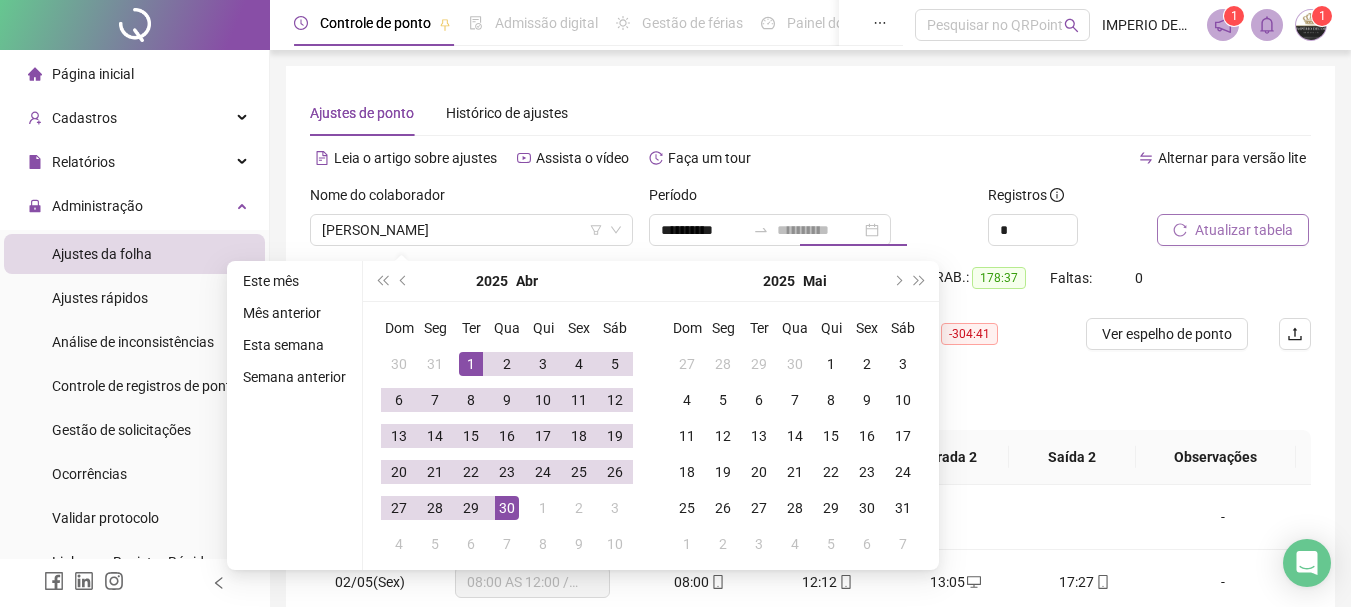 click on "30" at bounding box center [507, 508] 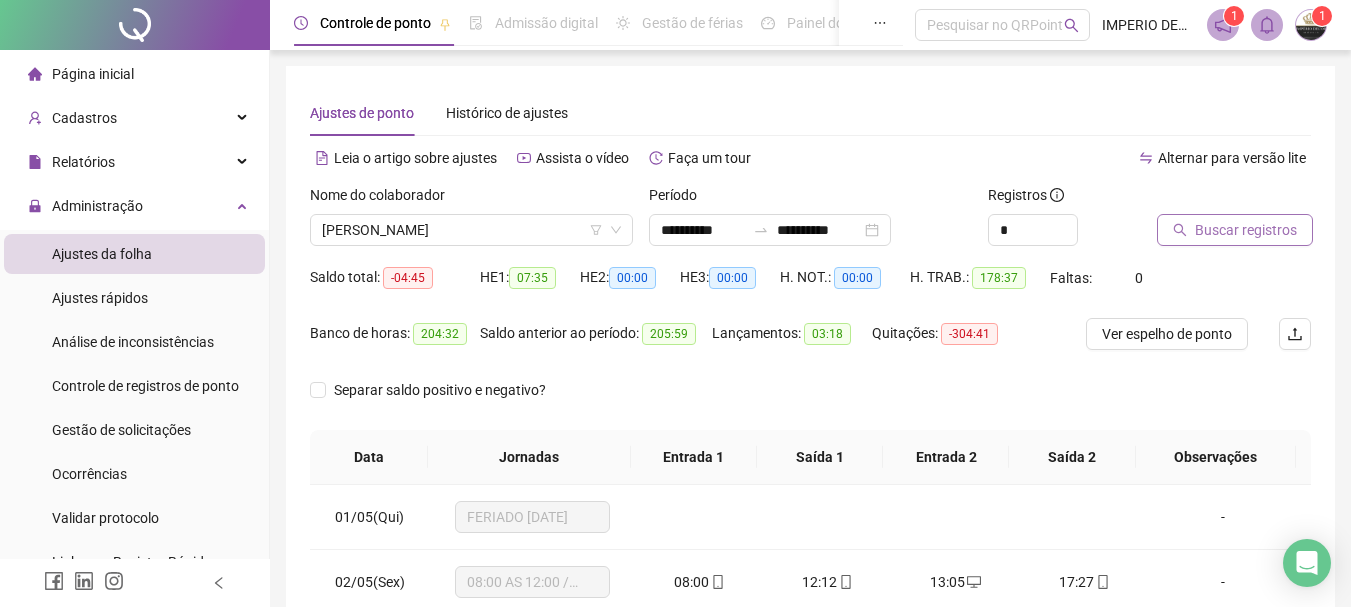 click on "Buscar registros" at bounding box center (1246, 230) 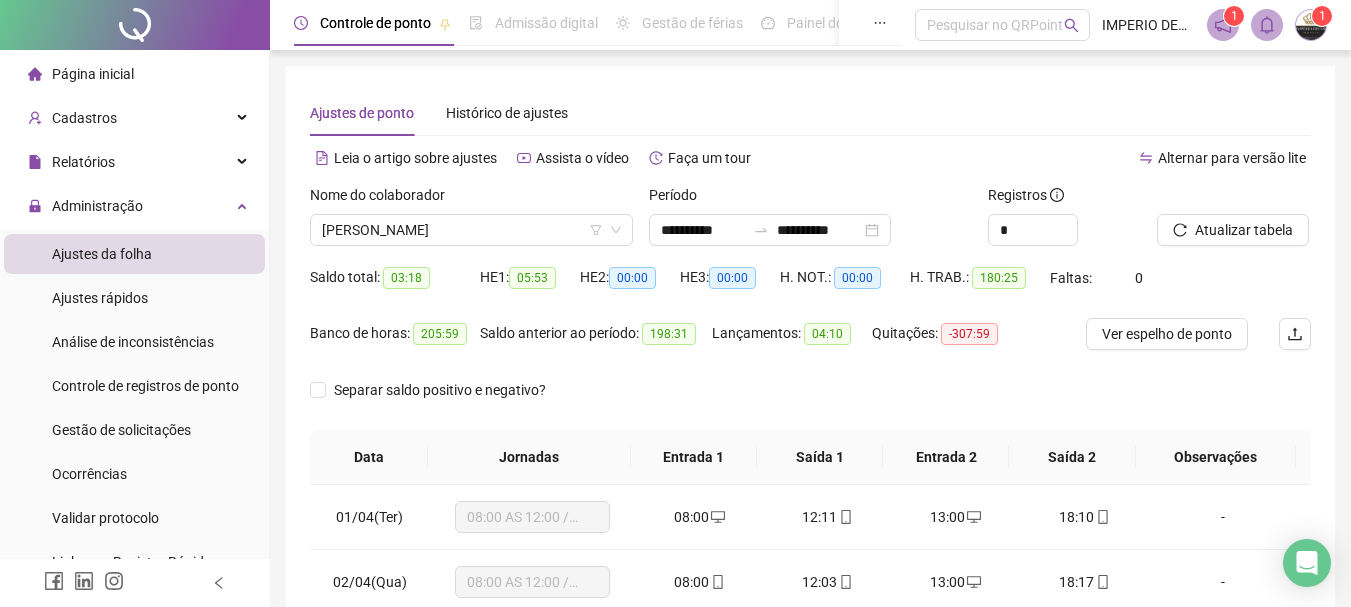 click on "Ver espelho de ponto" at bounding box center (1167, 334) 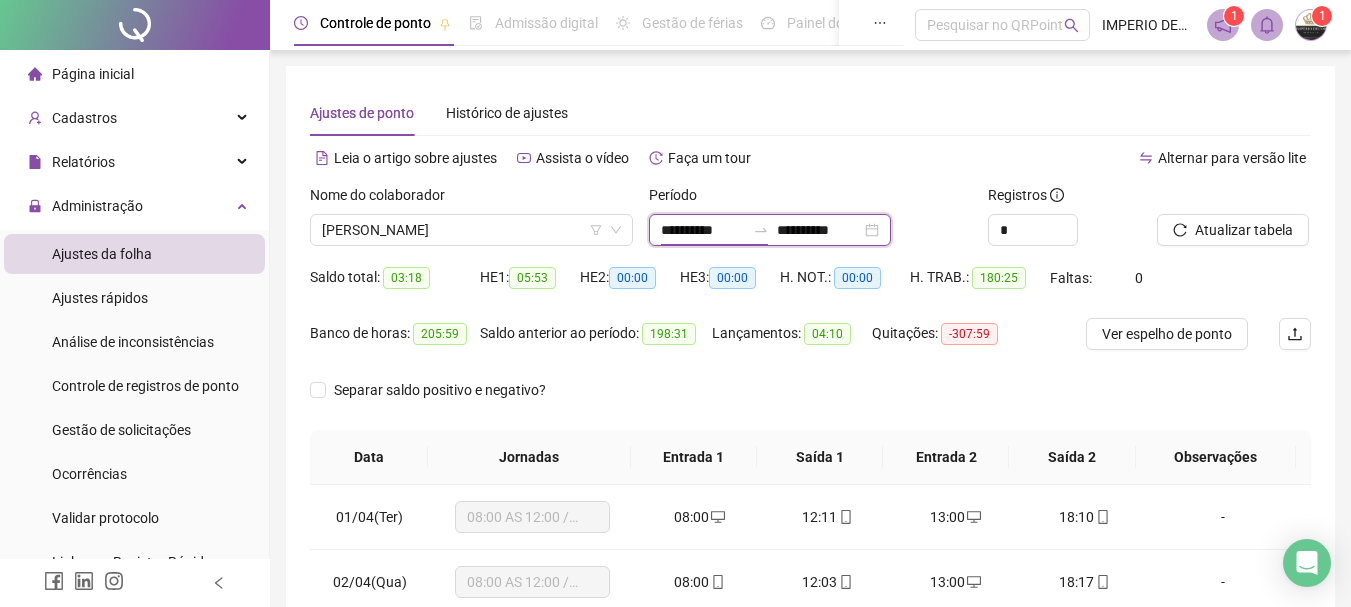 click on "**********" at bounding box center [703, 230] 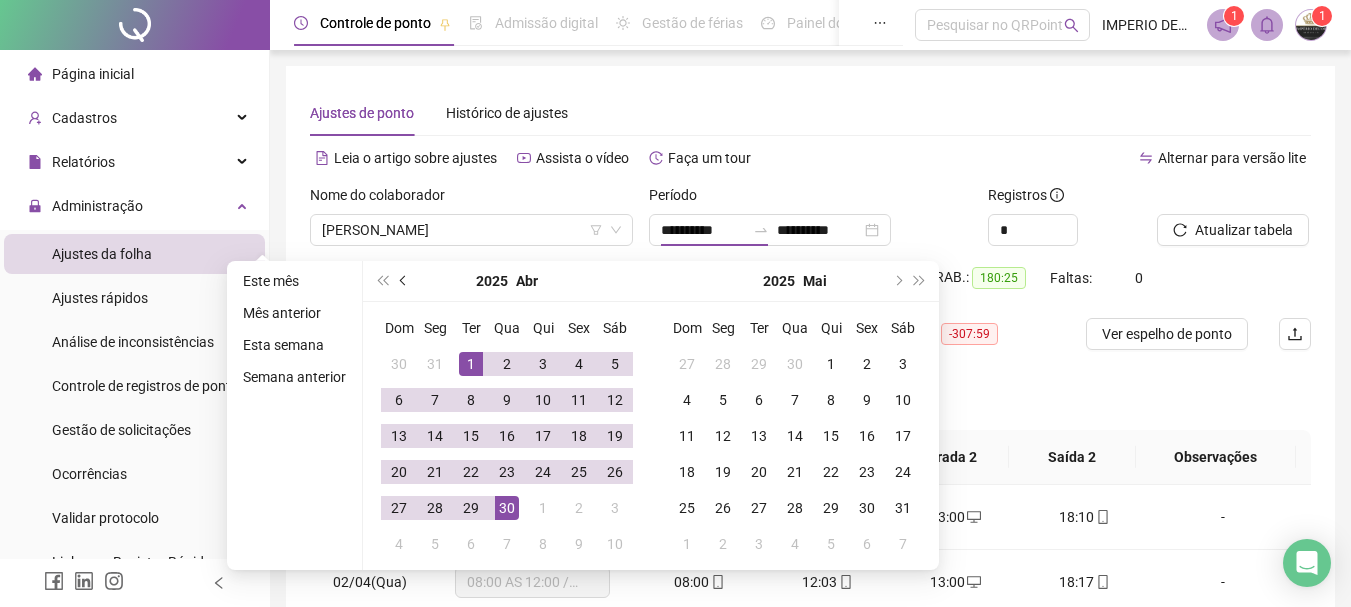 click at bounding box center (404, 281) 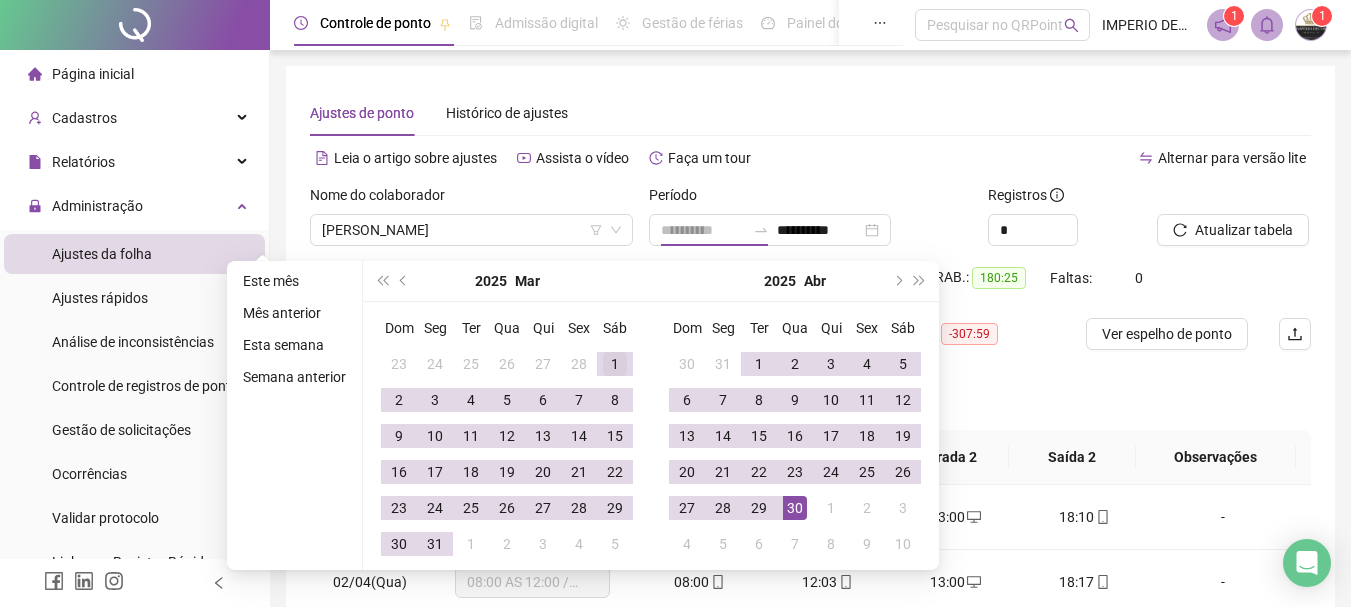 type on "**********" 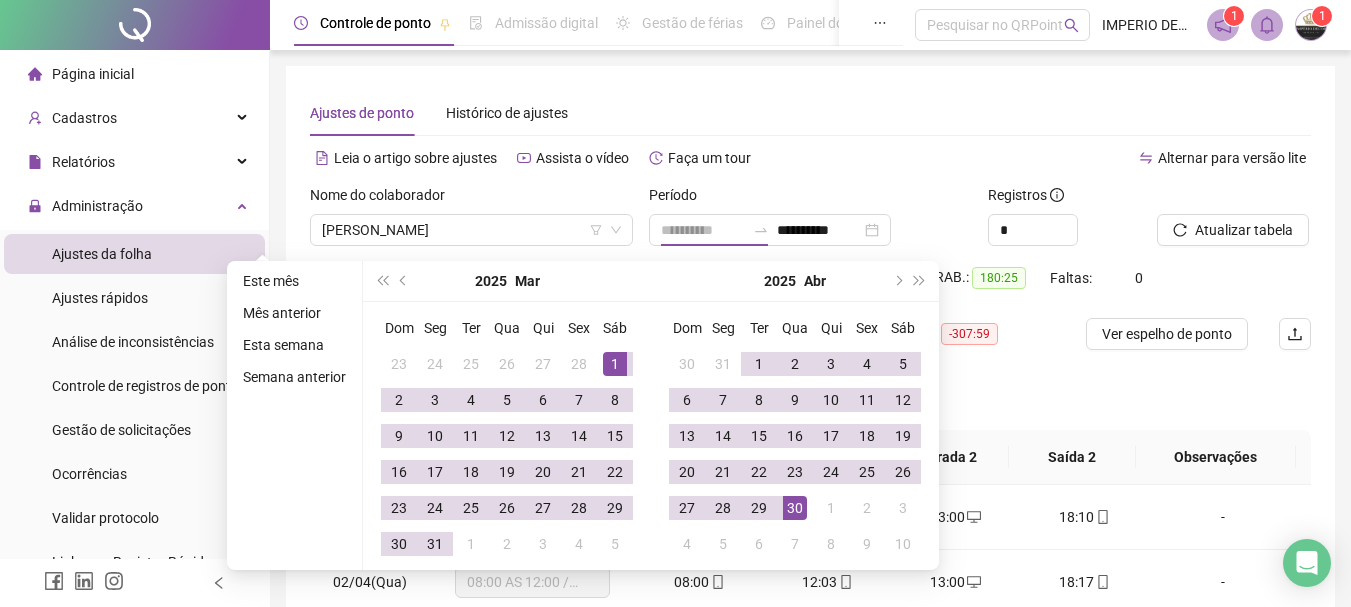 click on "1" at bounding box center [615, 364] 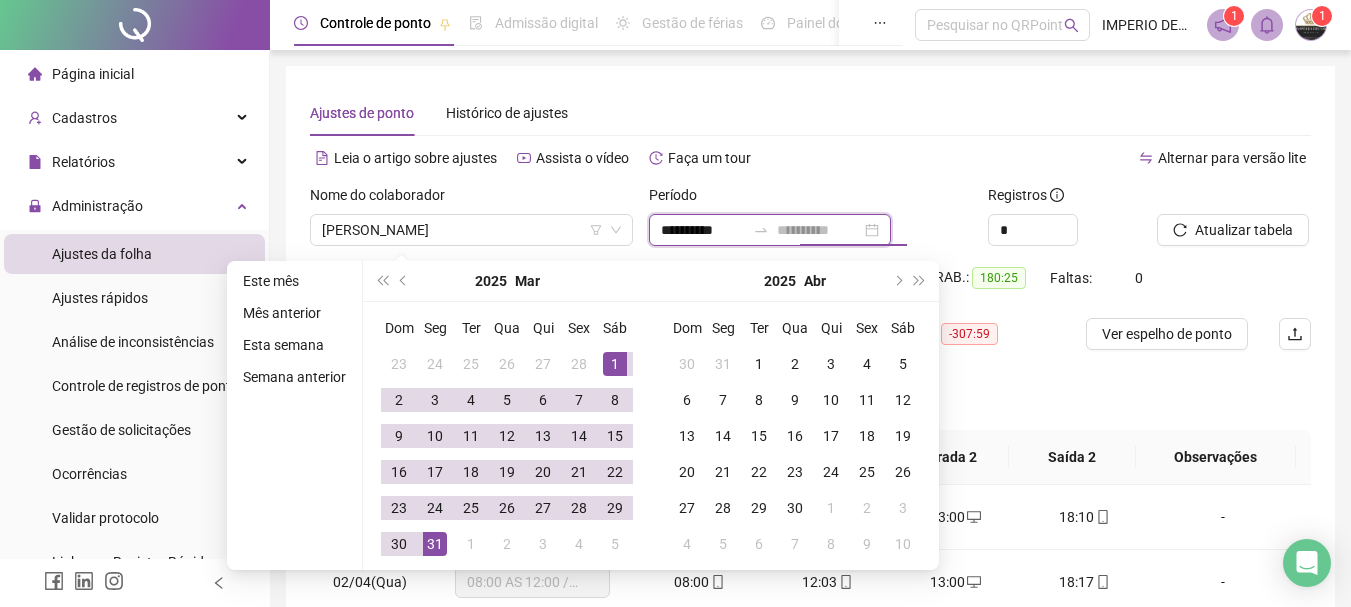 type on "**********" 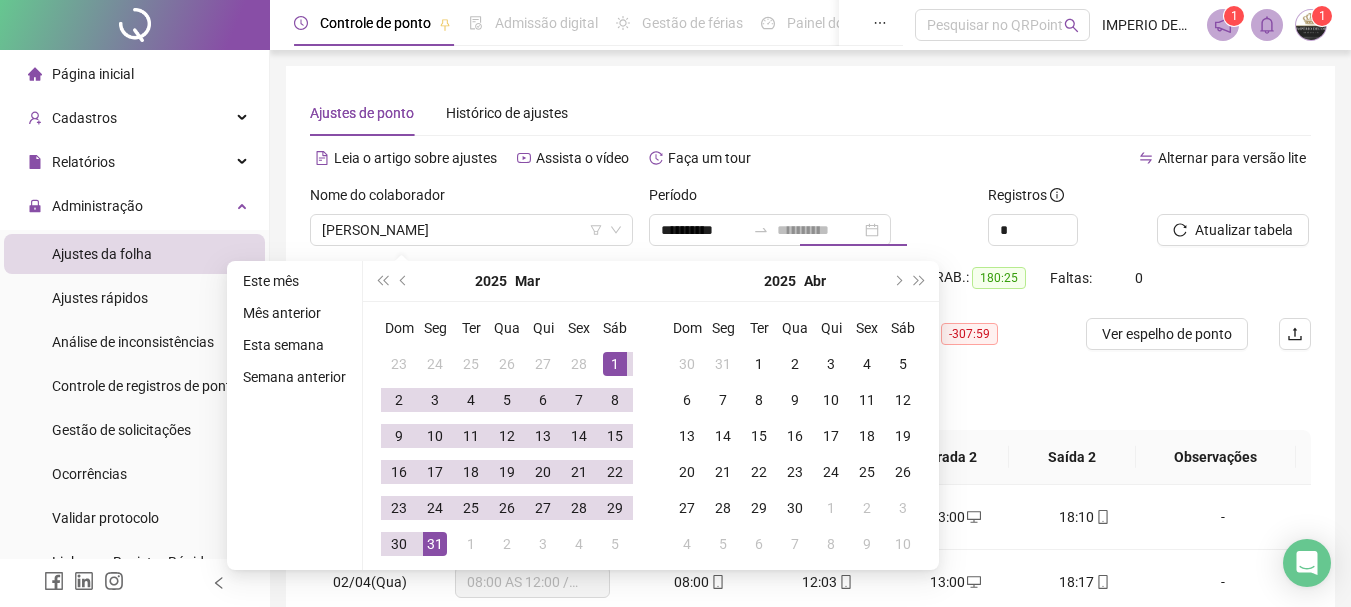 click on "31" at bounding box center [435, 544] 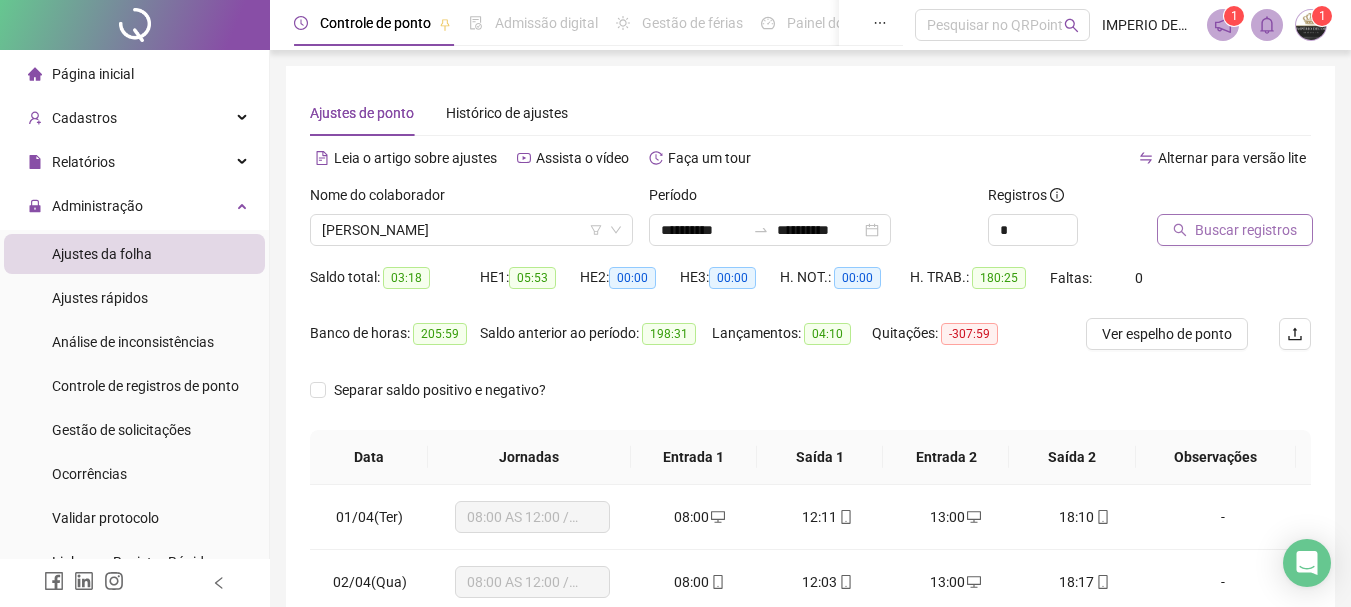 click on "Buscar registros" at bounding box center (1246, 230) 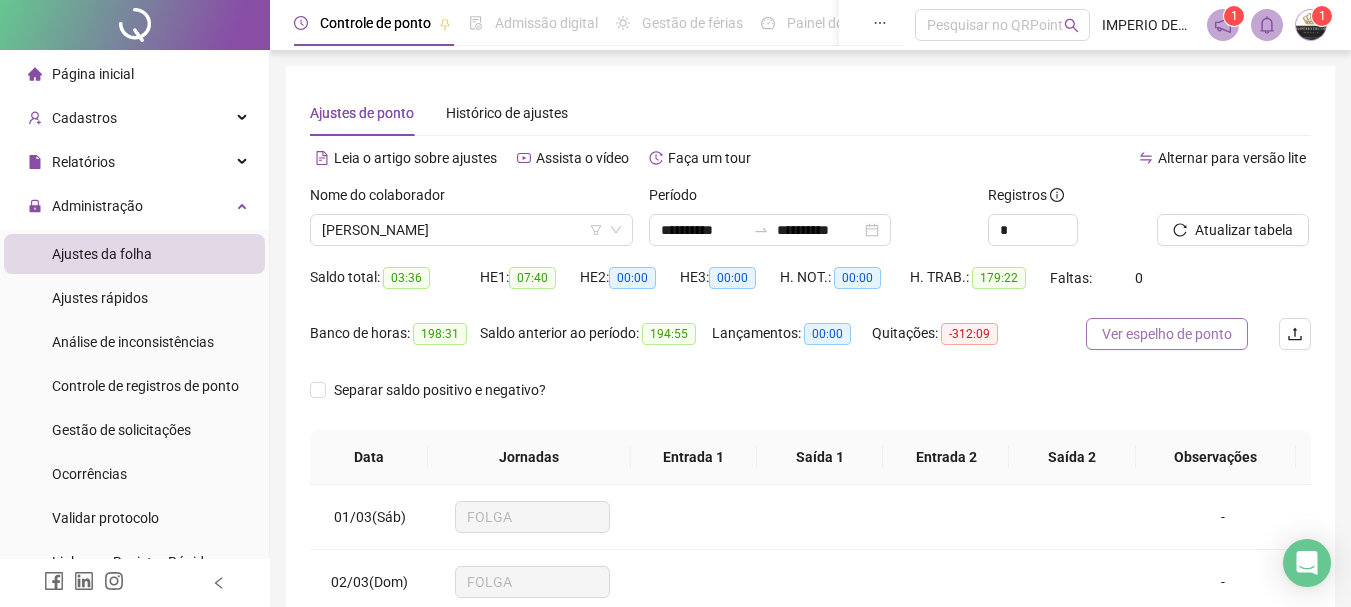 click on "Ver espelho de ponto" at bounding box center (1167, 334) 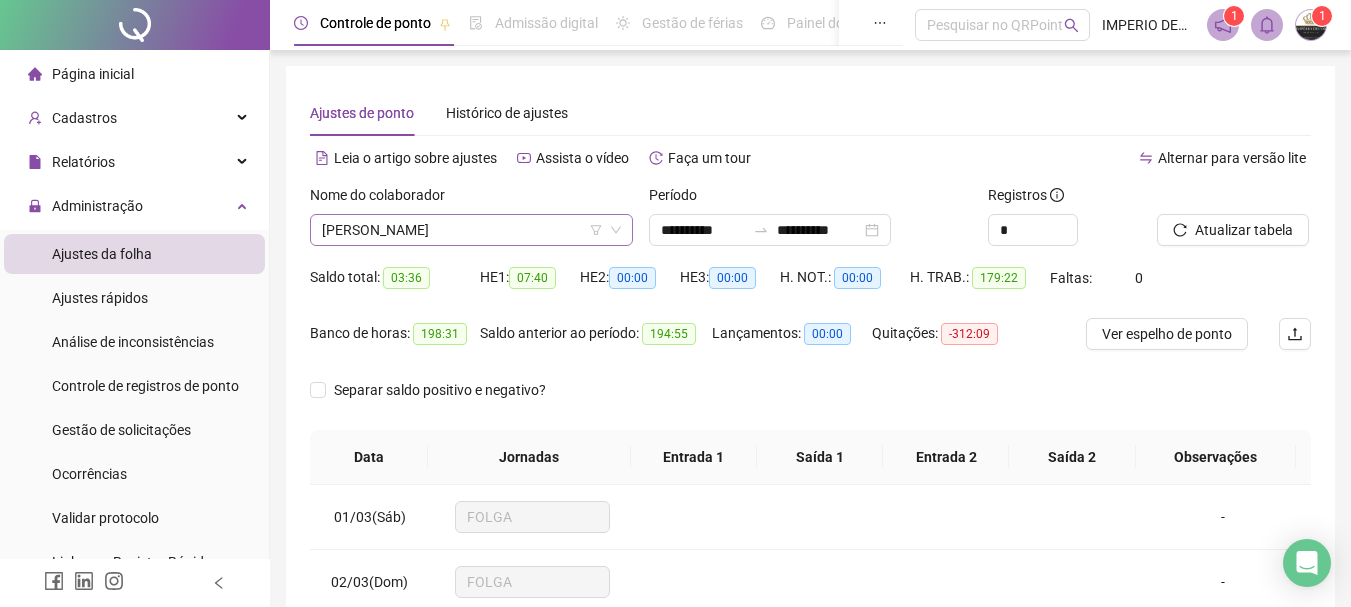 click on "[PERSON_NAME]" at bounding box center (471, 230) 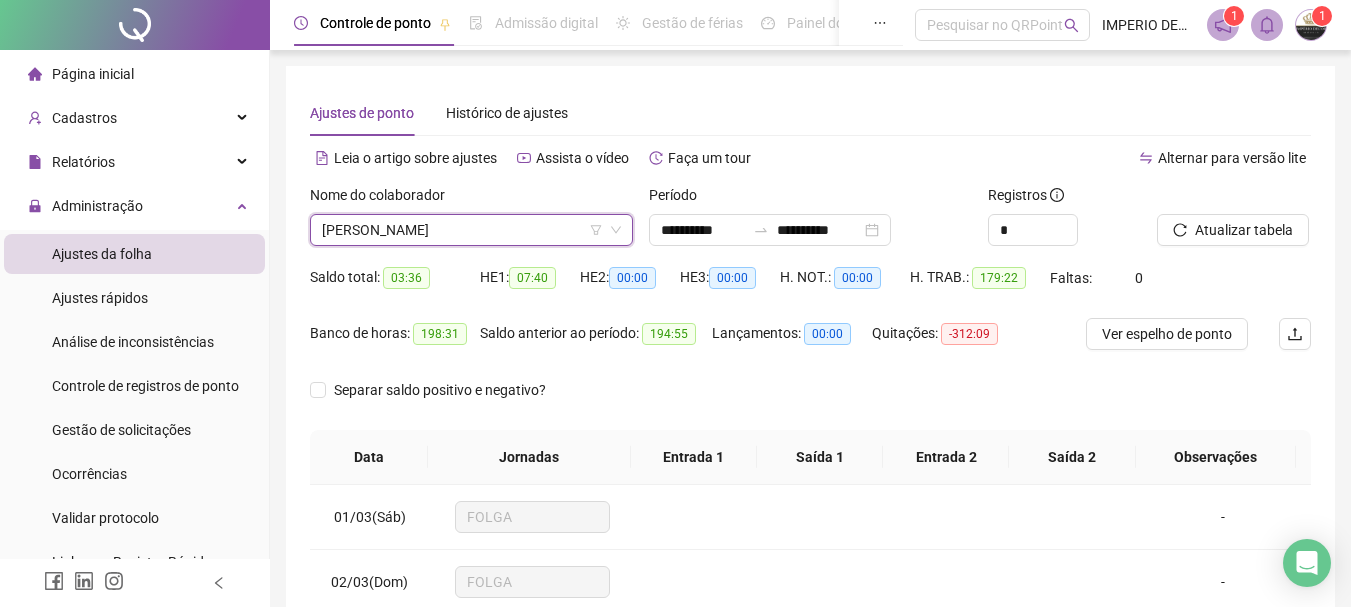 click on "[PERSON_NAME]" at bounding box center (471, 230) 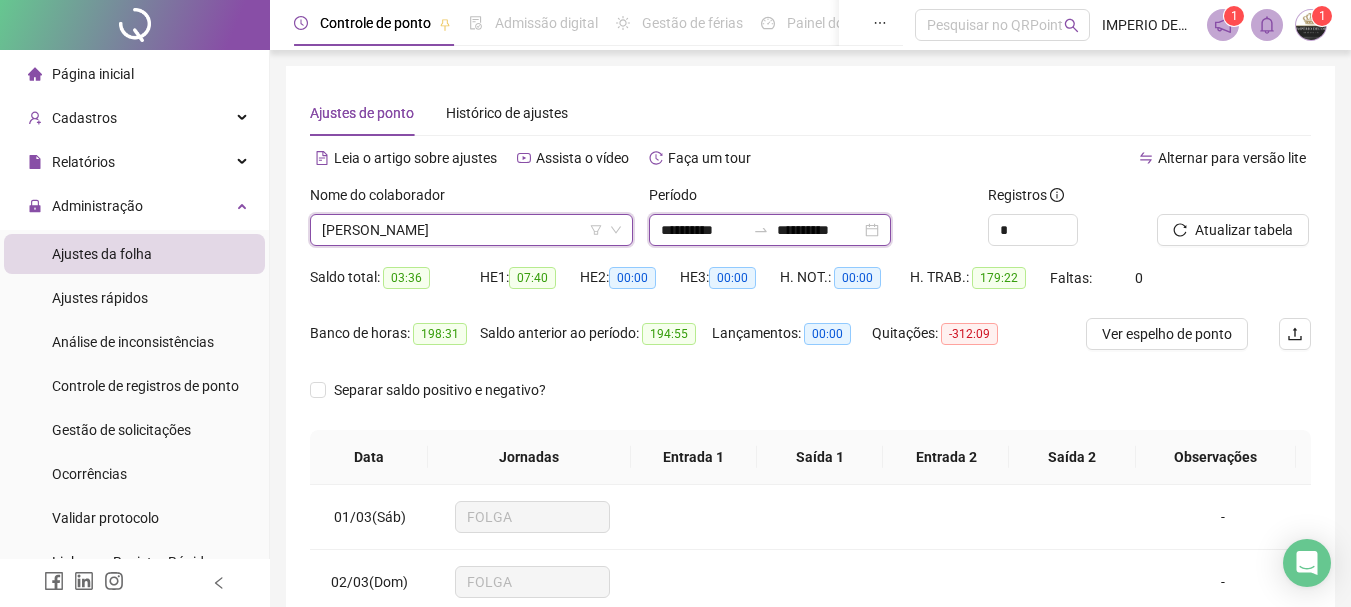click on "**********" at bounding box center [703, 230] 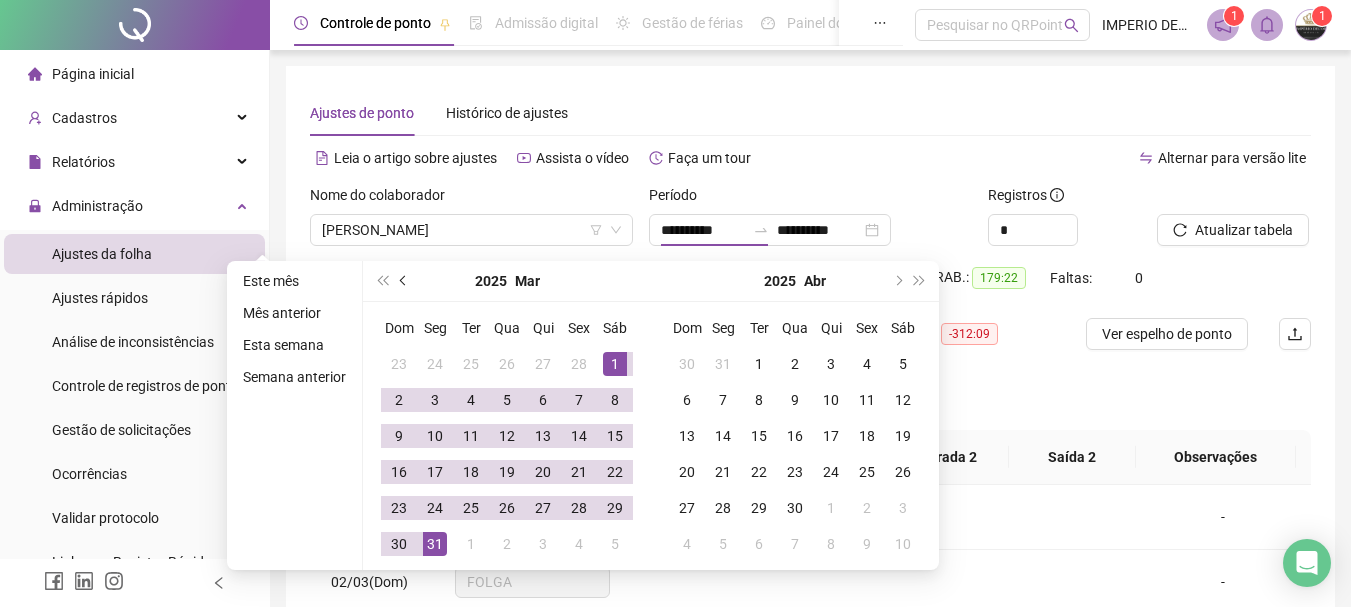 click at bounding box center [404, 281] 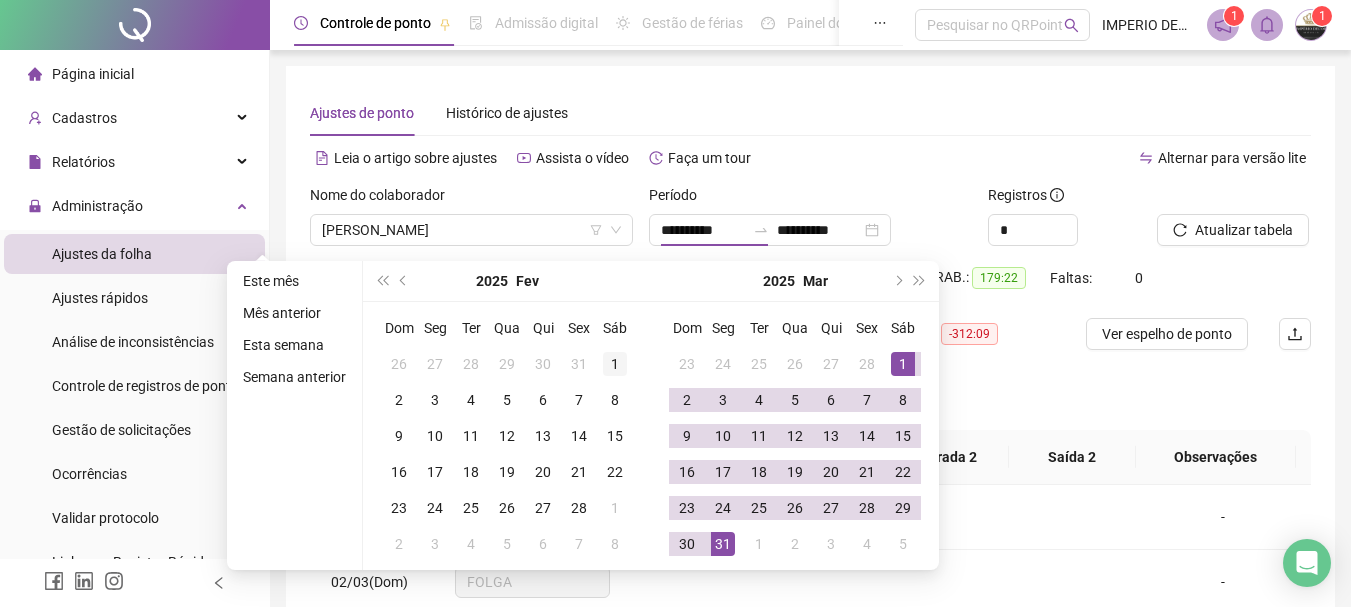type on "**********" 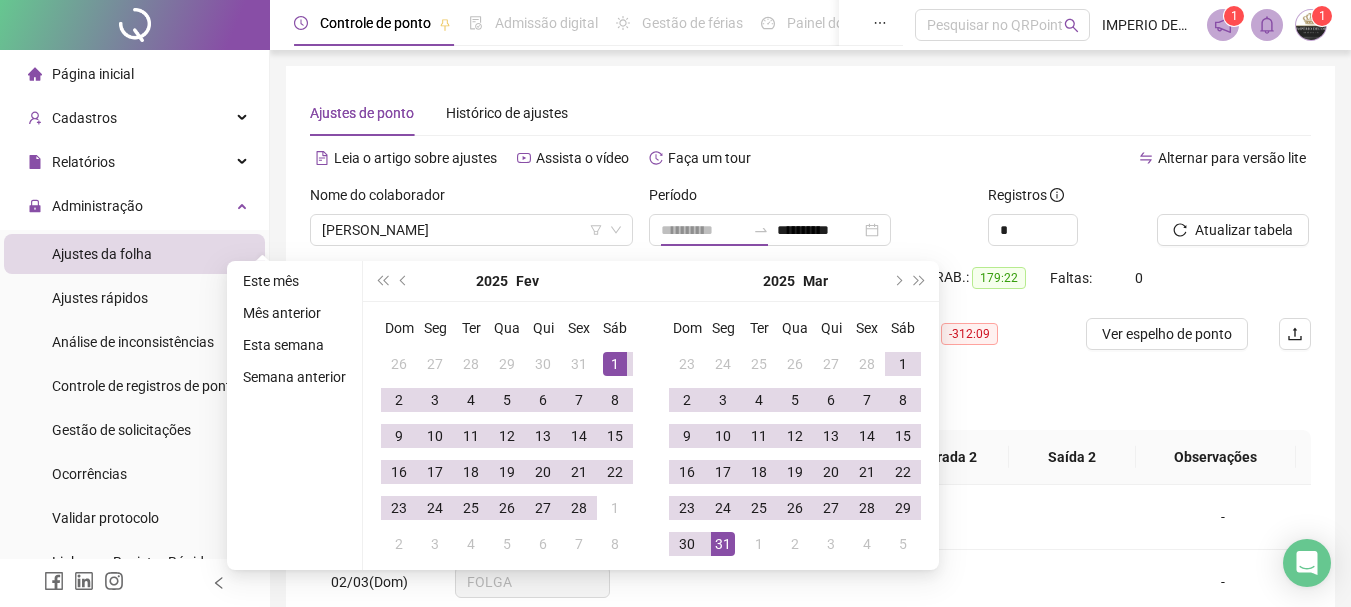 click on "1" at bounding box center (615, 364) 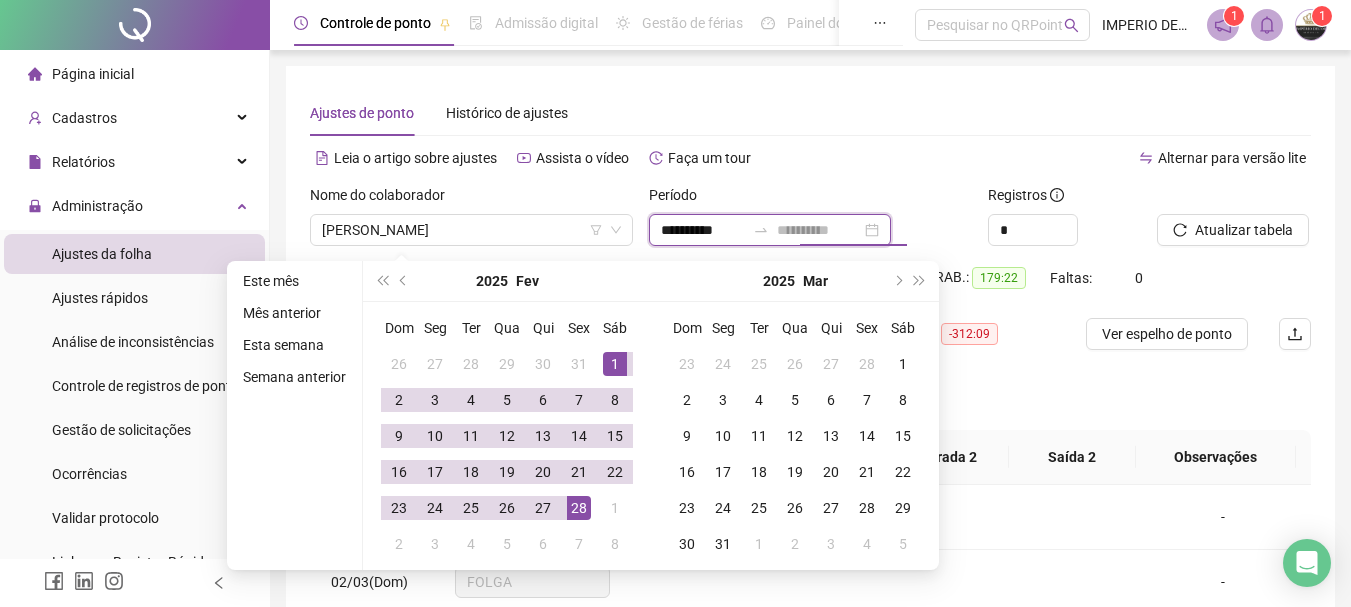 type on "**********" 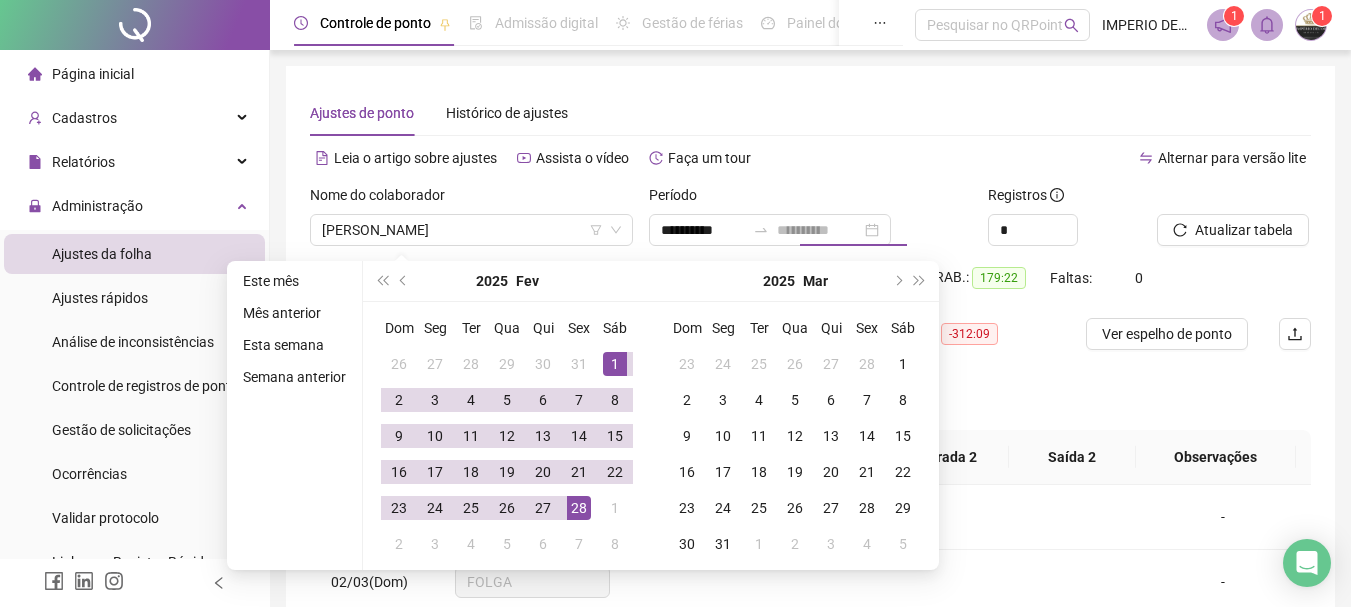 click on "28" at bounding box center (579, 508) 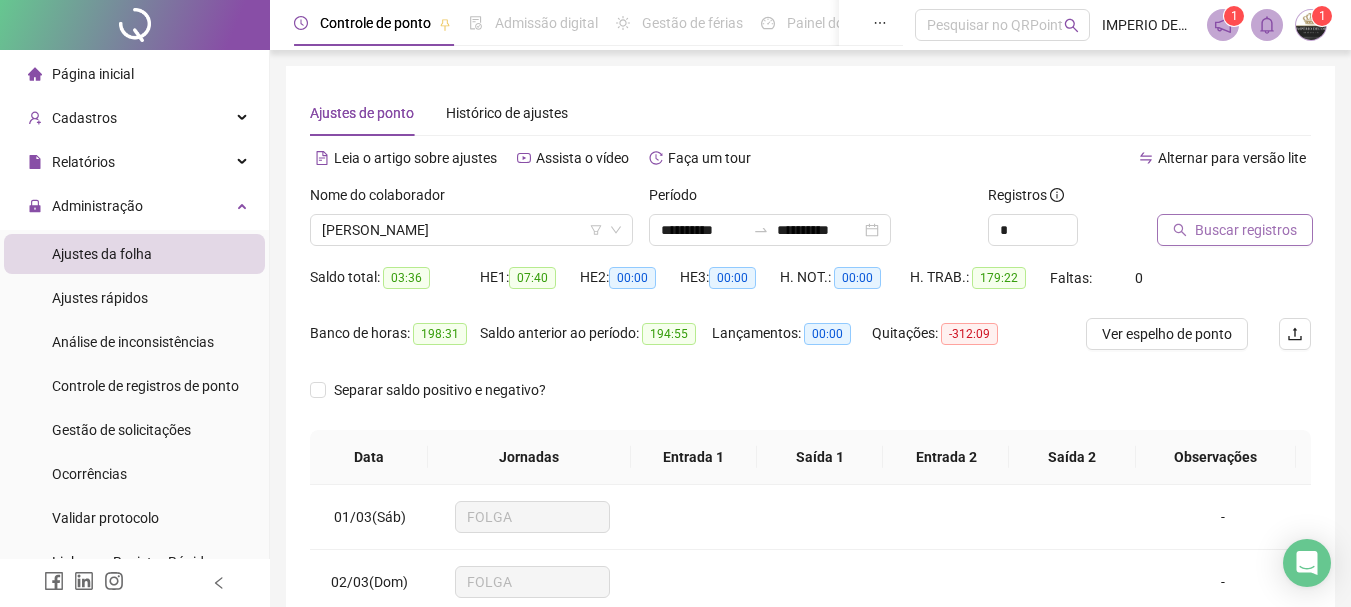 click on "Buscar registros" at bounding box center [1246, 230] 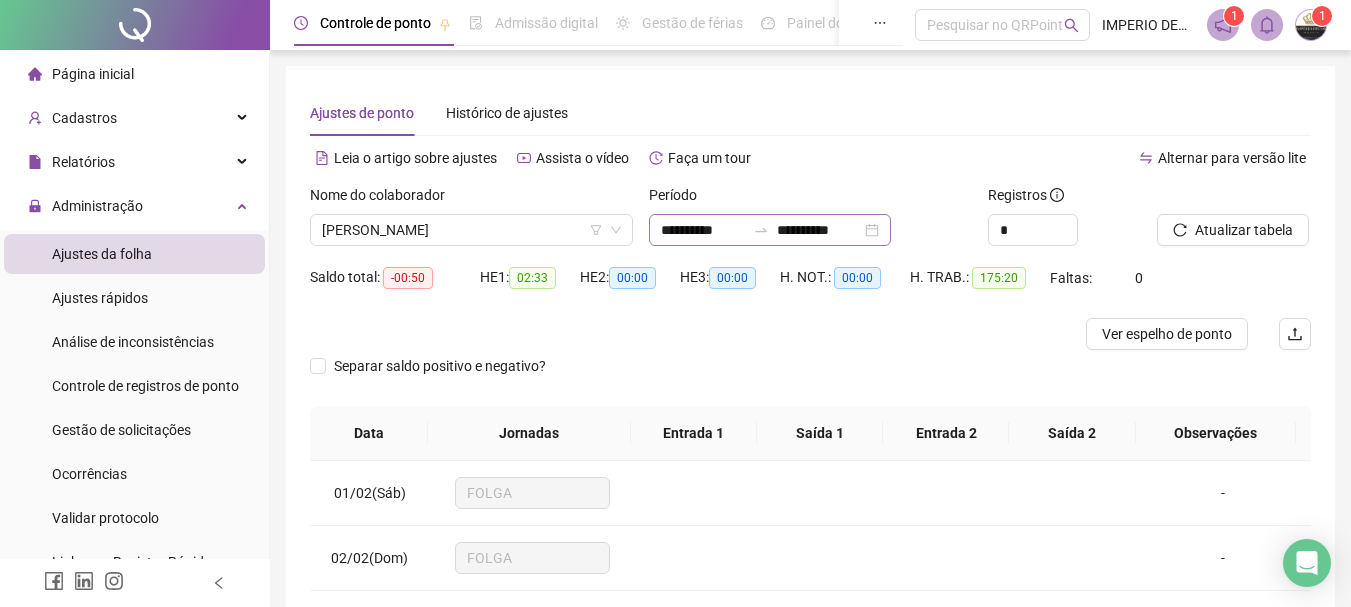 click on "**********" at bounding box center [770, 230] 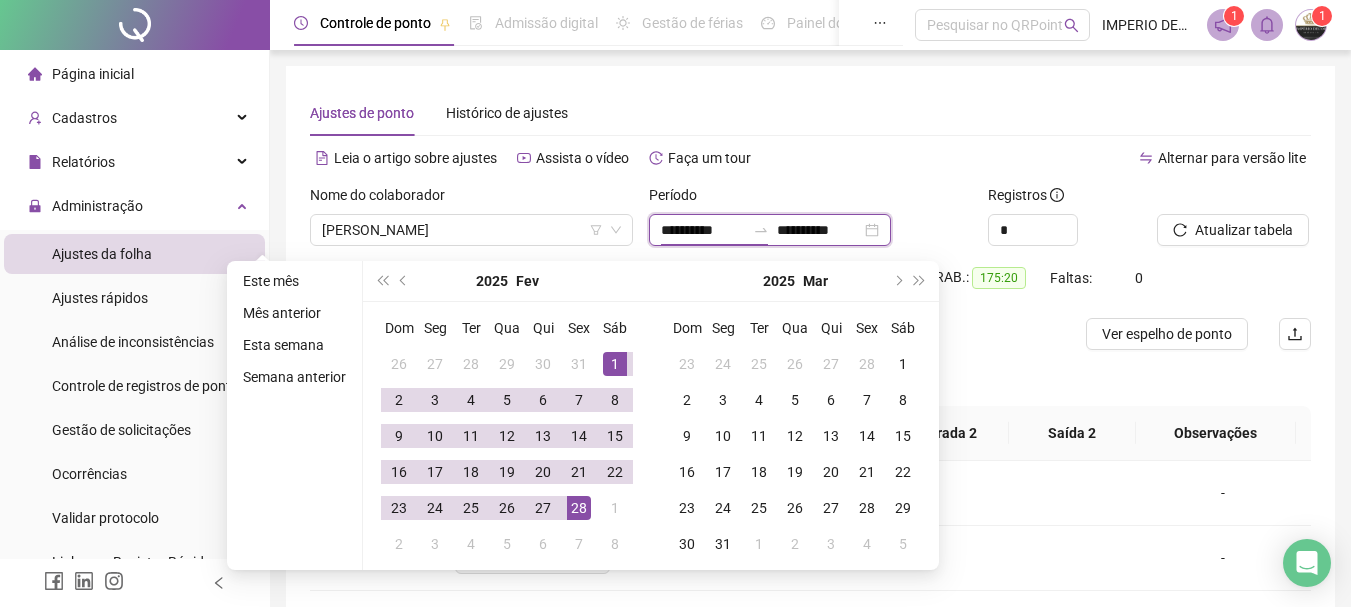 click on "**********" at bounding box center (703, 230) 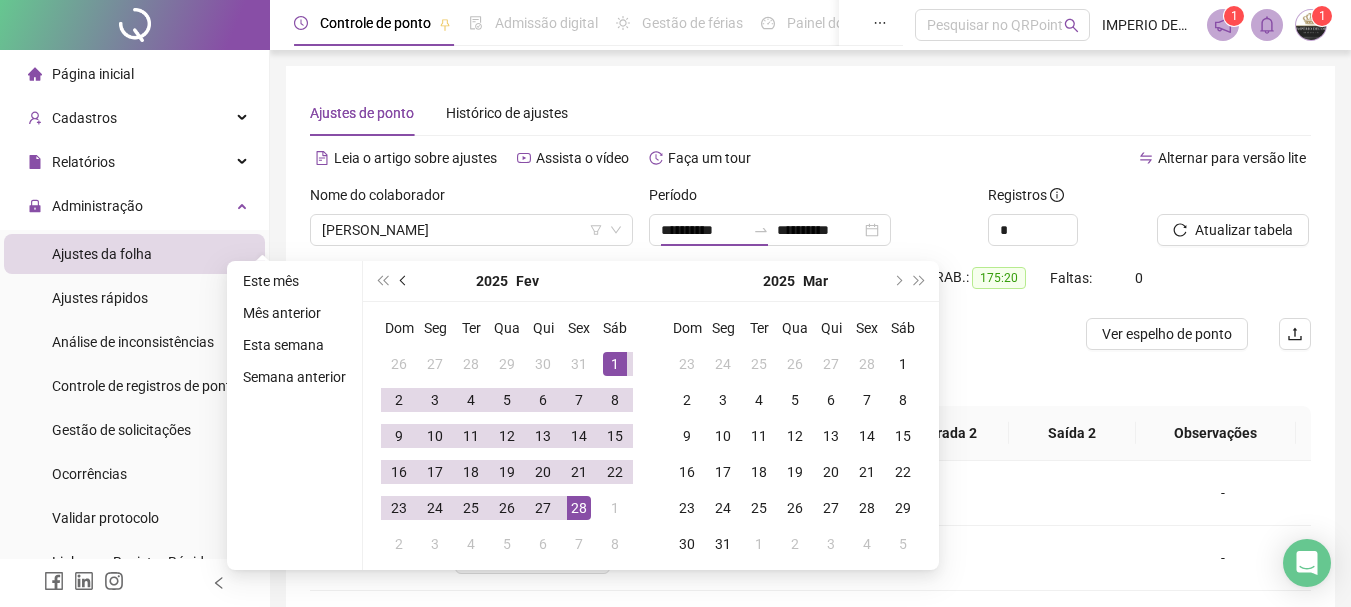 click at bounding box center [404, 281] 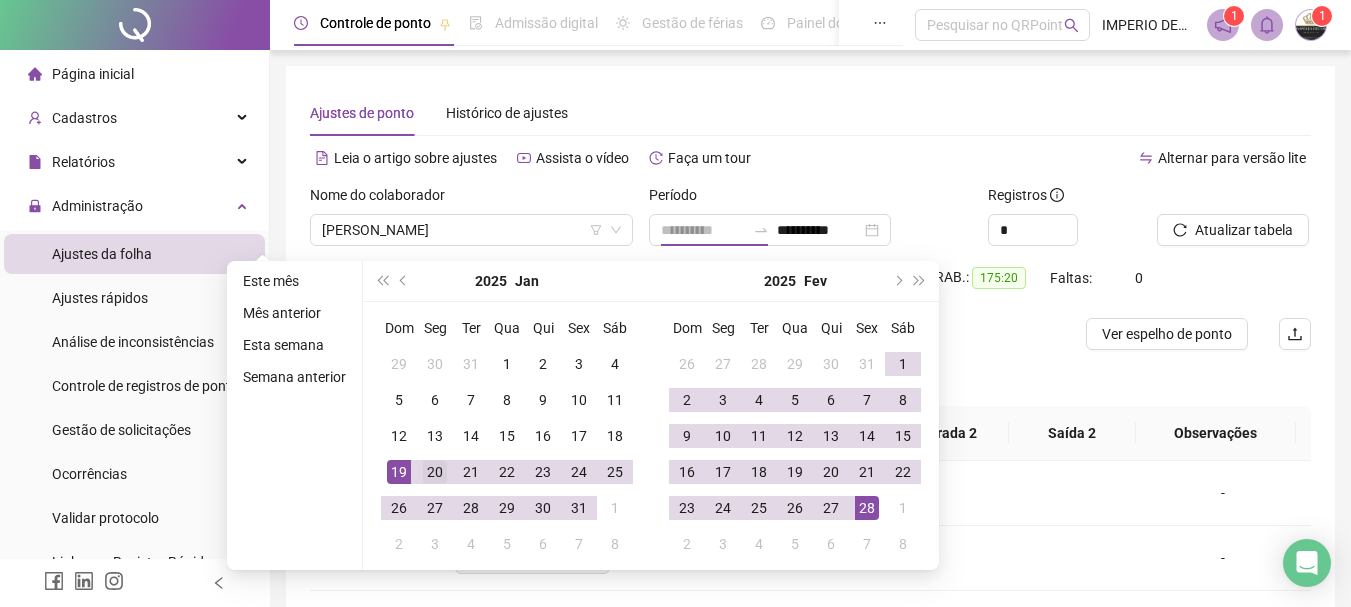 type on "**********" 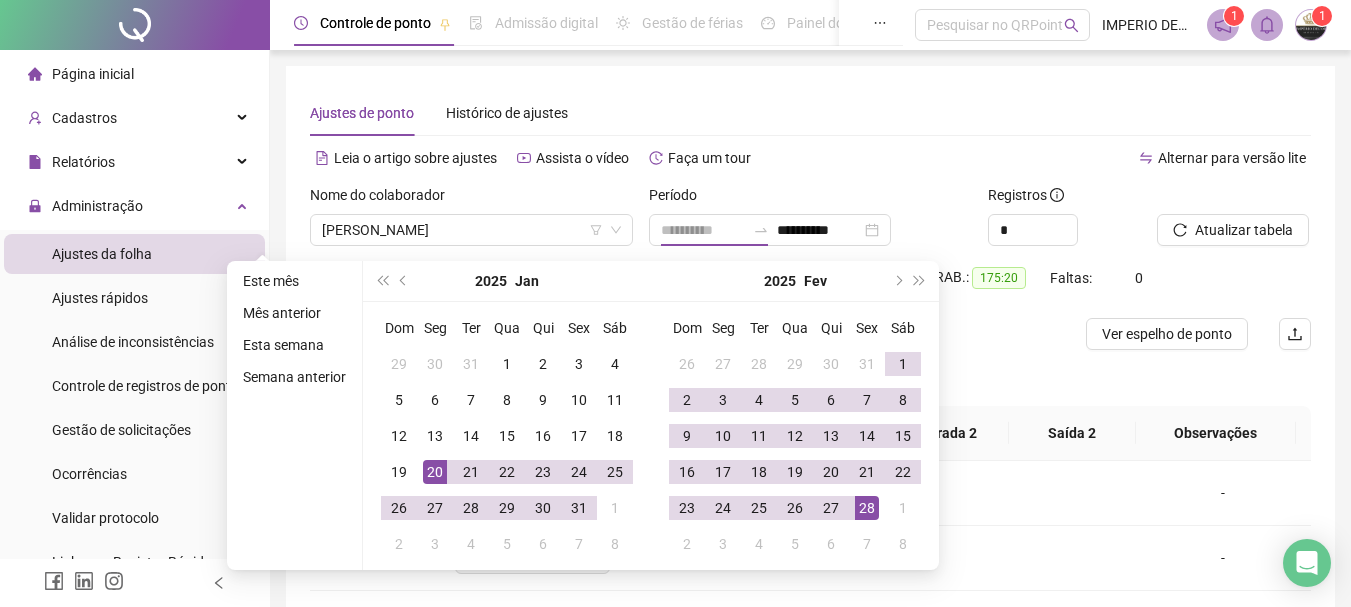 click on "20" at bounding box center (435, 472) 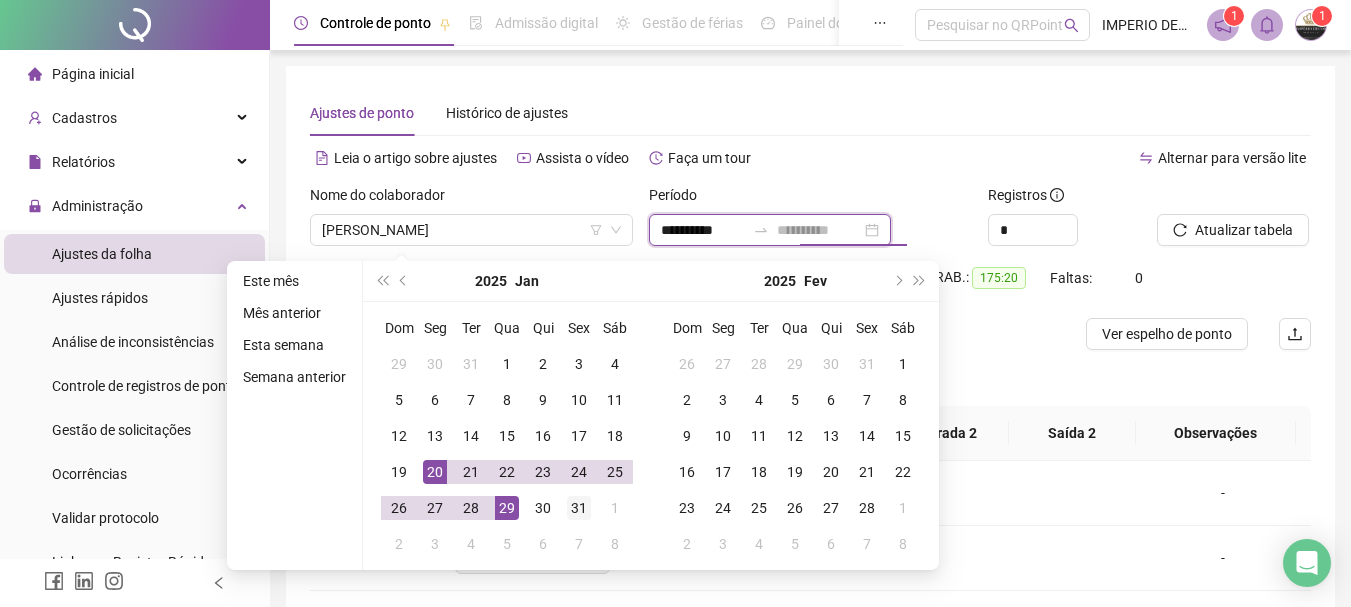 type on "**********" 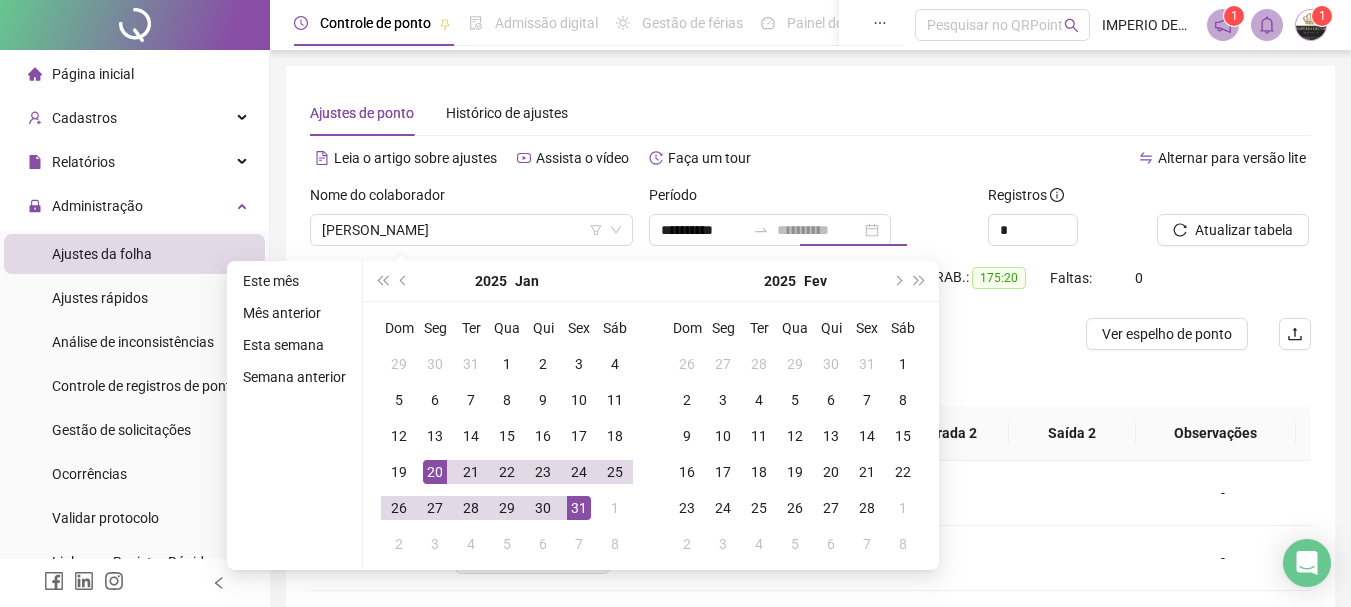 click on "31" at bounding box center [579, 508] 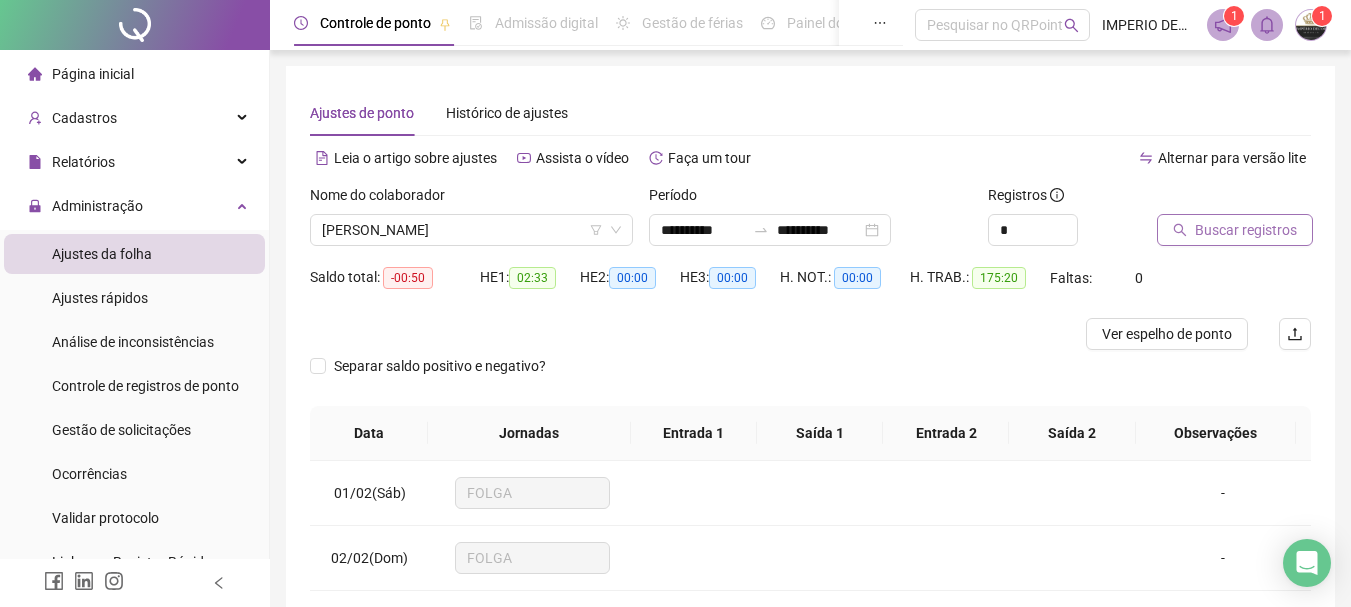 click on "Buscar registros" at bounding box center [1246, 230] 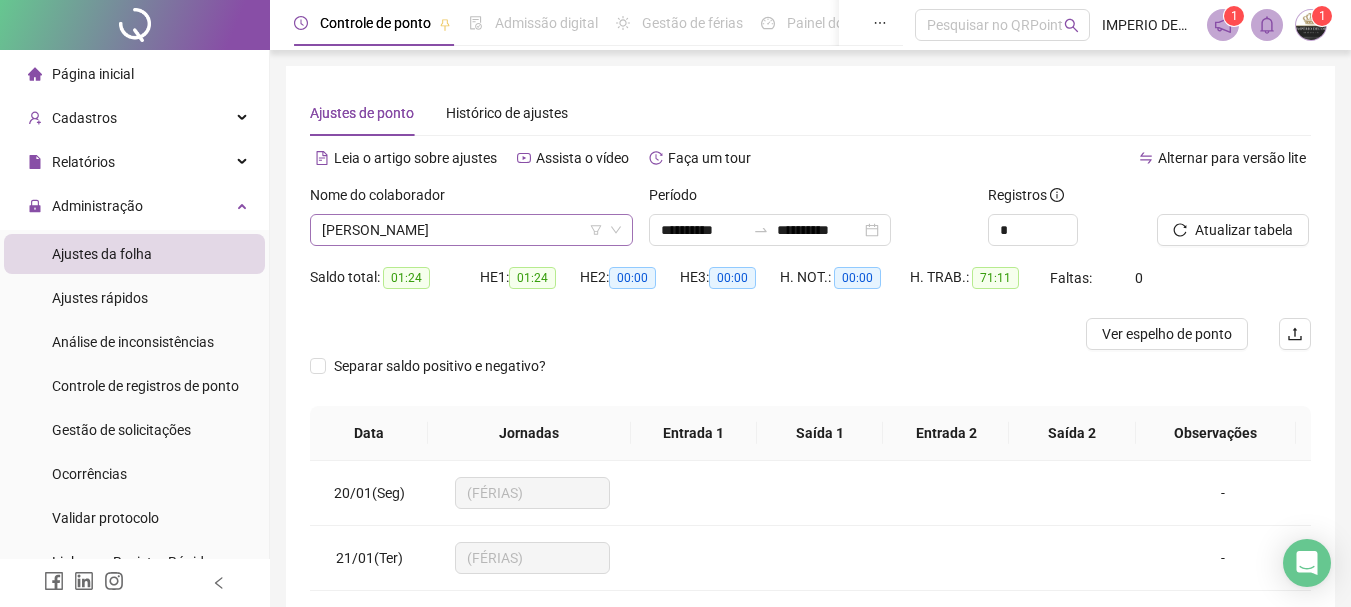 click on "[PERSON_NAME]" at bounding box center (471, 230) 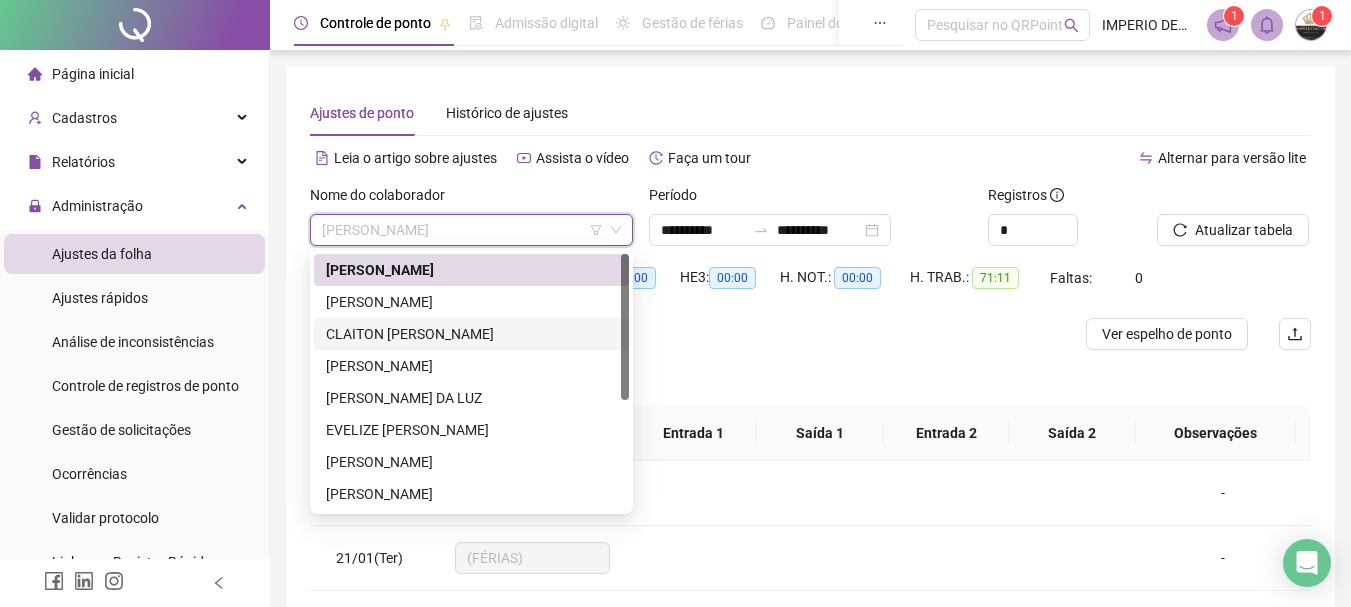 click on "CLAITON [PERSON_NAME]" at bounding box center (471, 334) 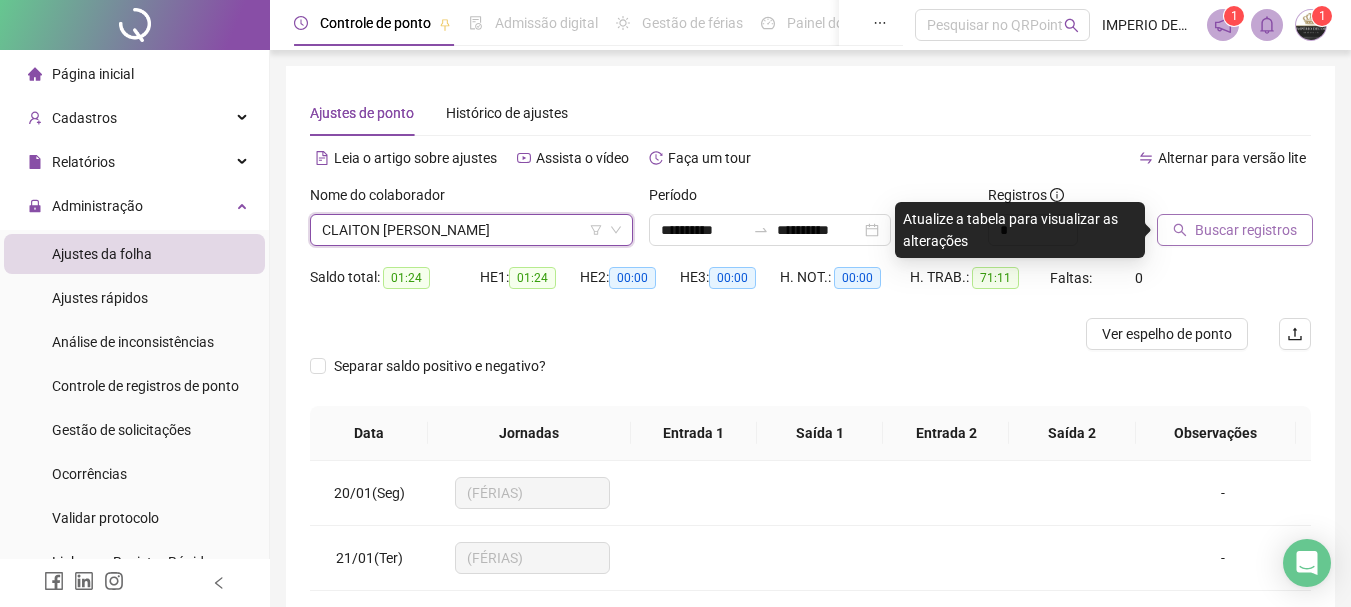 click on "Buscar registros" at bounding box center (1246, 230) 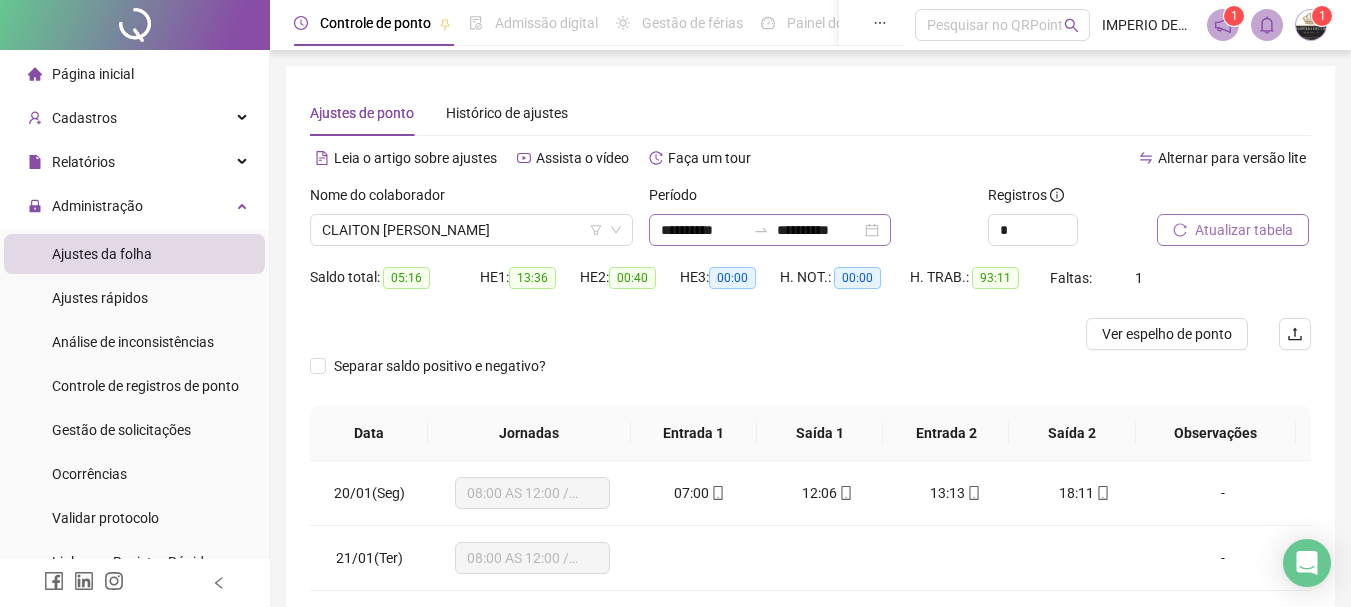click on "**********" at bounding box center [770, 230] 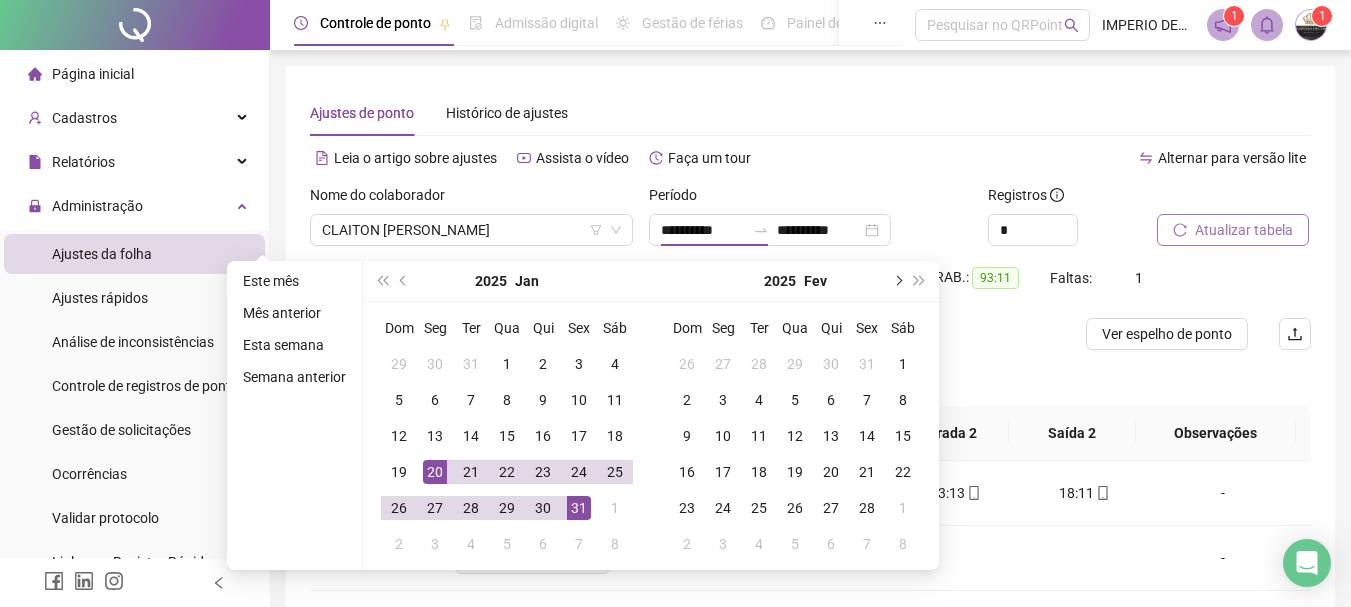 click at bounding box center [897, 281] 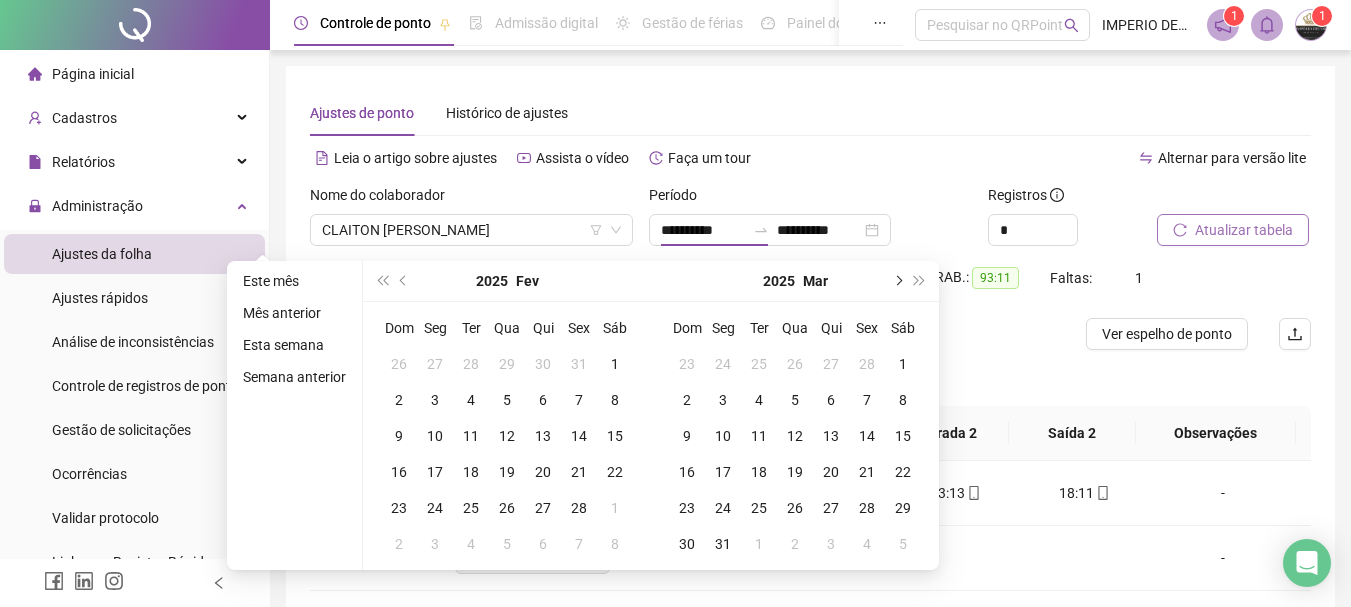 click at bounding box center (897, 281) 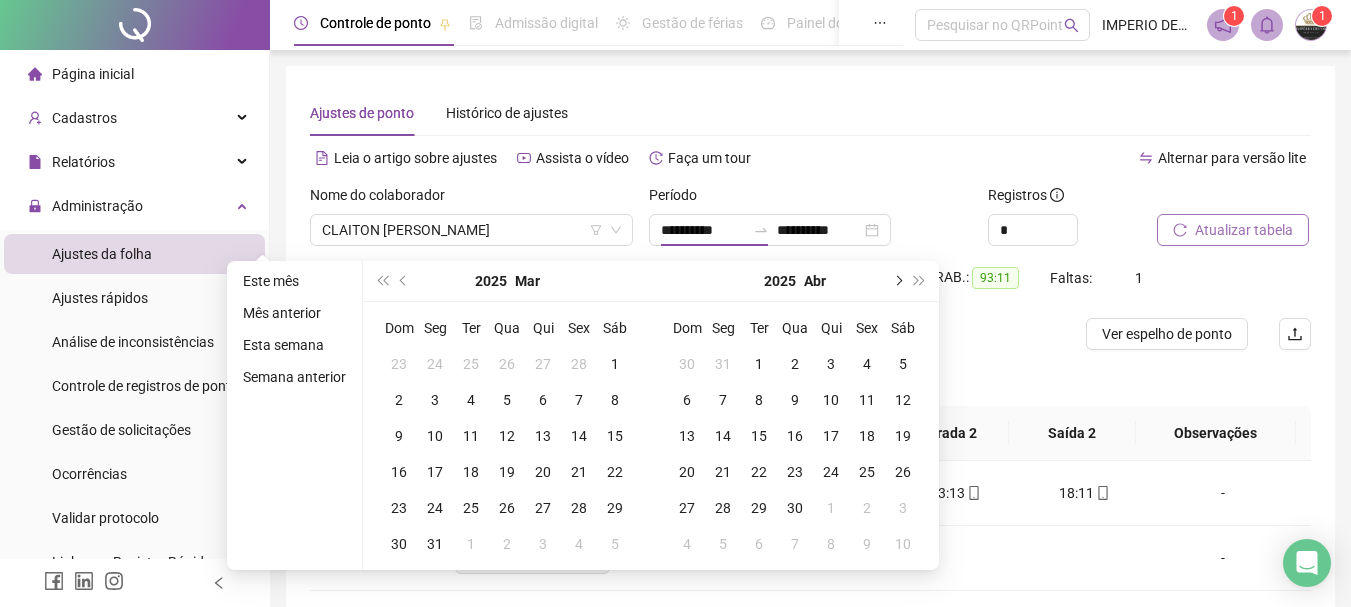click at bounding box center [897, 281] 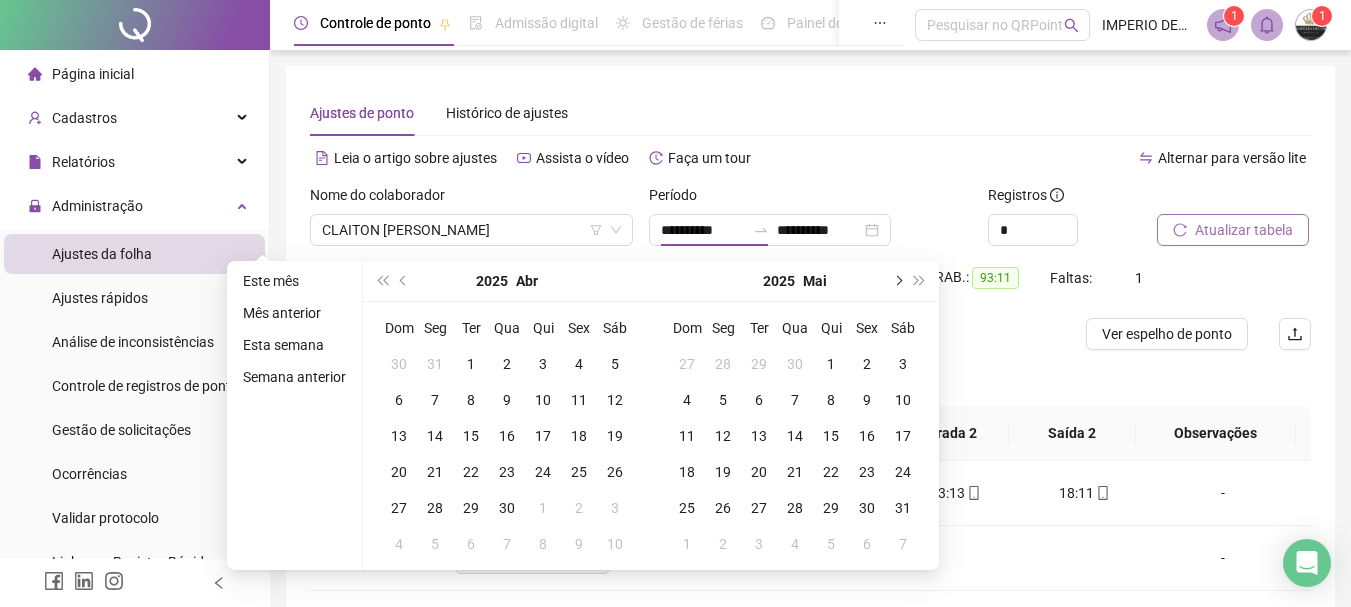 click at bounding box center (897, 281) 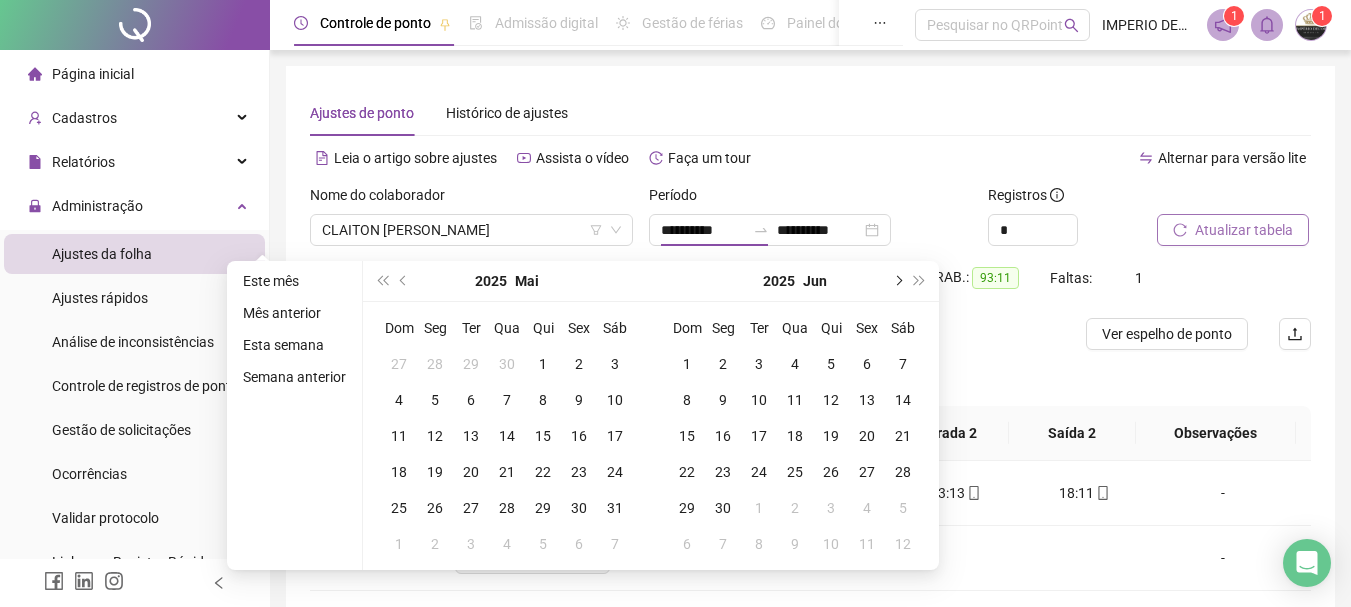click at bounding box center (897, 281) 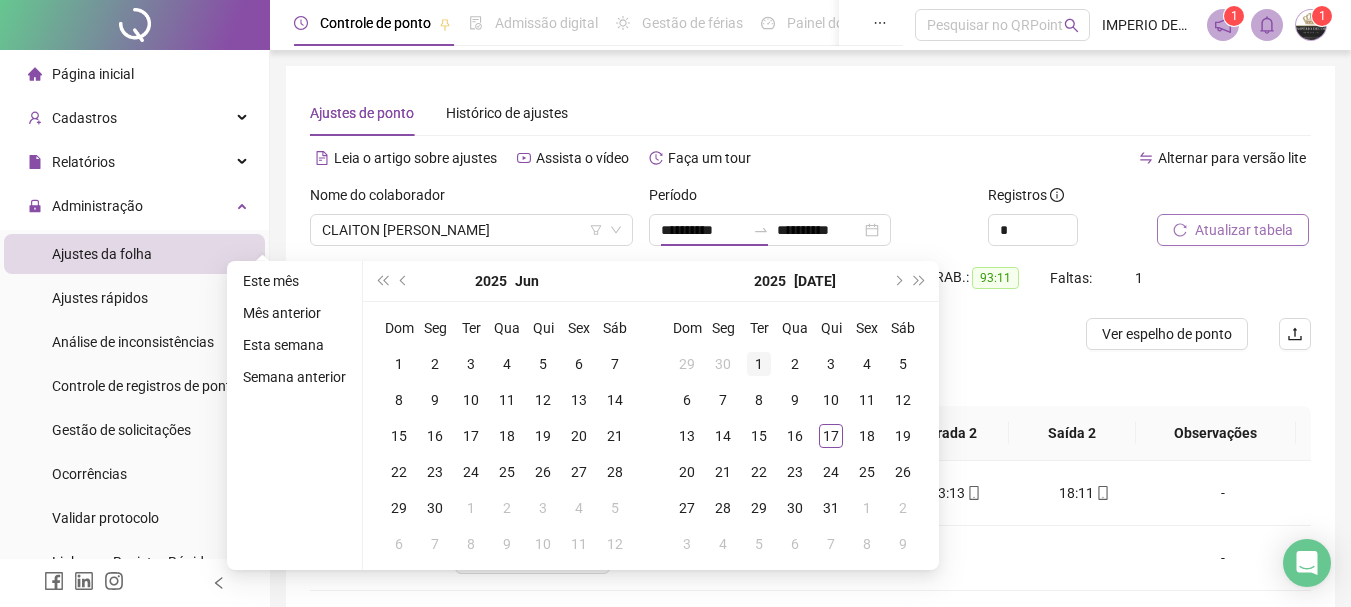 type on "**********" 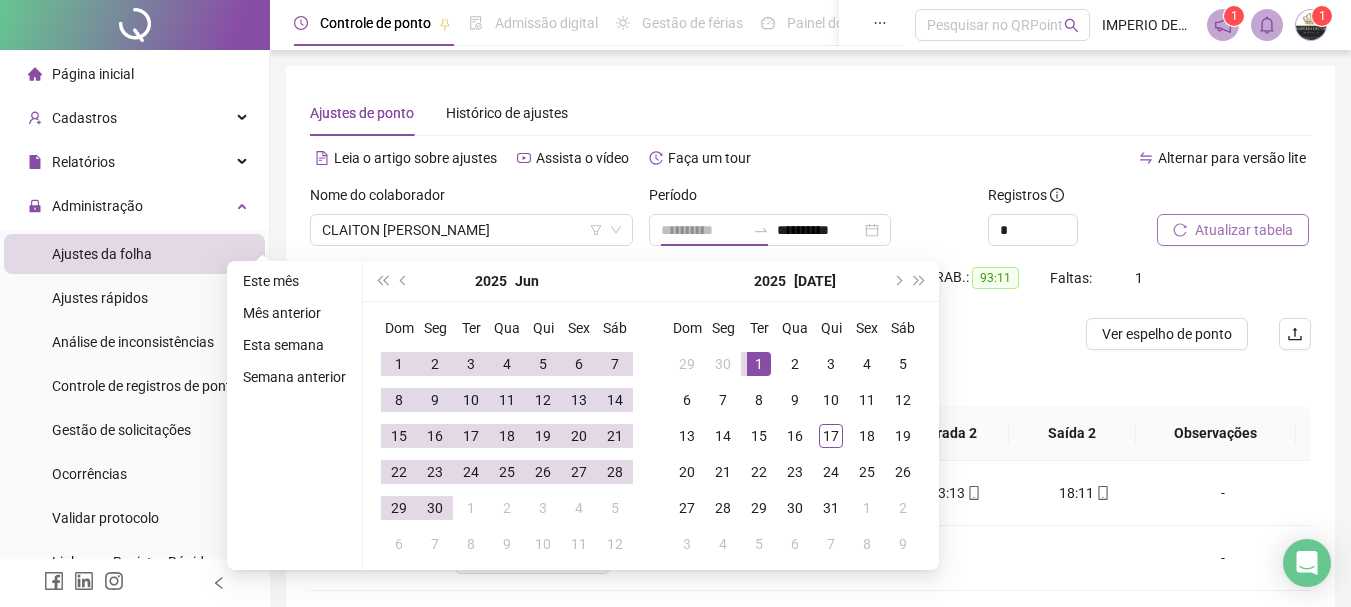 click on "1" at bounding box center [759, 364] 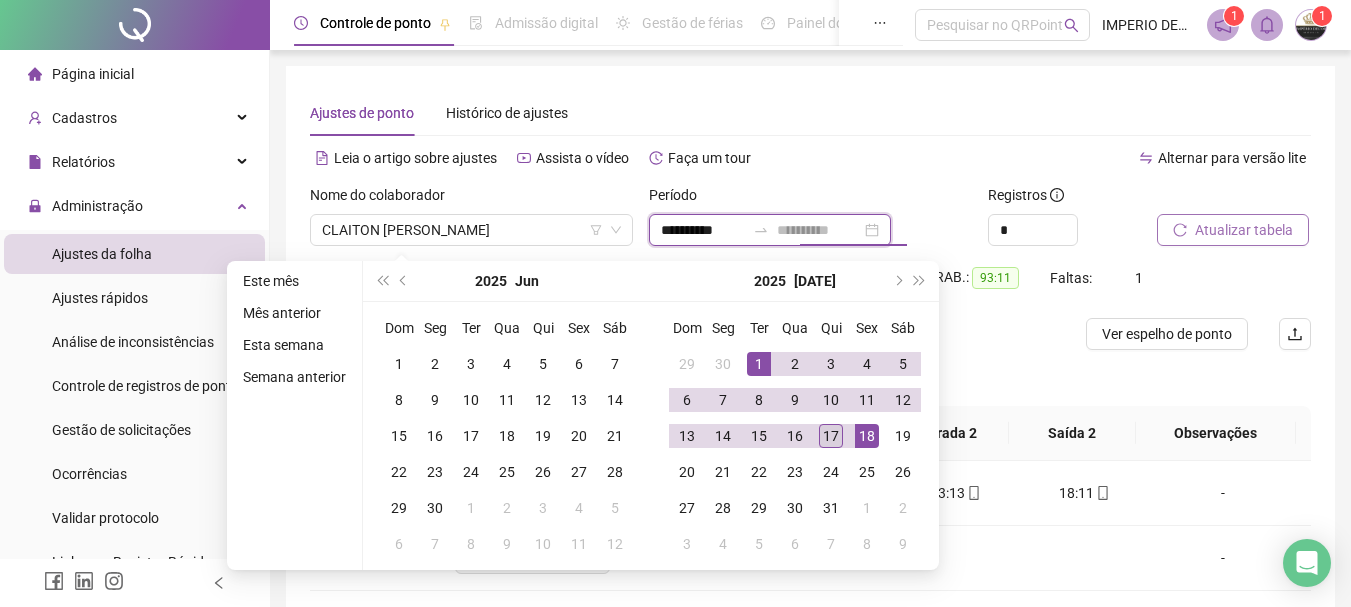 type on "**********" 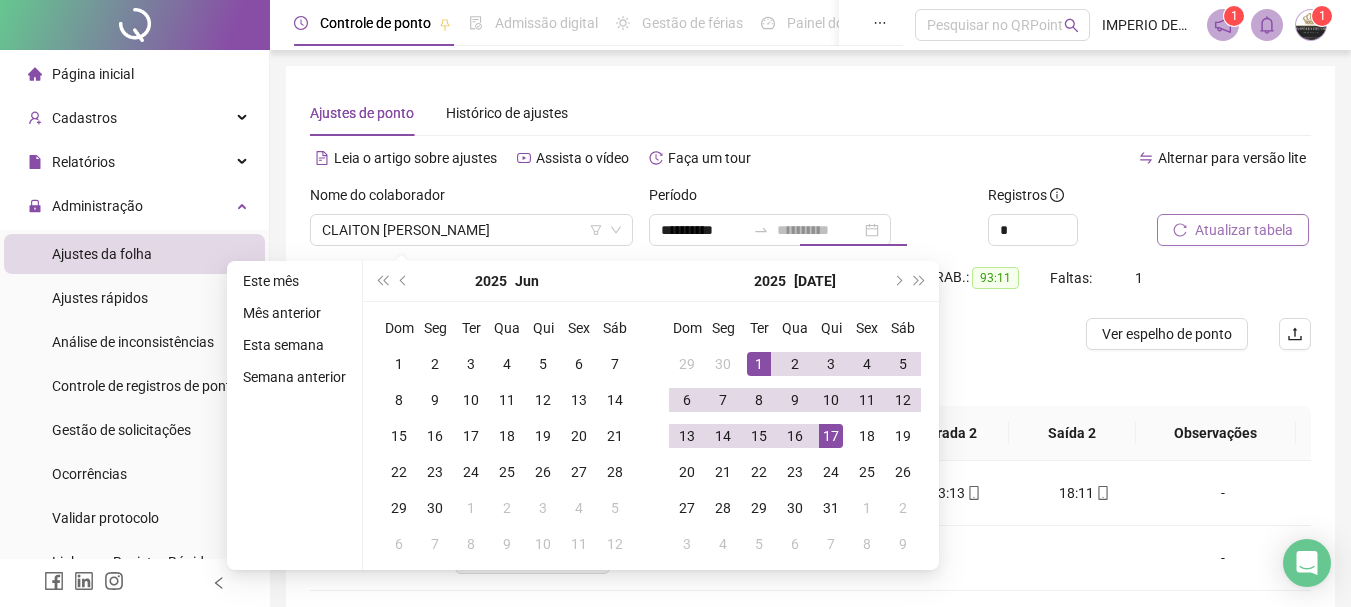 click on "17" at bounding box center (831, 436) 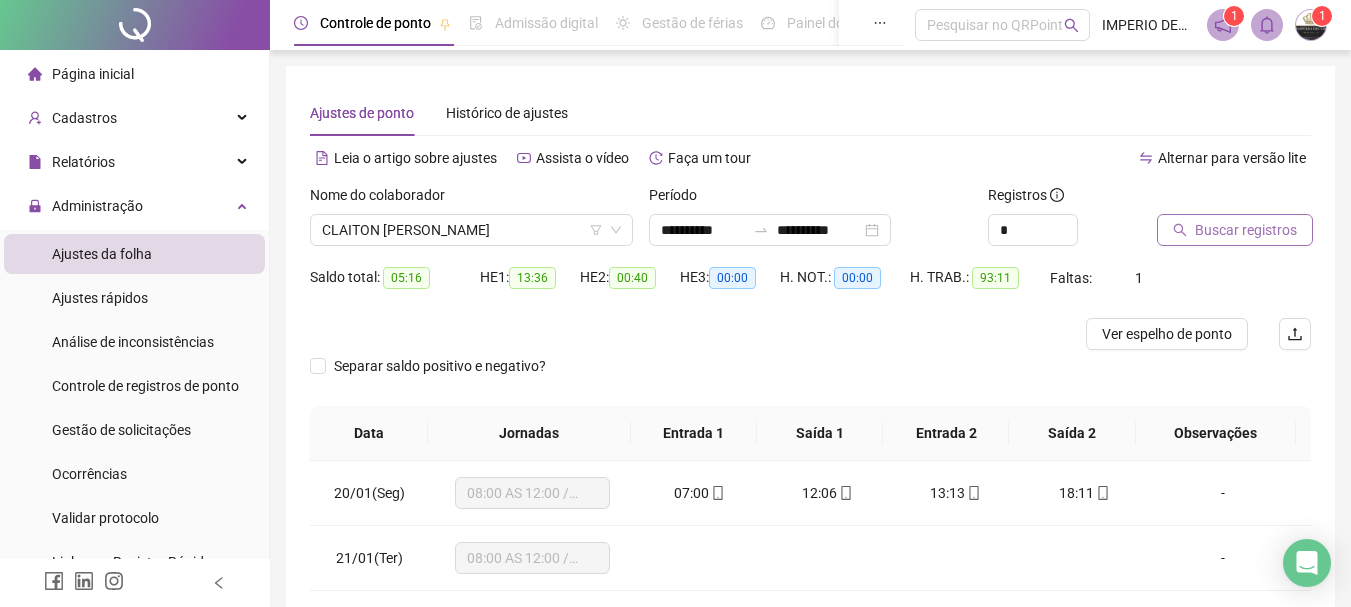 click on "Buscar registros" at bounding box center (1246, 230) 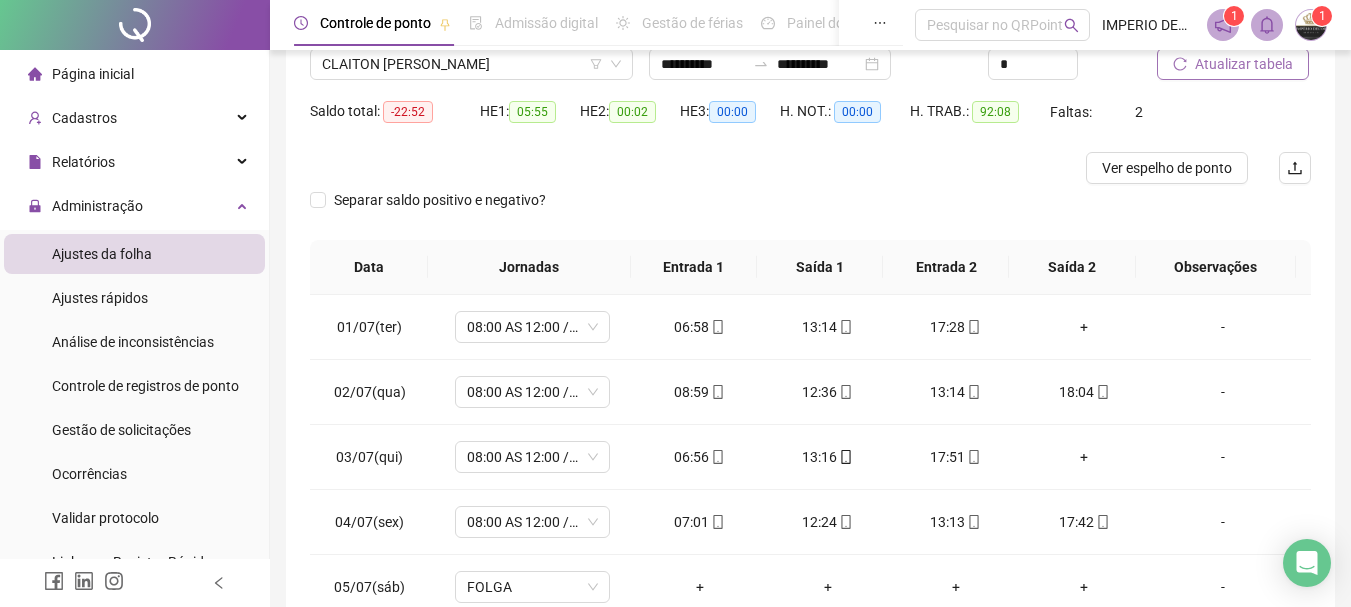 scroll, scrollTop: 169, scrollLeft: 0, axis: vertical 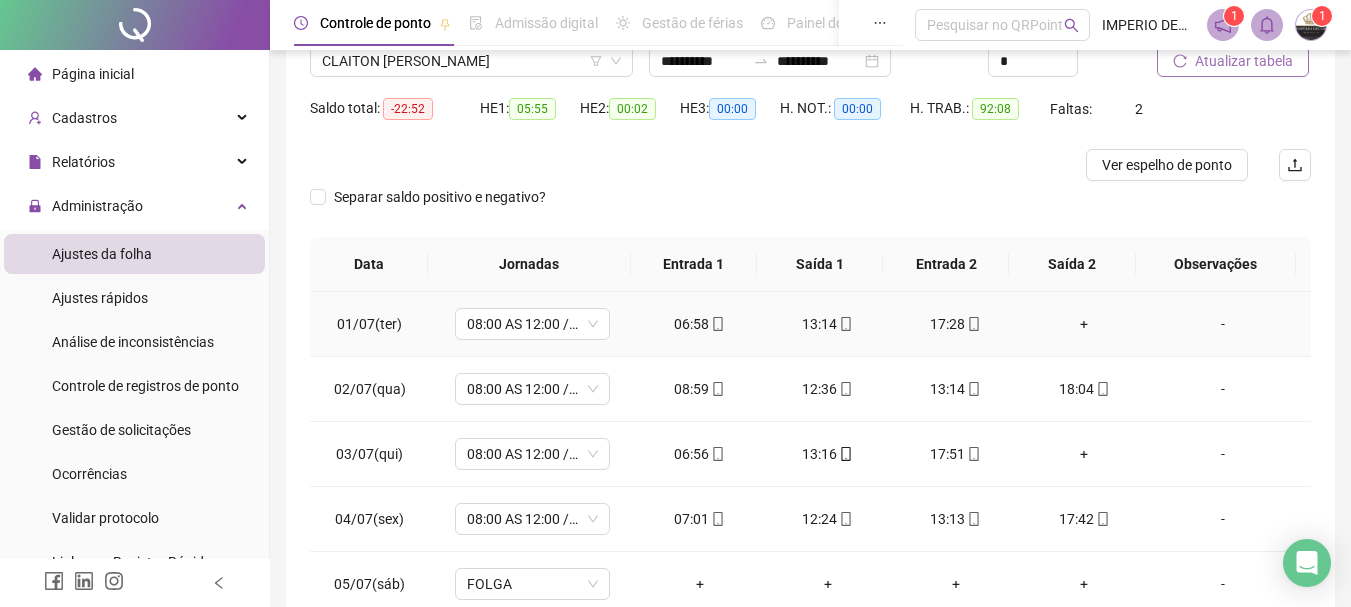 click on "+" at bounding box center [1084, 324] 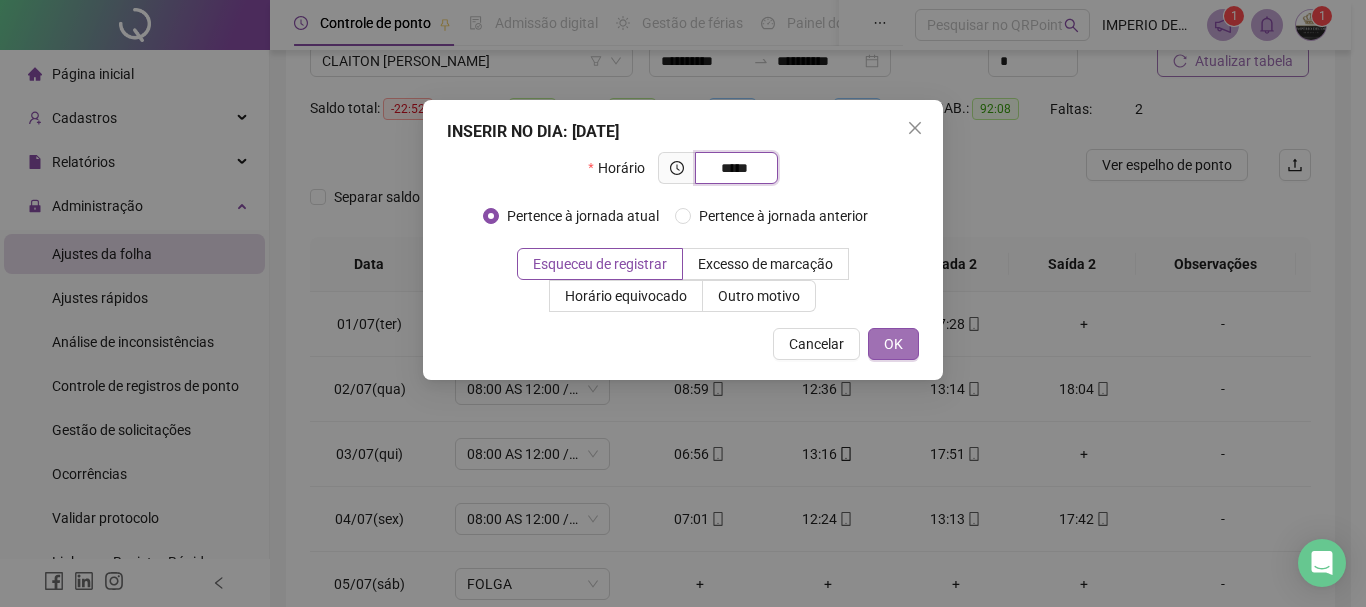 type on "*****" 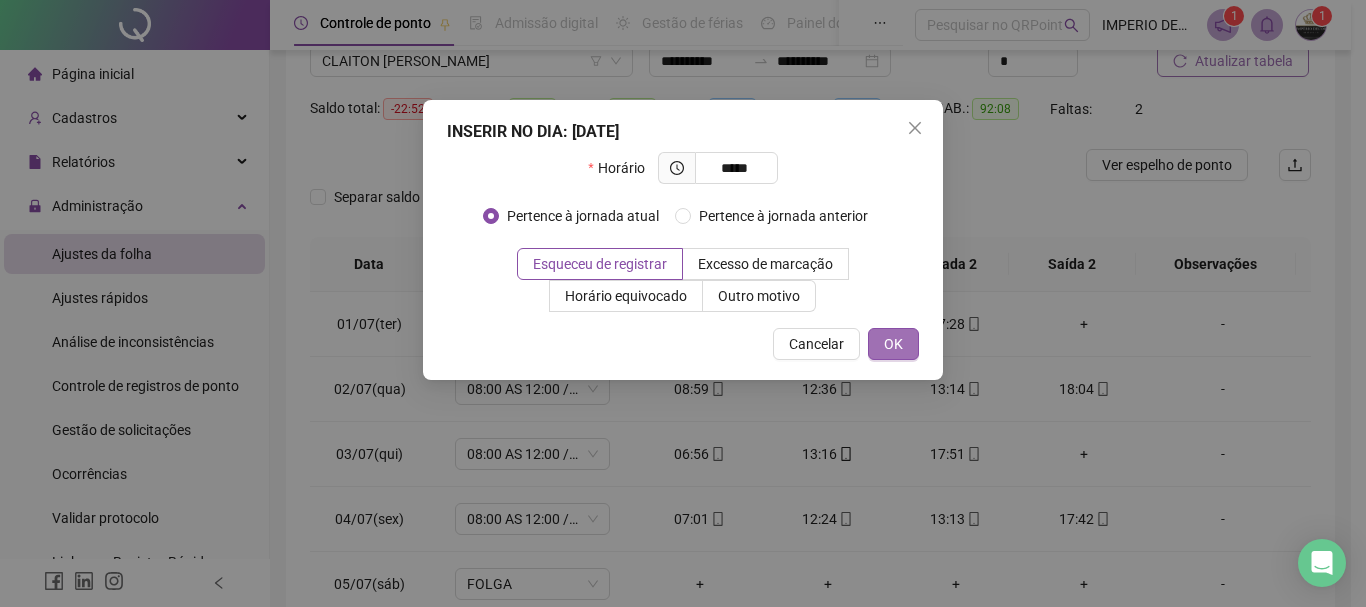 click on "OK" at bounding box center (893, 344) 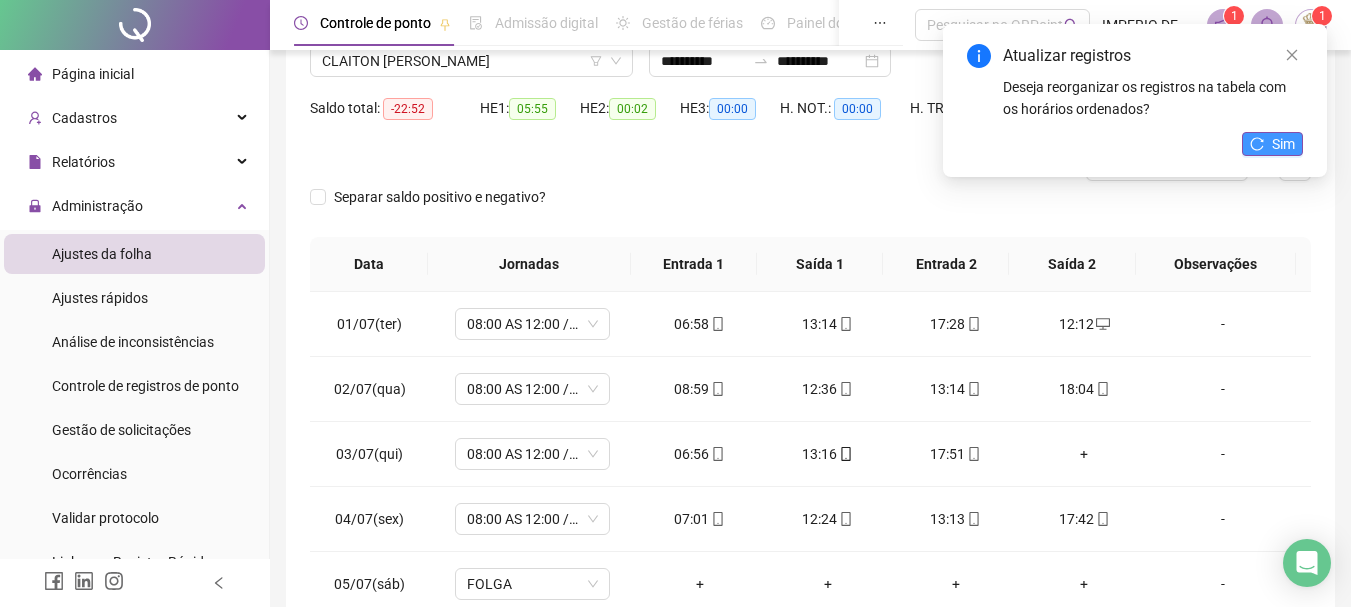 click 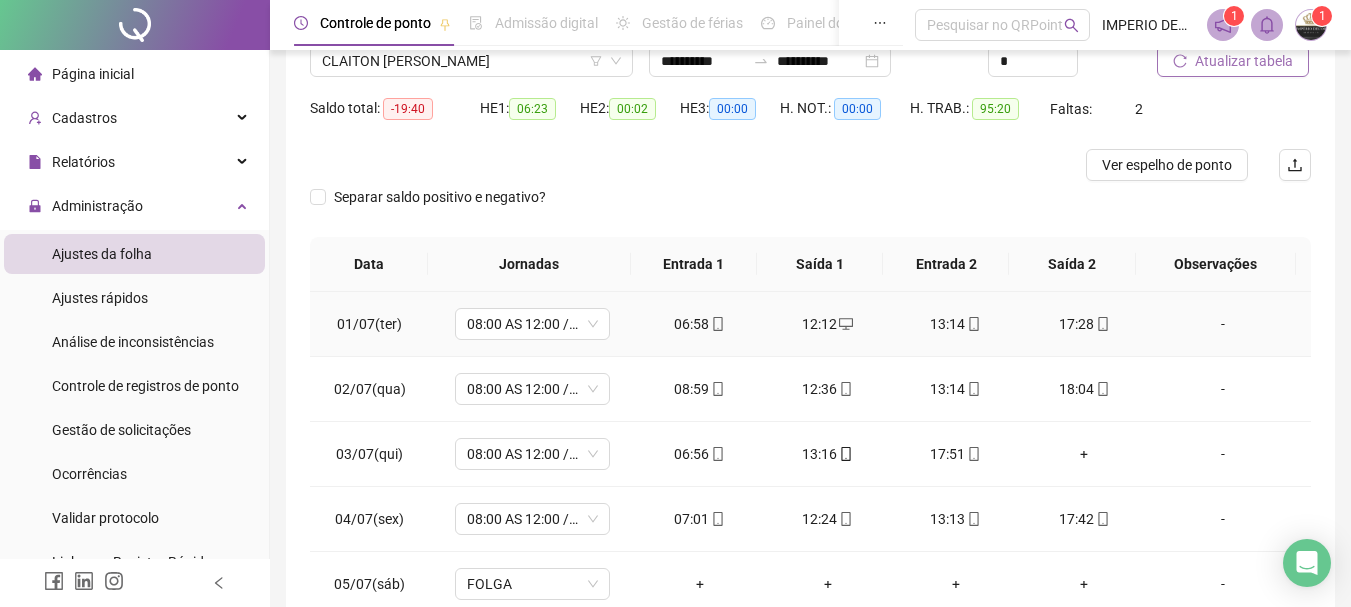 click on "17:28" at bounding box center [1084, 324] 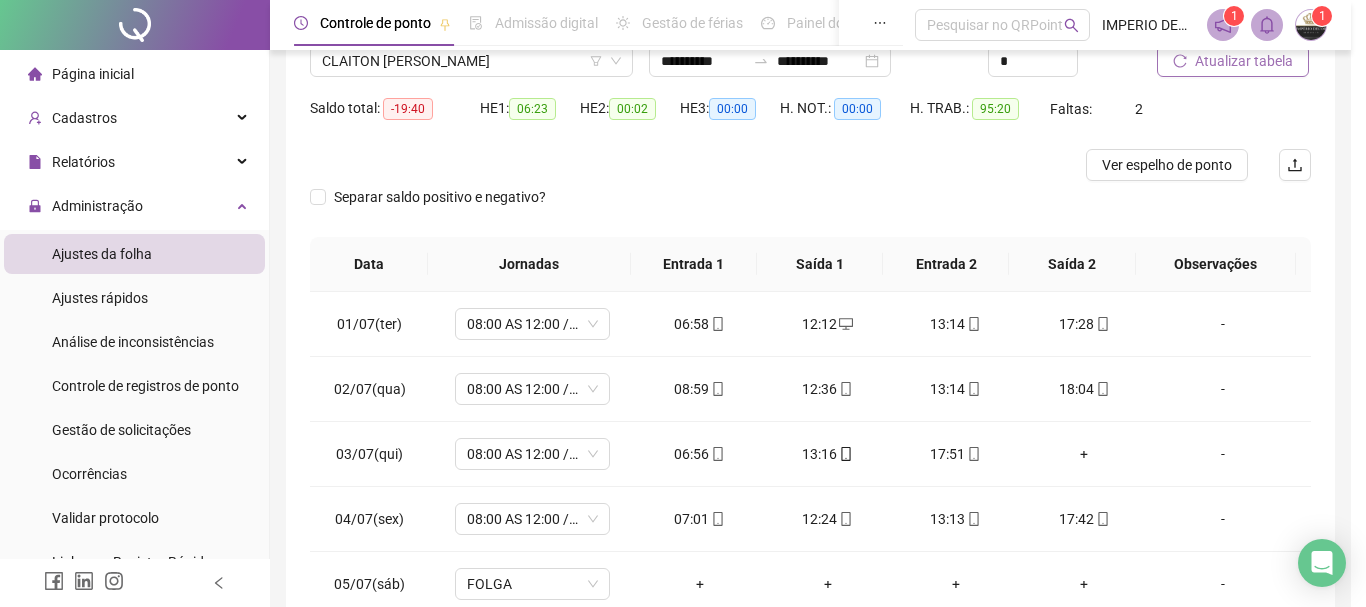type on "**********" 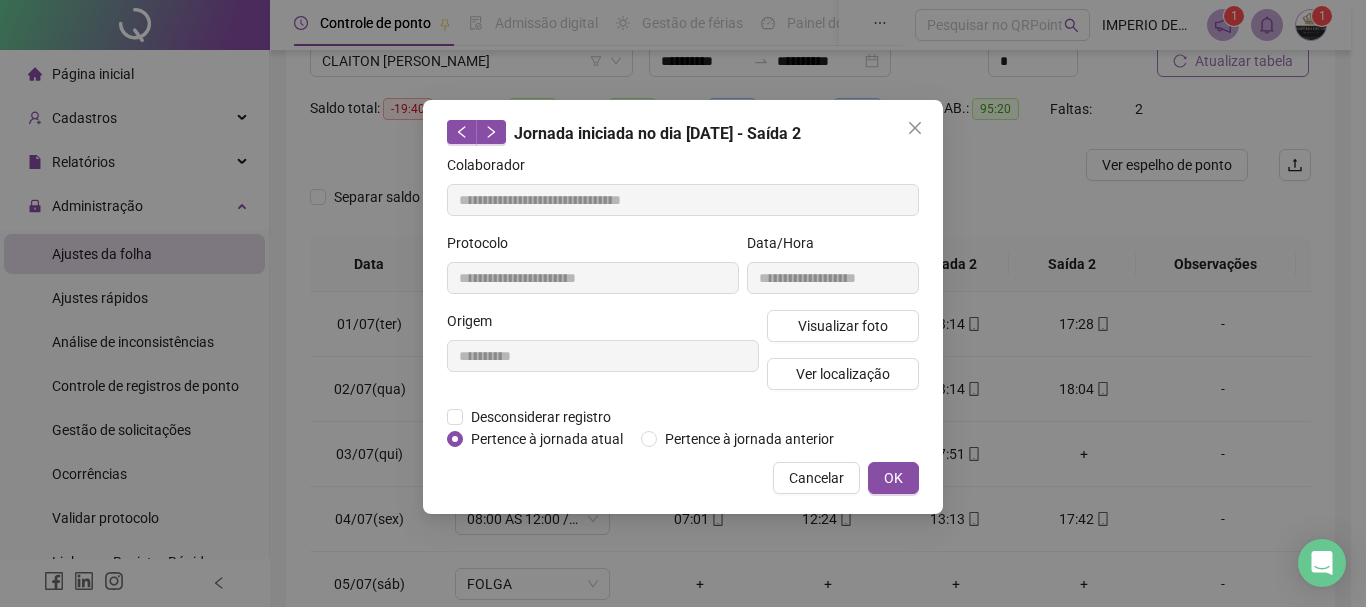 click 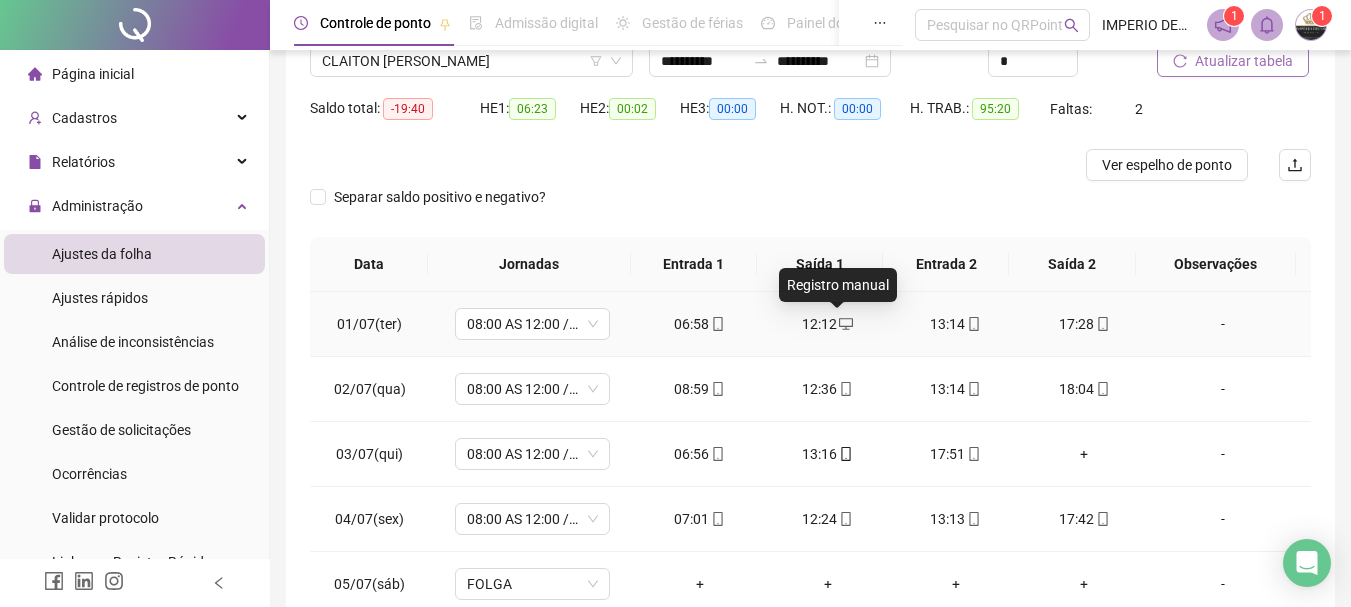 click 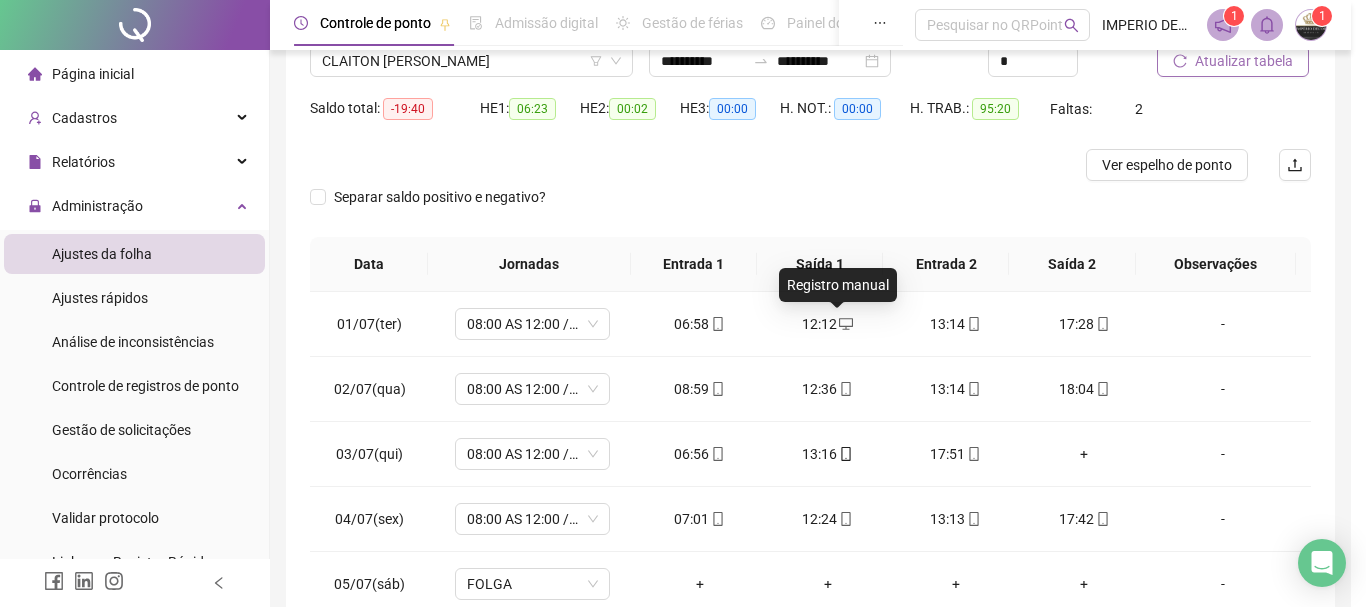 type on "**********" 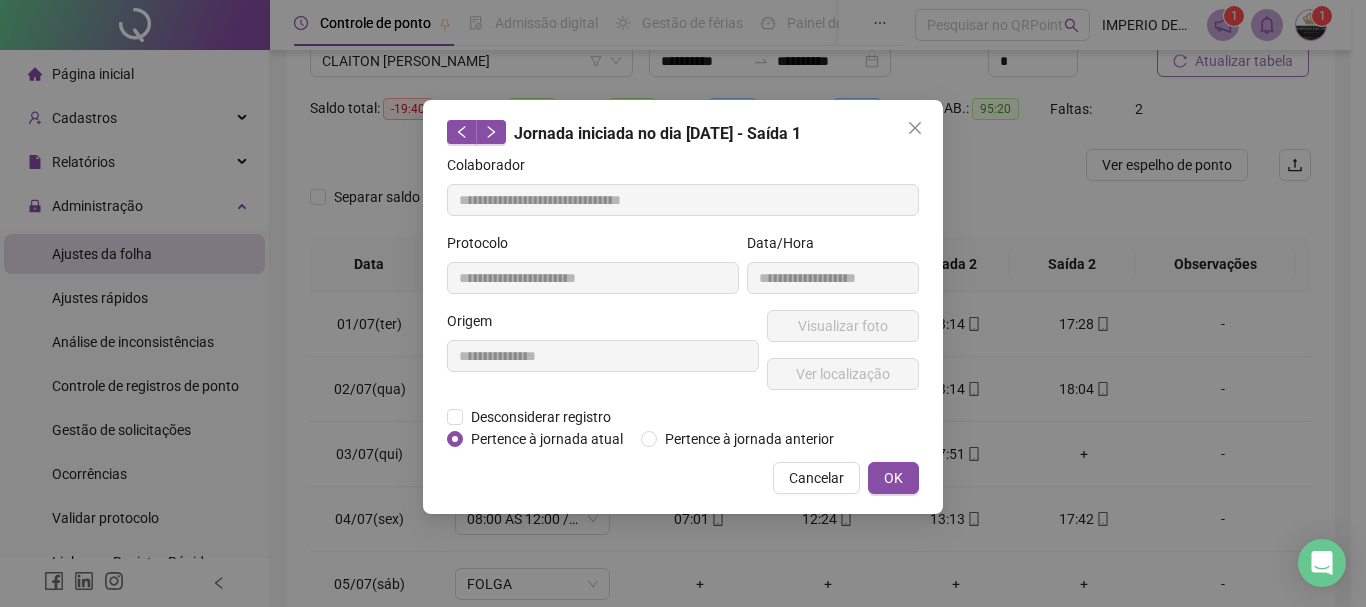 drag, startPoint x: 831, startPoint y: 328, endPoint x: 616, endPoint y: 388, distance: 223.21515 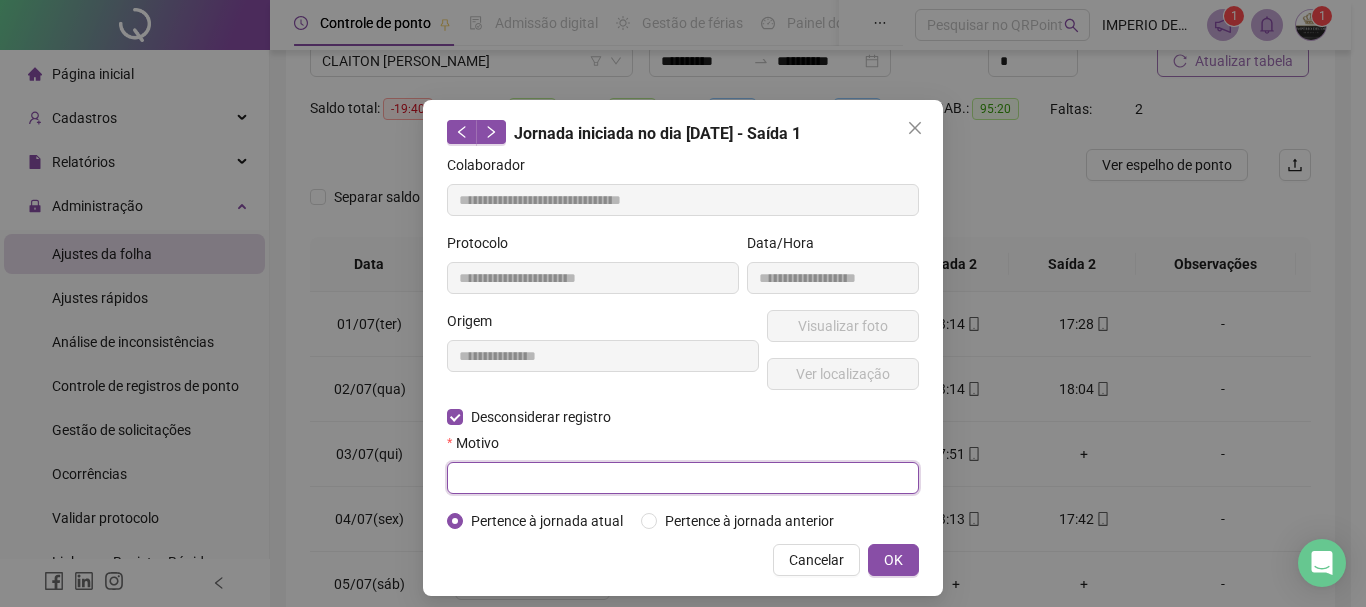 click at bounding box center [683, 478] 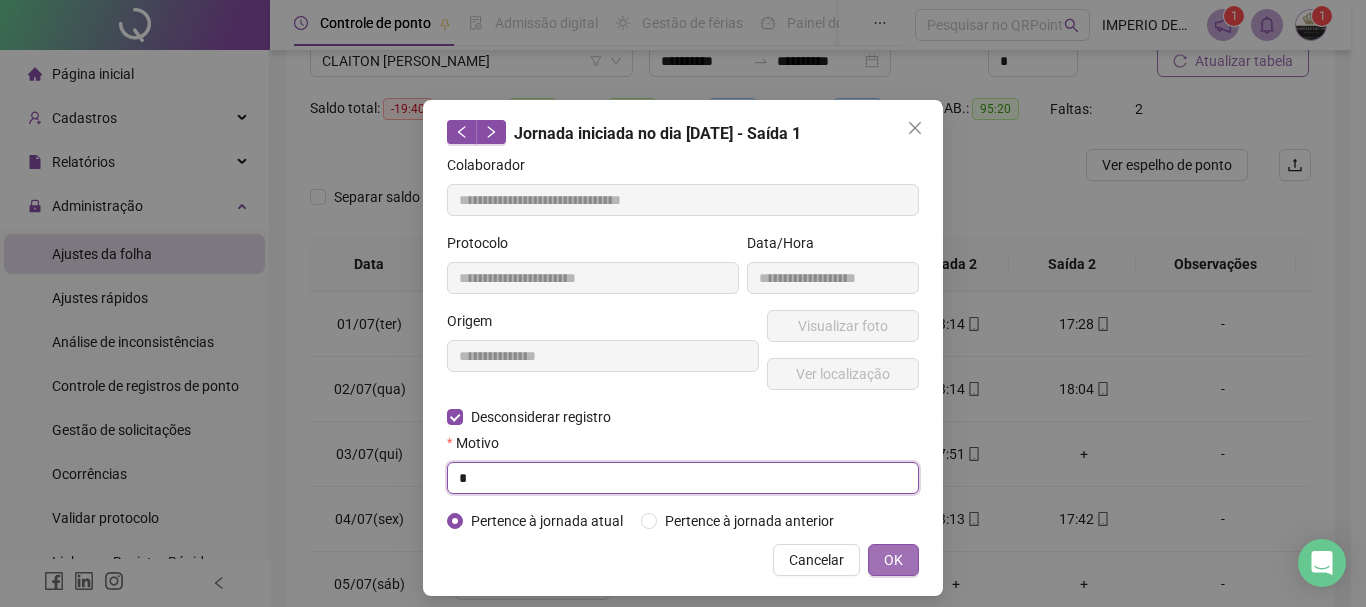 type on "*" 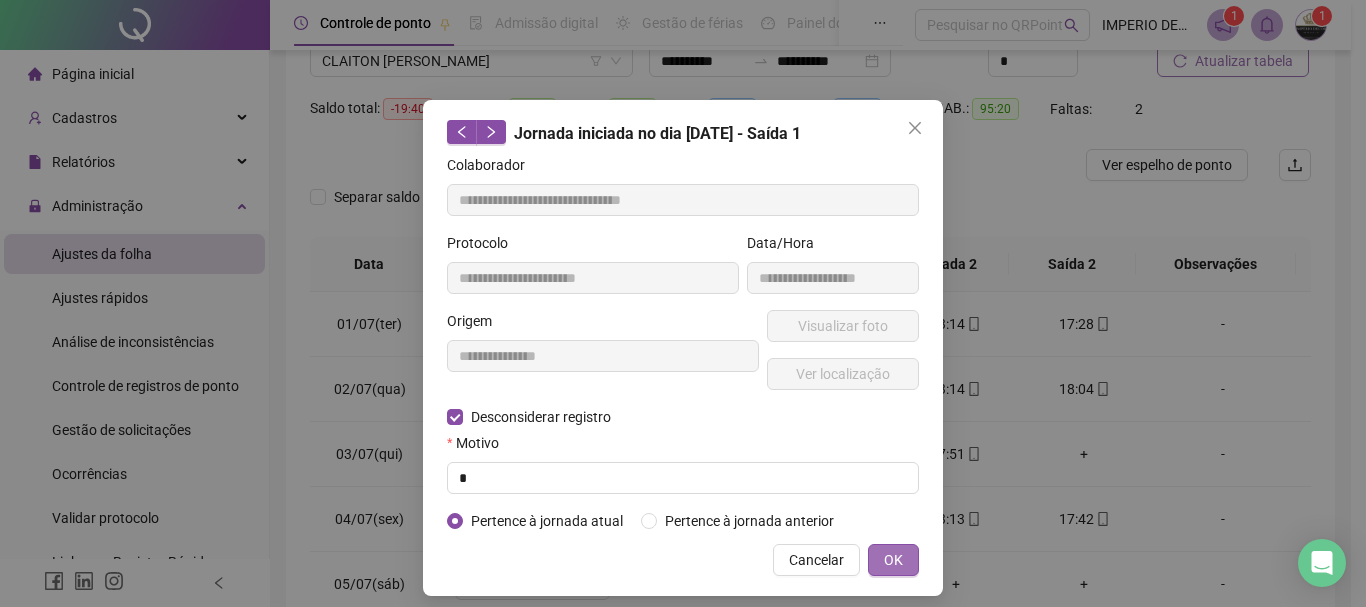 click on "OK" at bounding box center [893, 560] 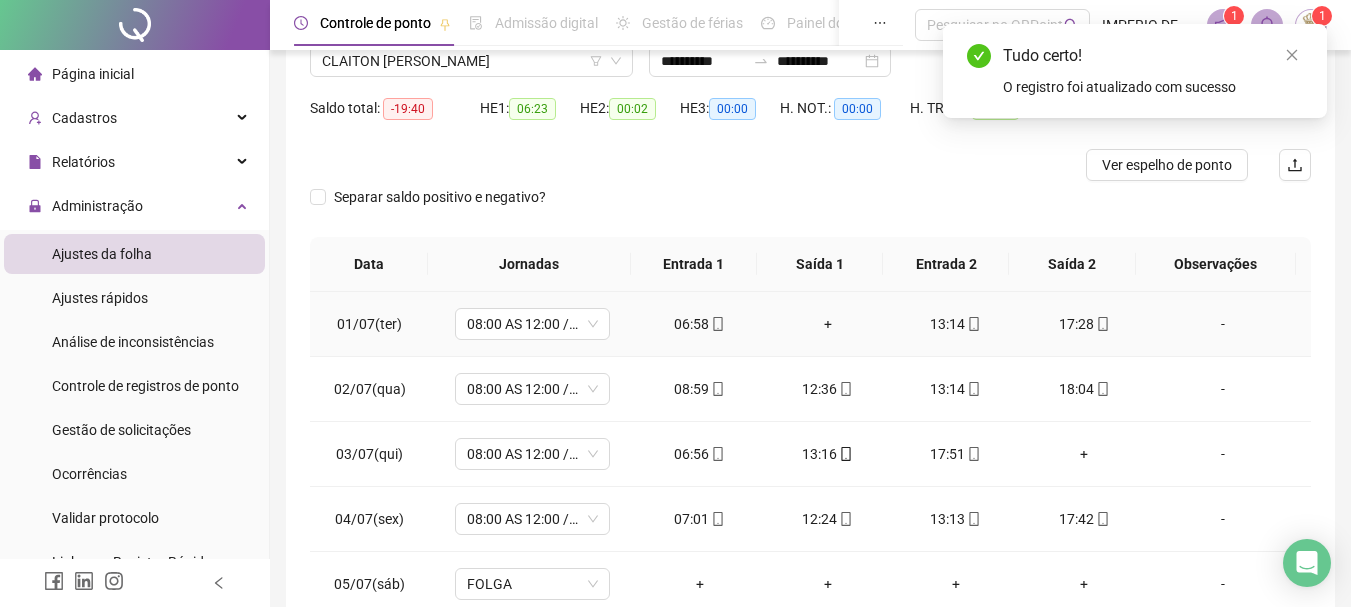 click on "+" at bounding box center [828, 324] 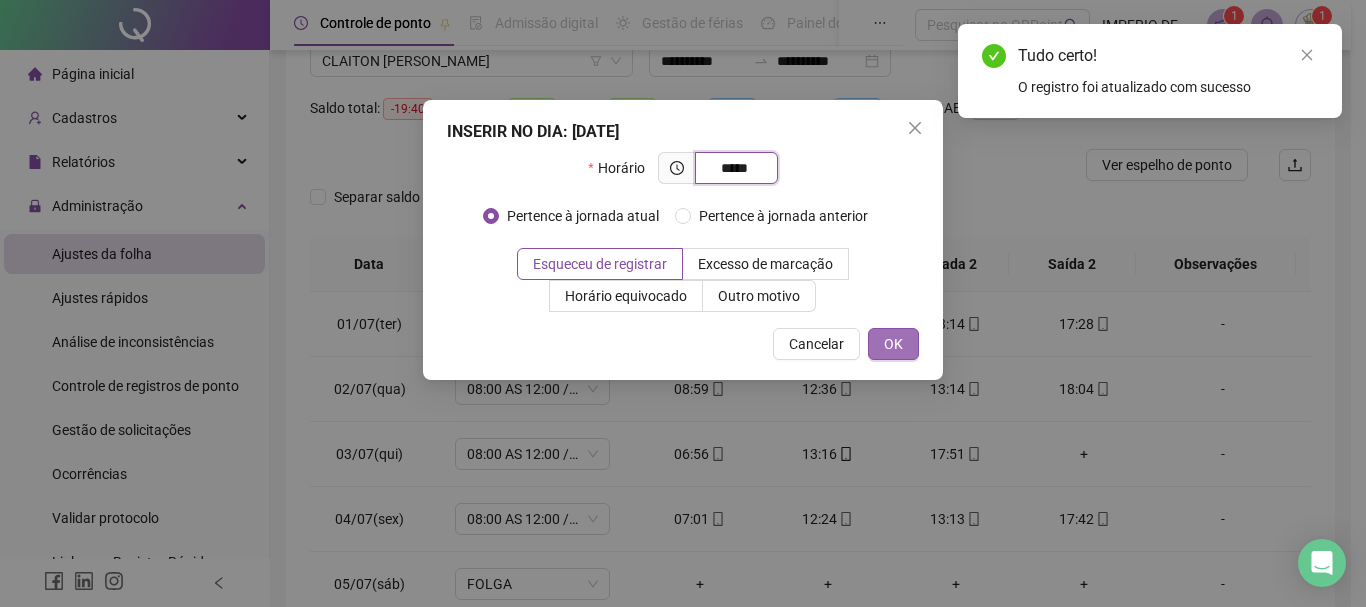 type on "*****" 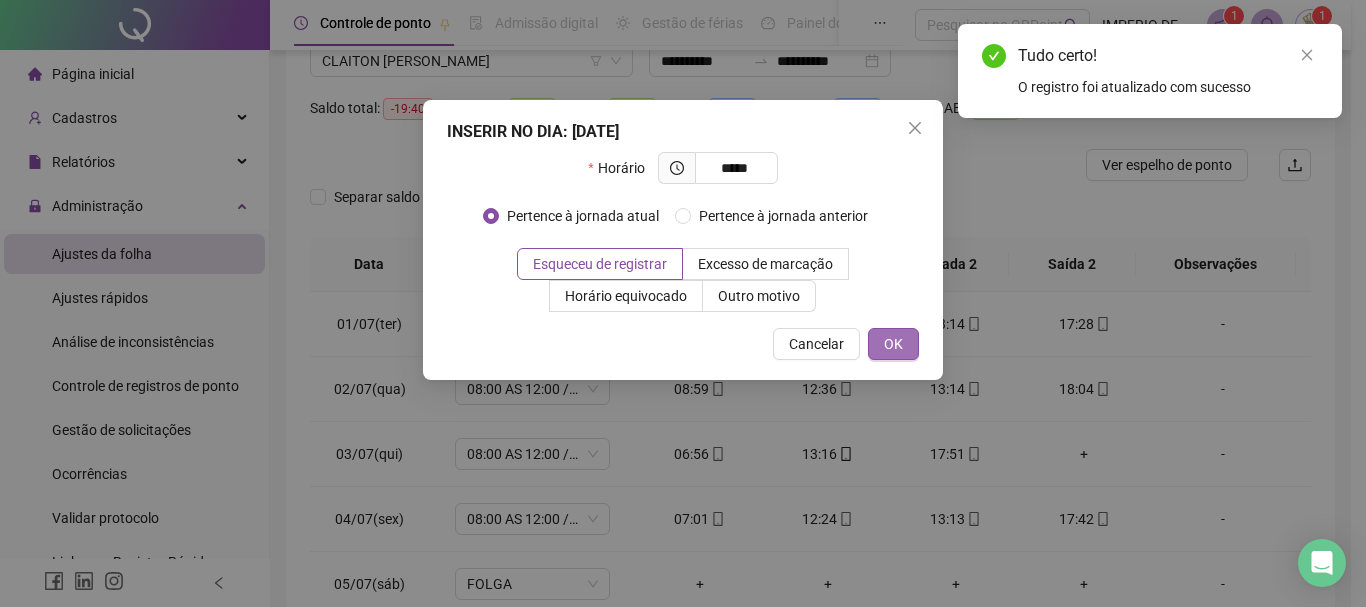 click on "OK" at bounding box center [893, 344] 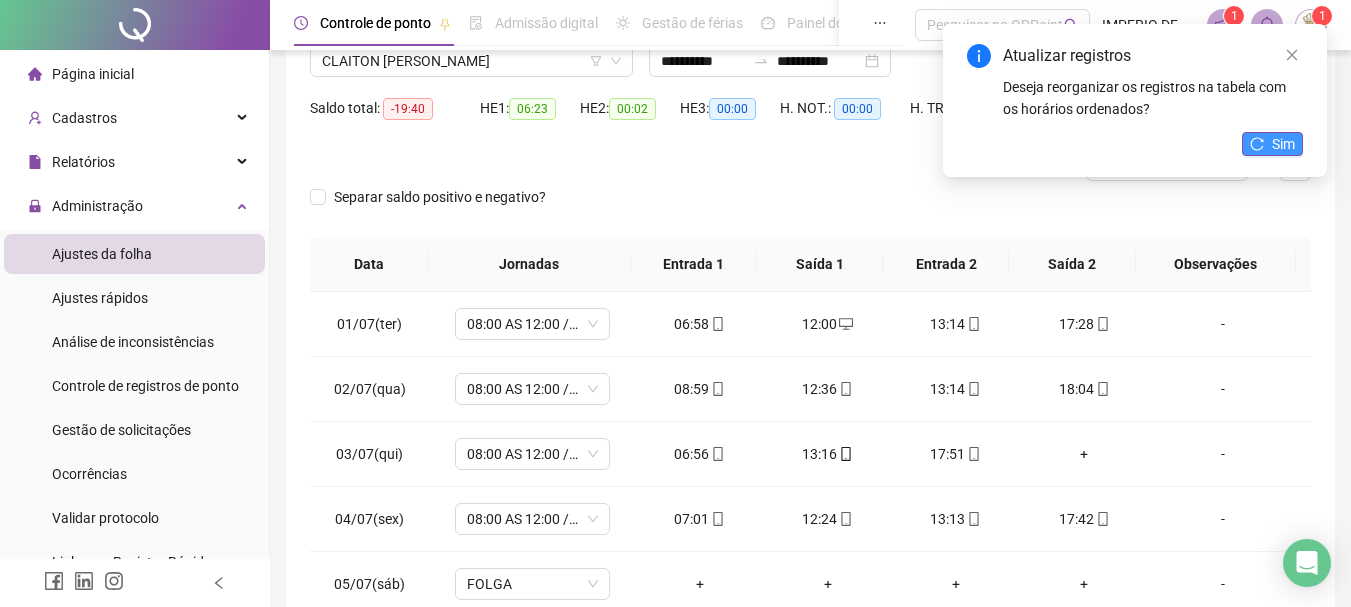 click on "Sim" at bounding box center [1283, 144] 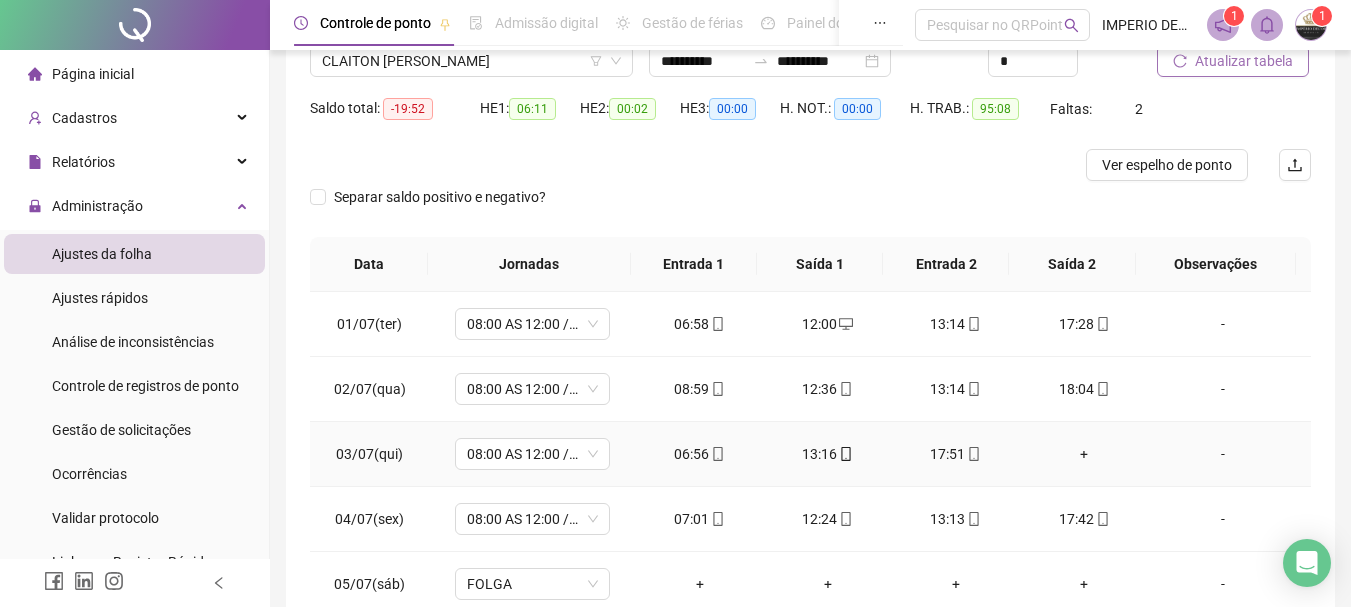 click on "+" at bounding box center [1084, 454] 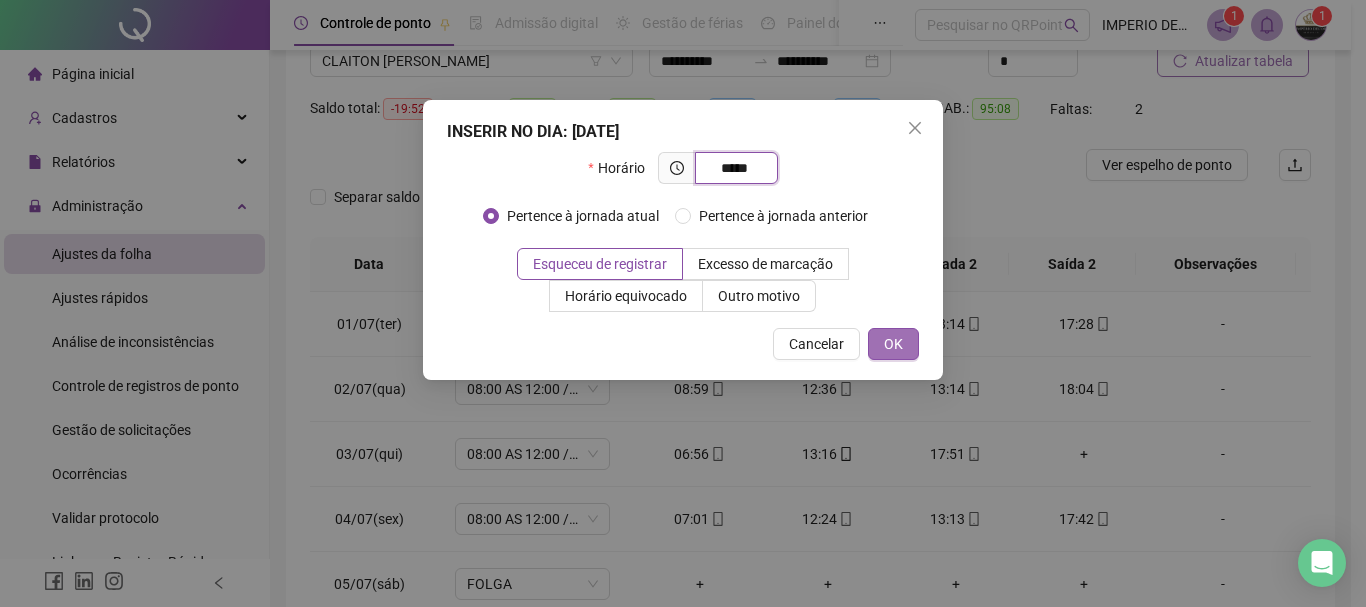 type on "*****" 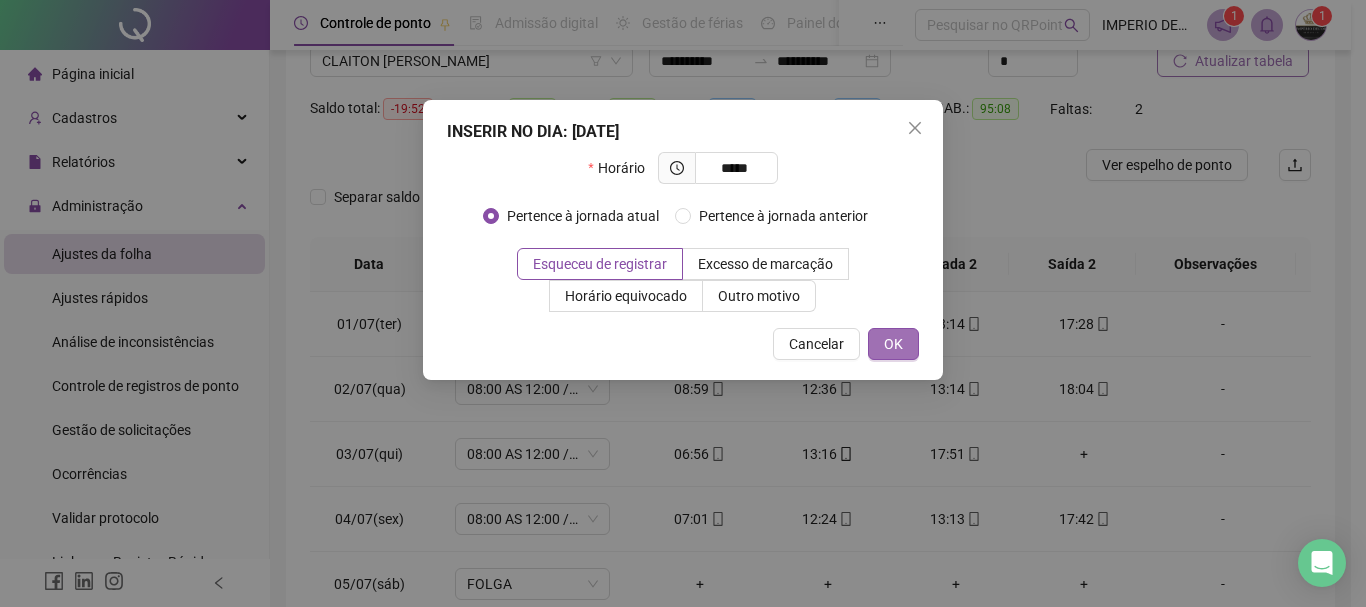 click on "OK" at bounding box center [893, 344] 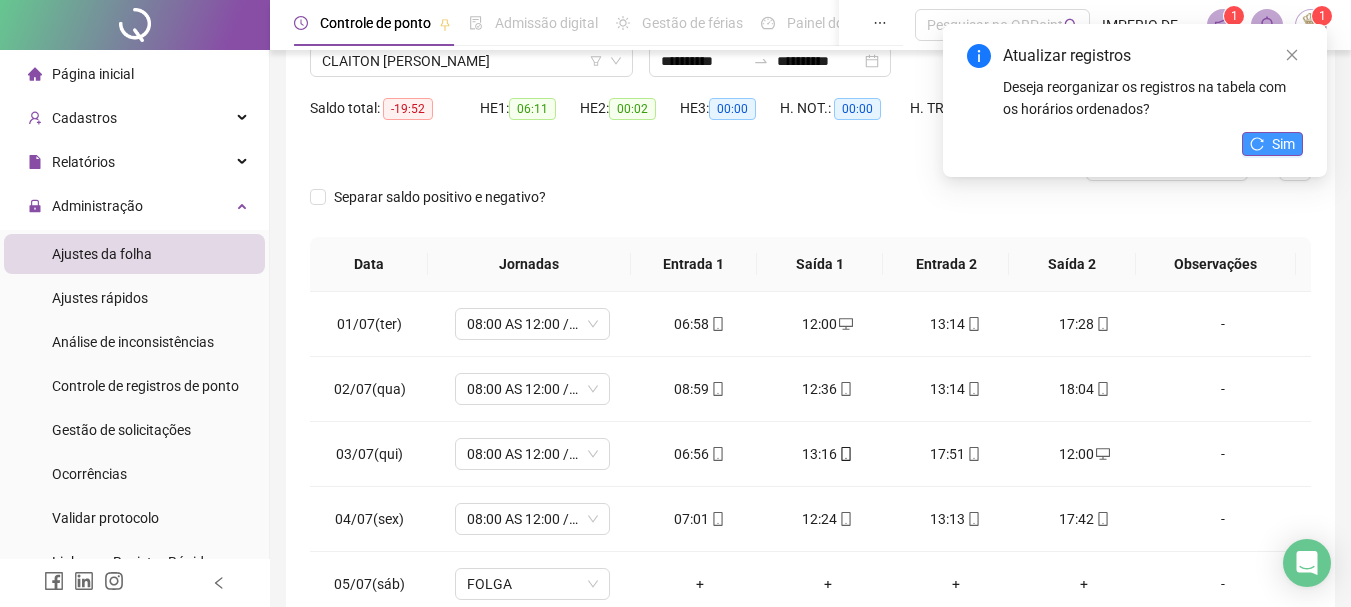 click on "Sim" at bounding box center (1283, 144) 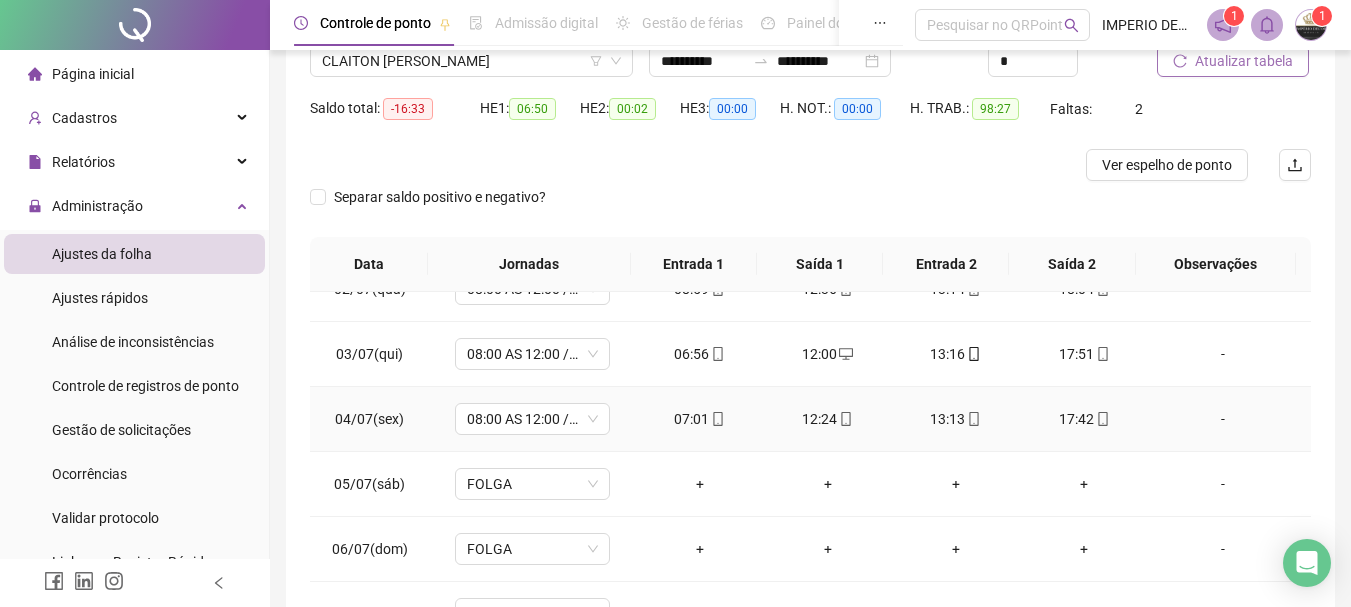 scroll, scrollTop: 0, scrollLeft: 0, axis: both 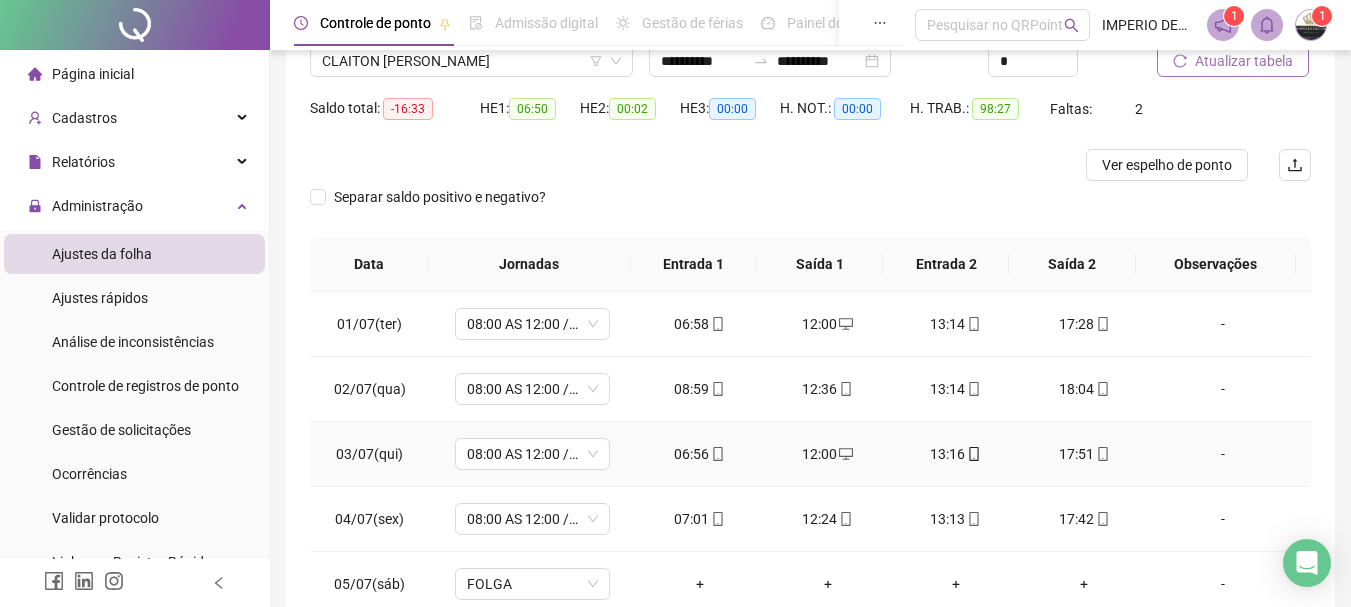 click on "17:51" at bounding box center (1084, 454) 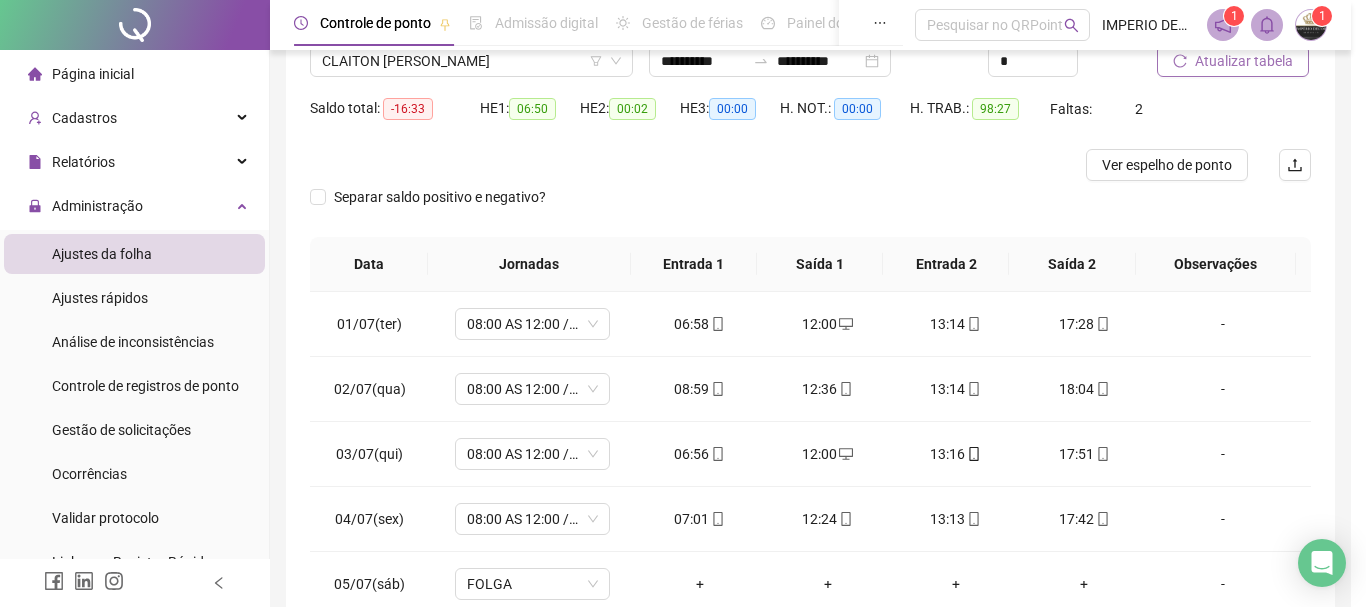 type on "**********" 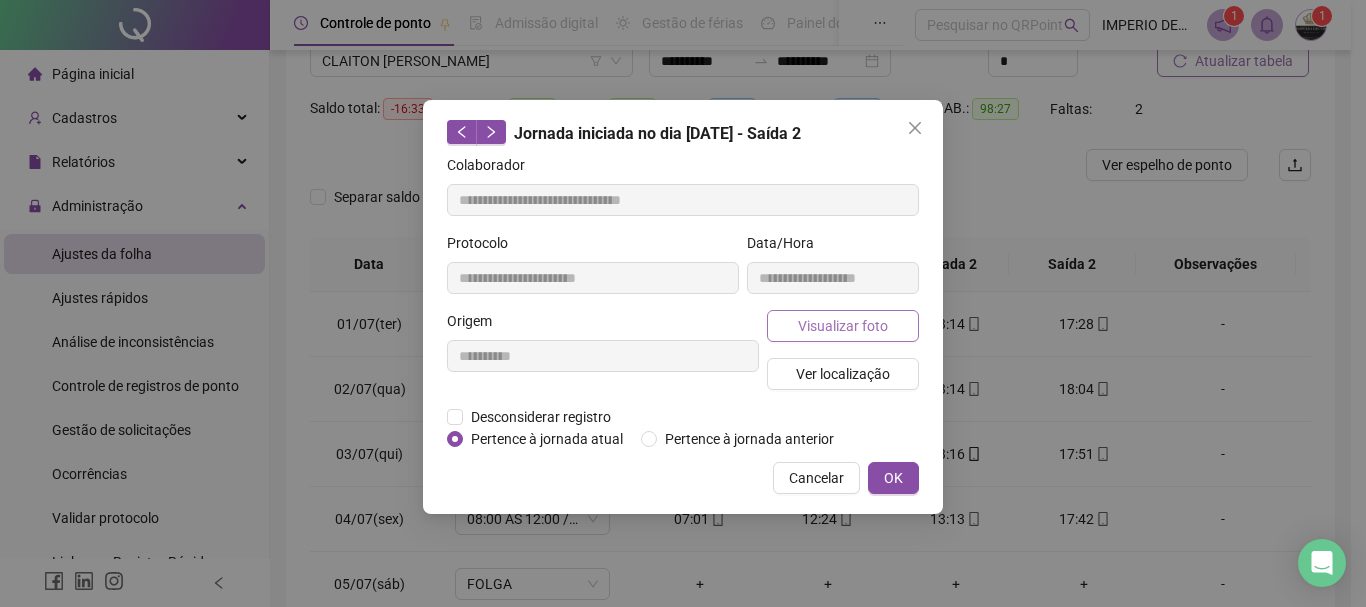click on "Visualizar foto" at bounding box center [843, 326] 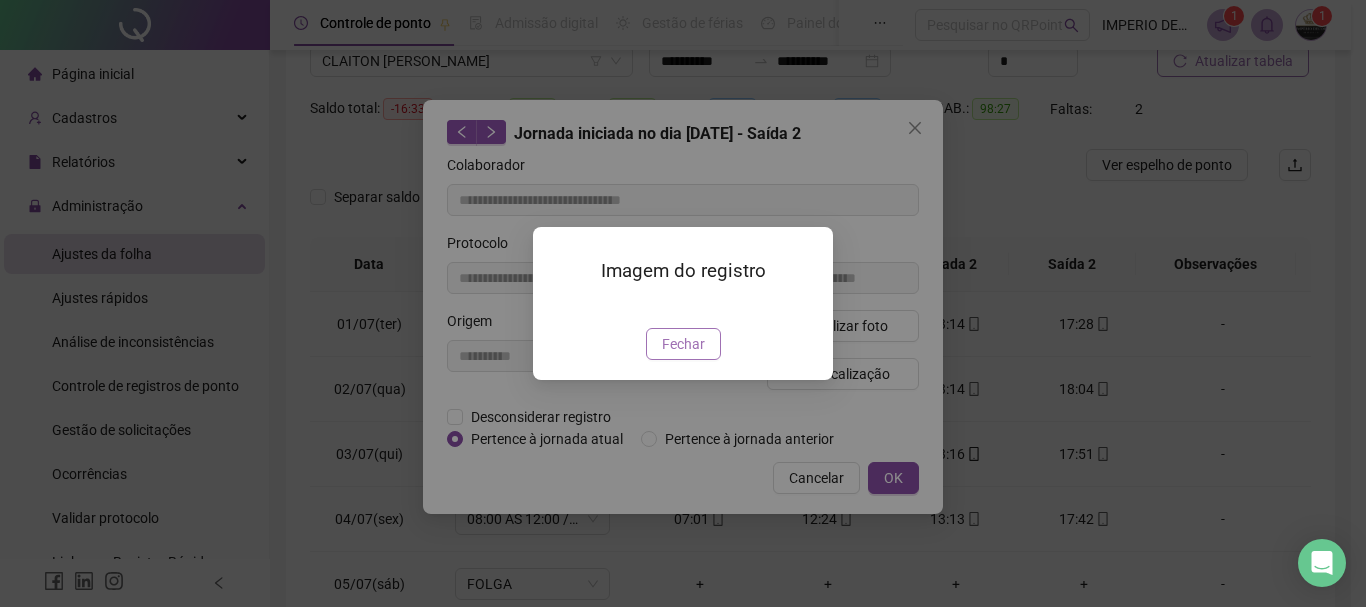 click on "Fechar" at bounding box center (683, 344) 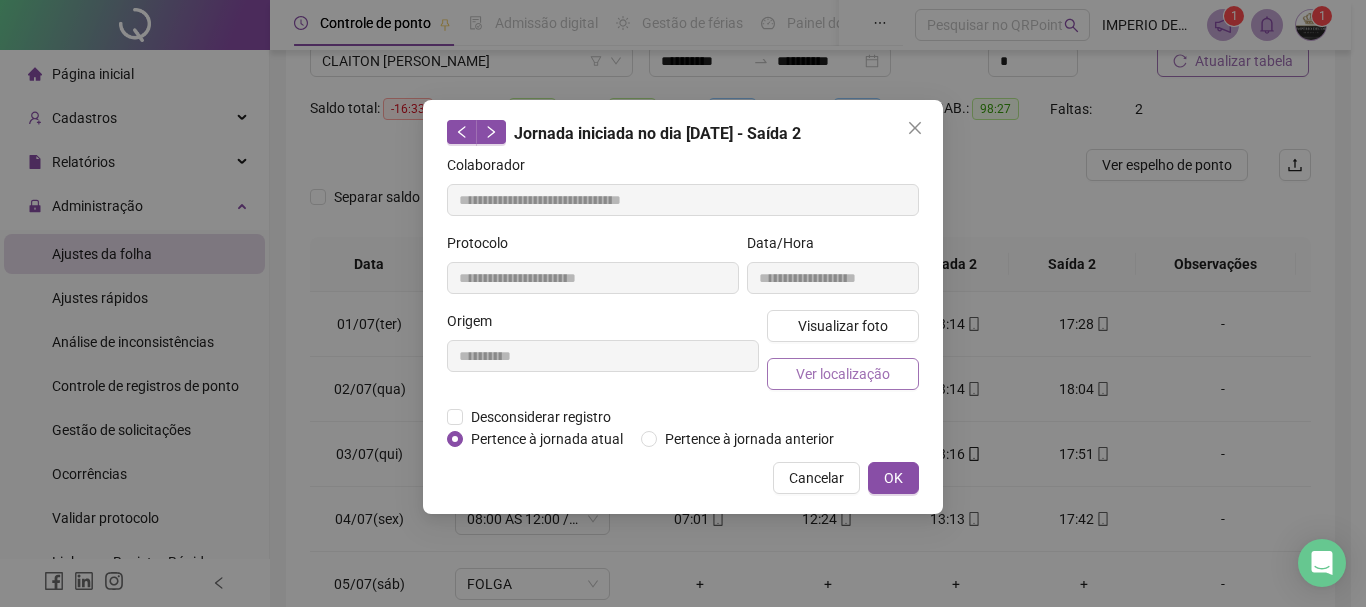 click on "Ver localização" at bounding box center (843, 374) 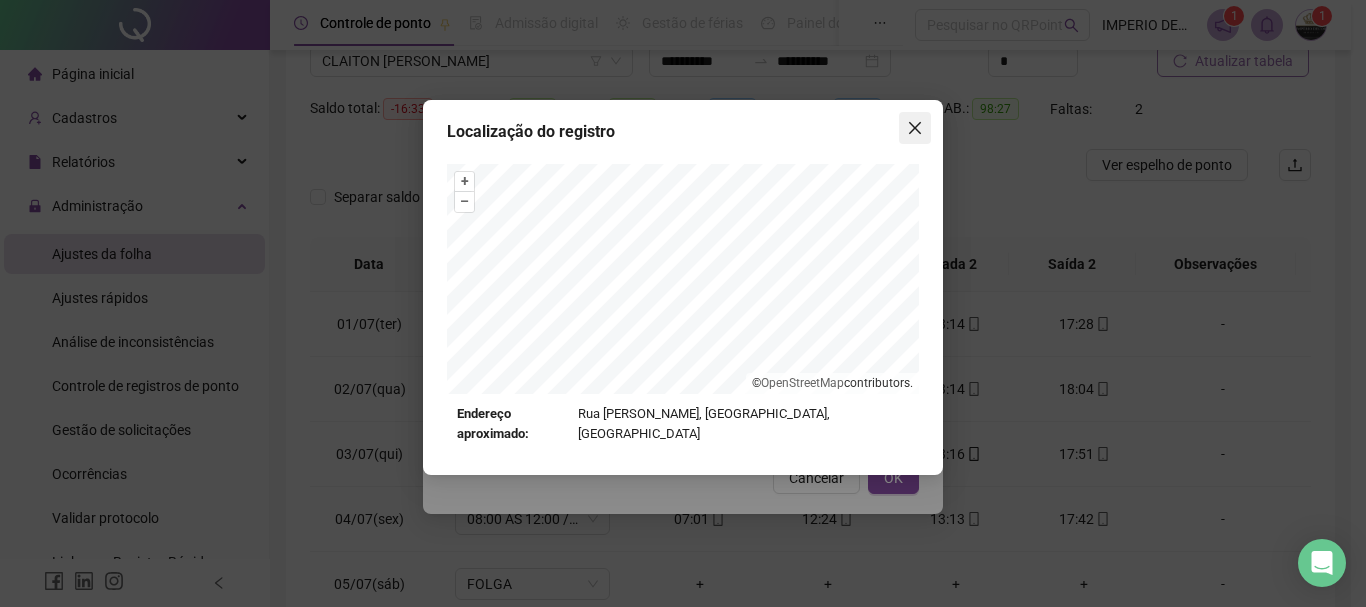 click 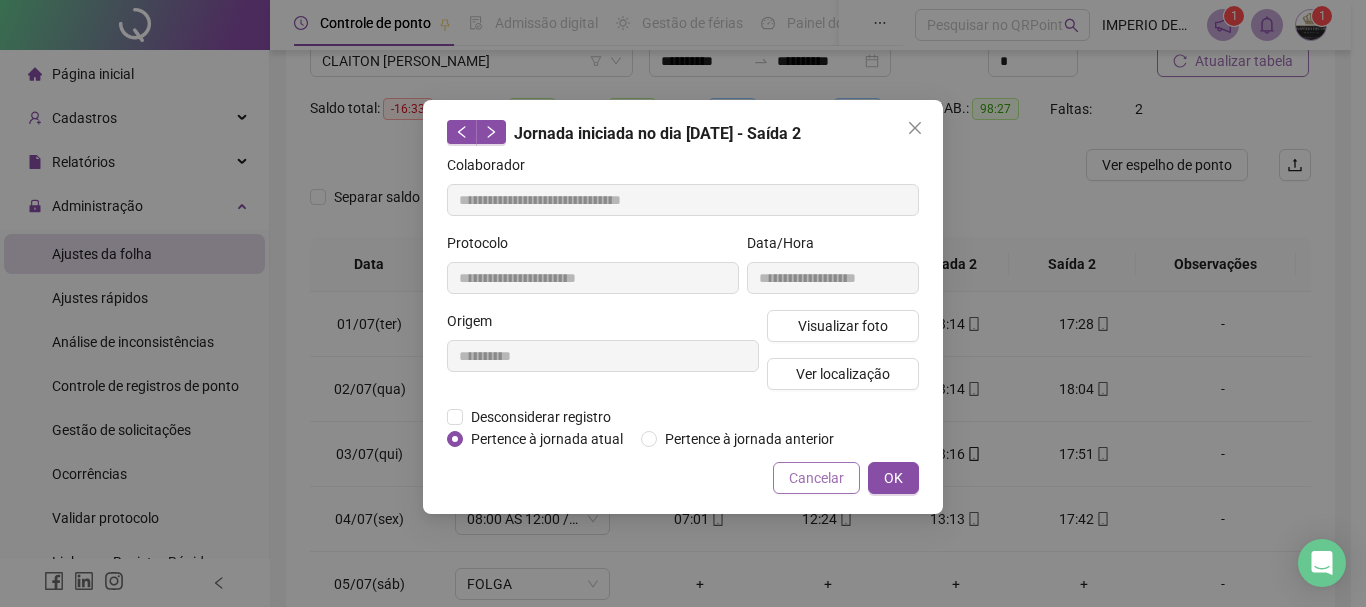 click on "Cancelar" at bounding box center (816, 478) 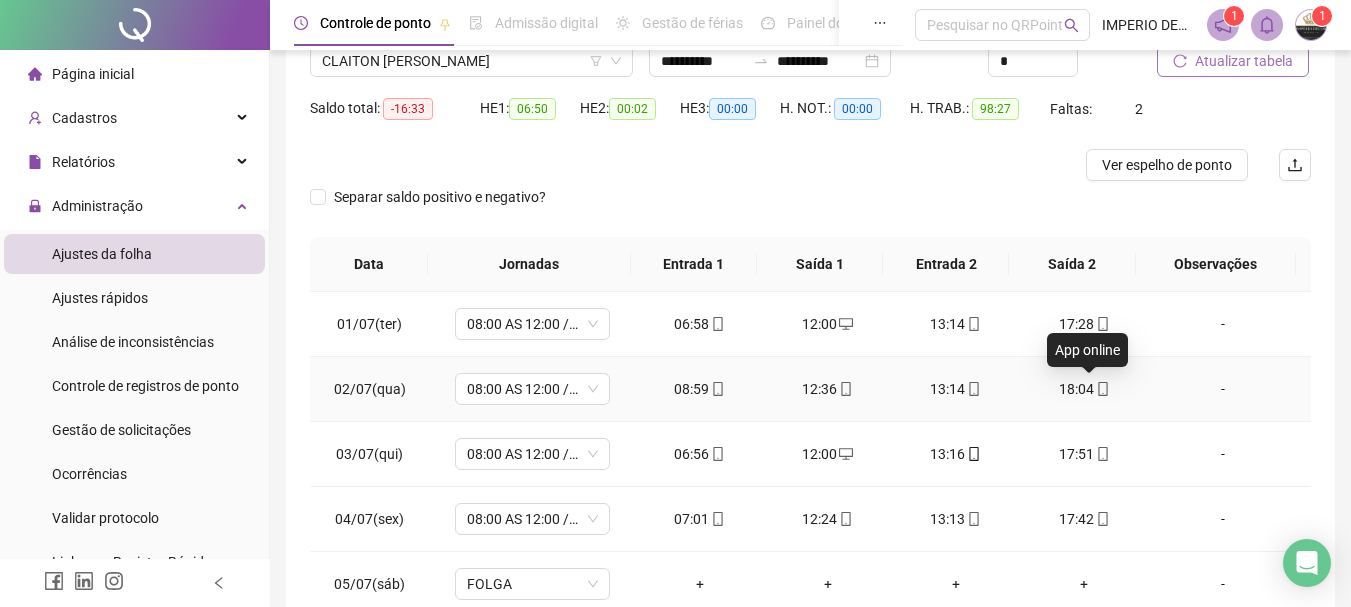 click on "18:04" at bounding box center [1084, 389] 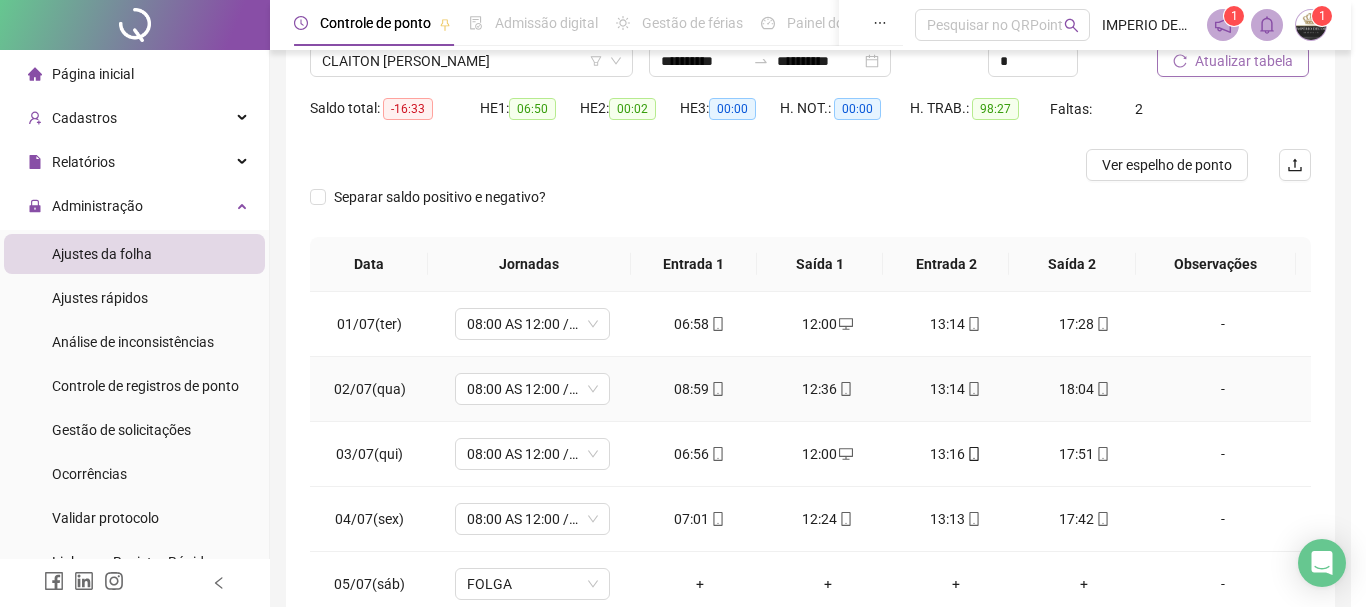 type on "**********" 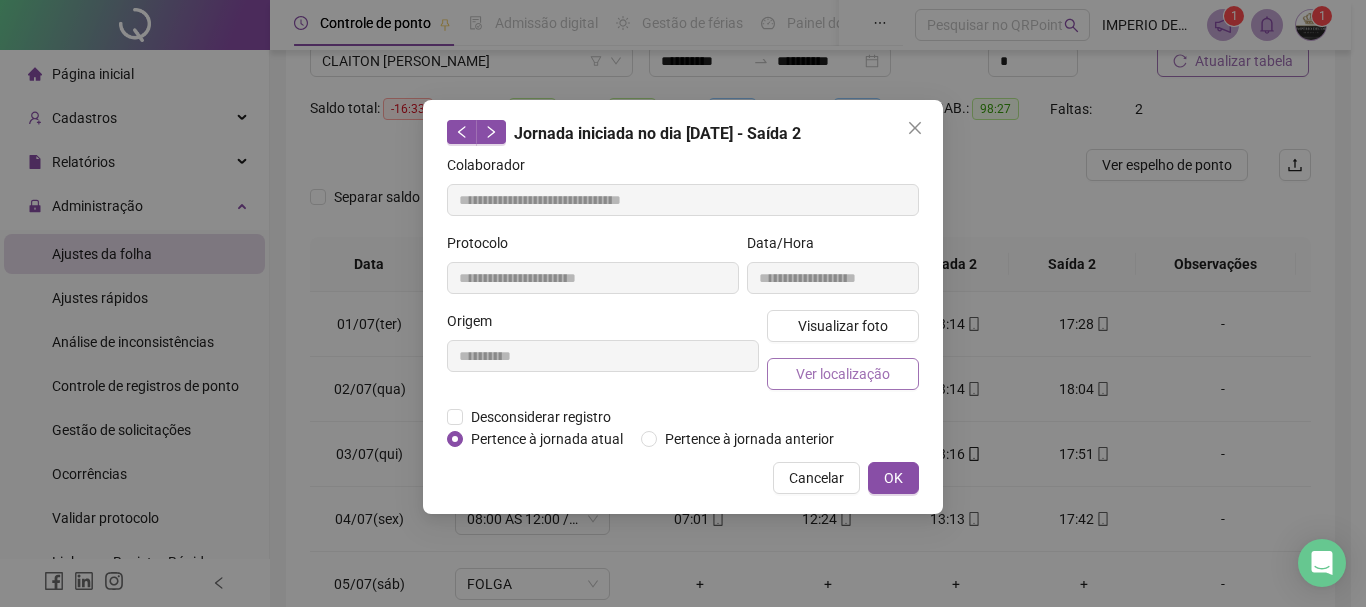 click on "Ver localização" at bounding box center [843, 374] 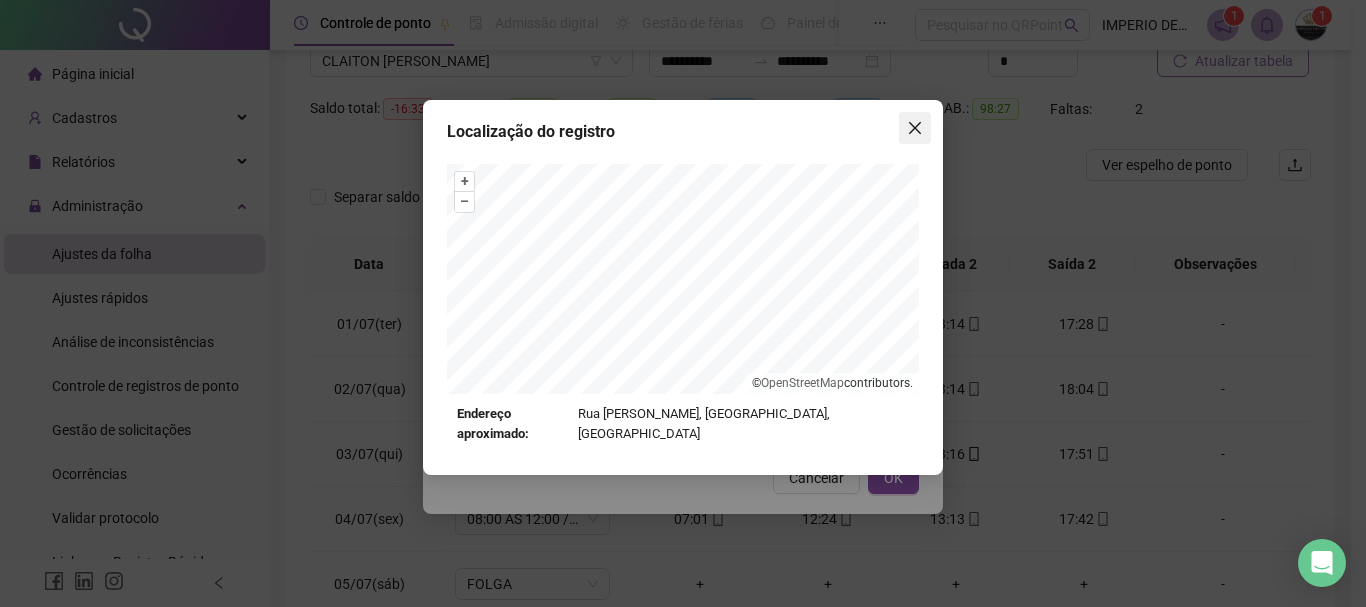 click 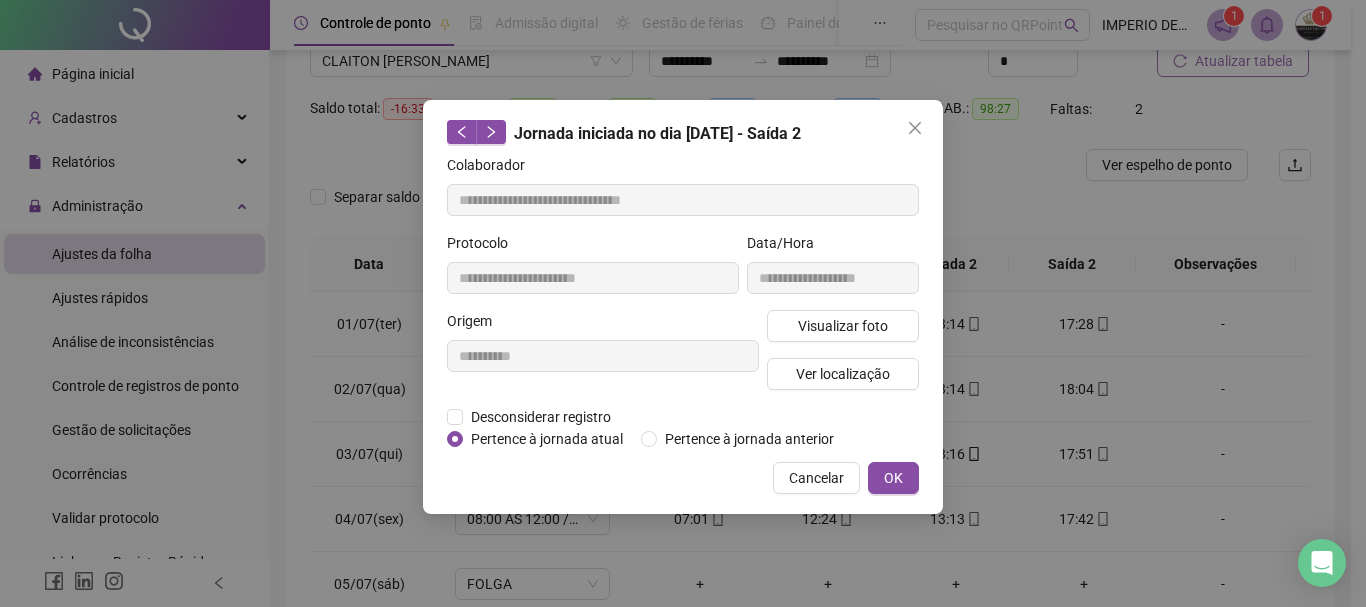 click 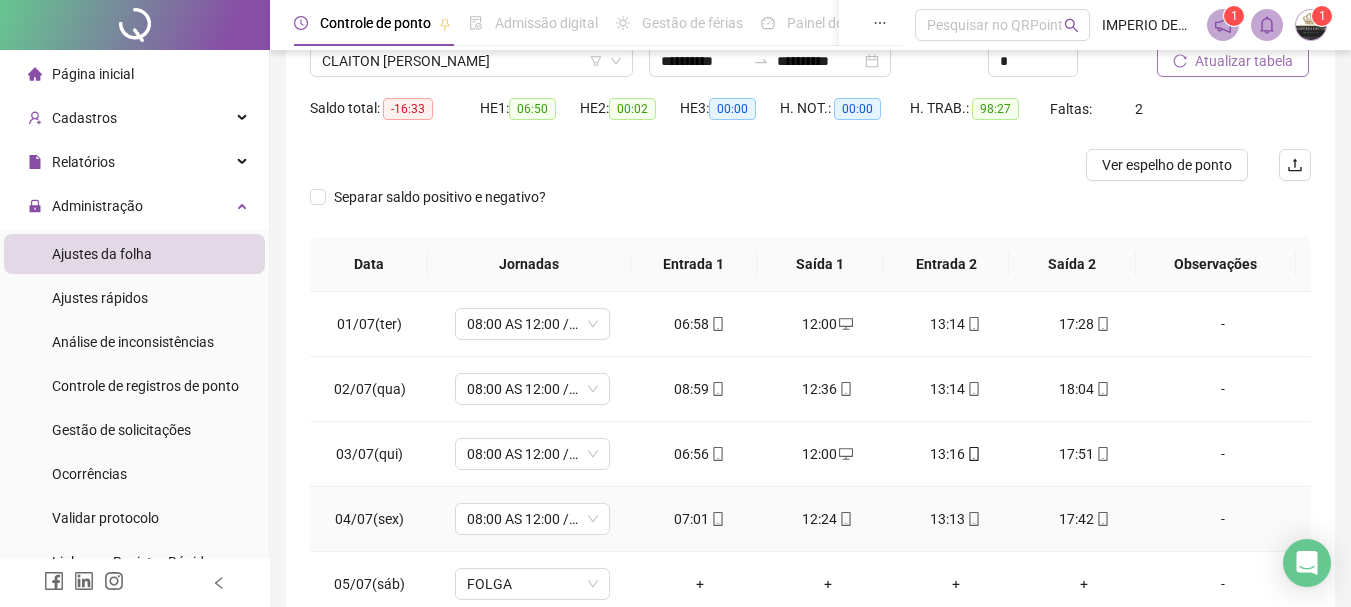 click on "17:42" at bounding box center [1084, 519] 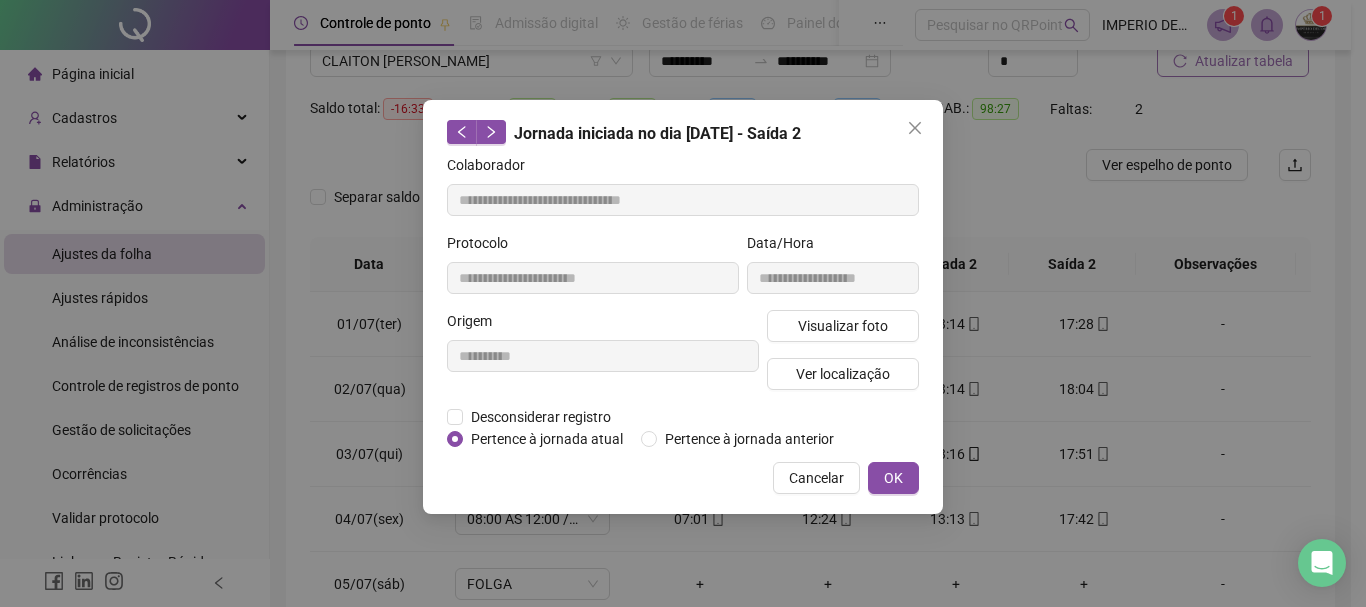 type on "**********" 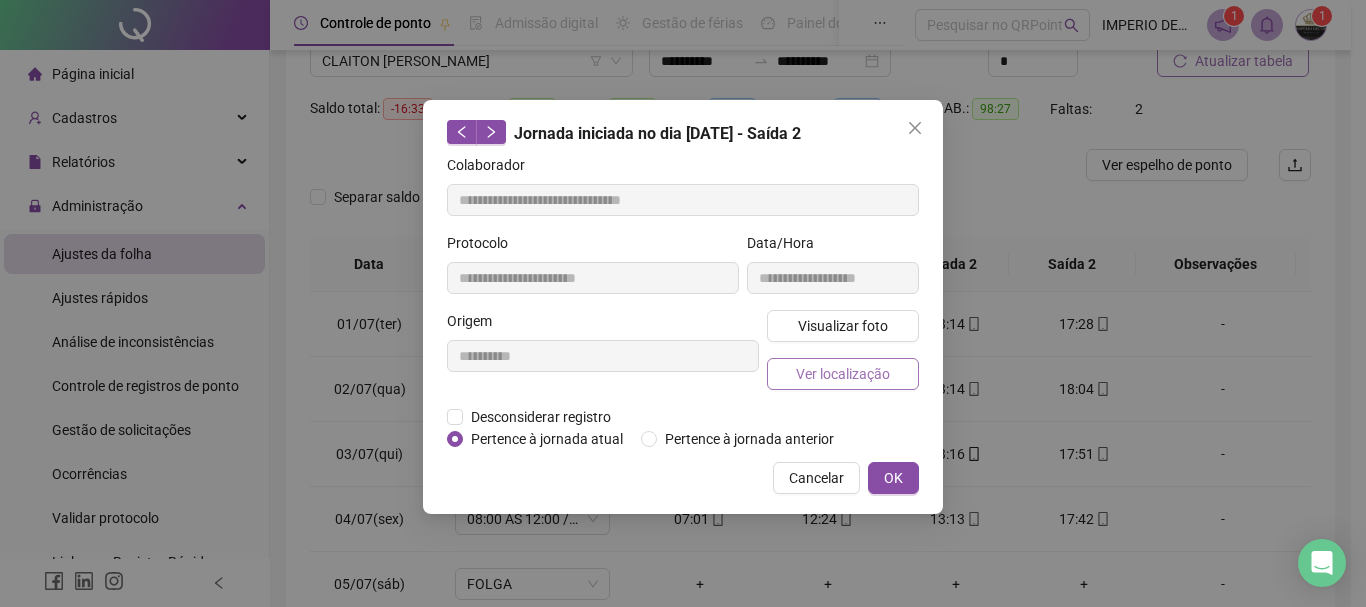 click on "Ver localização" at bounding box center (843, 374) 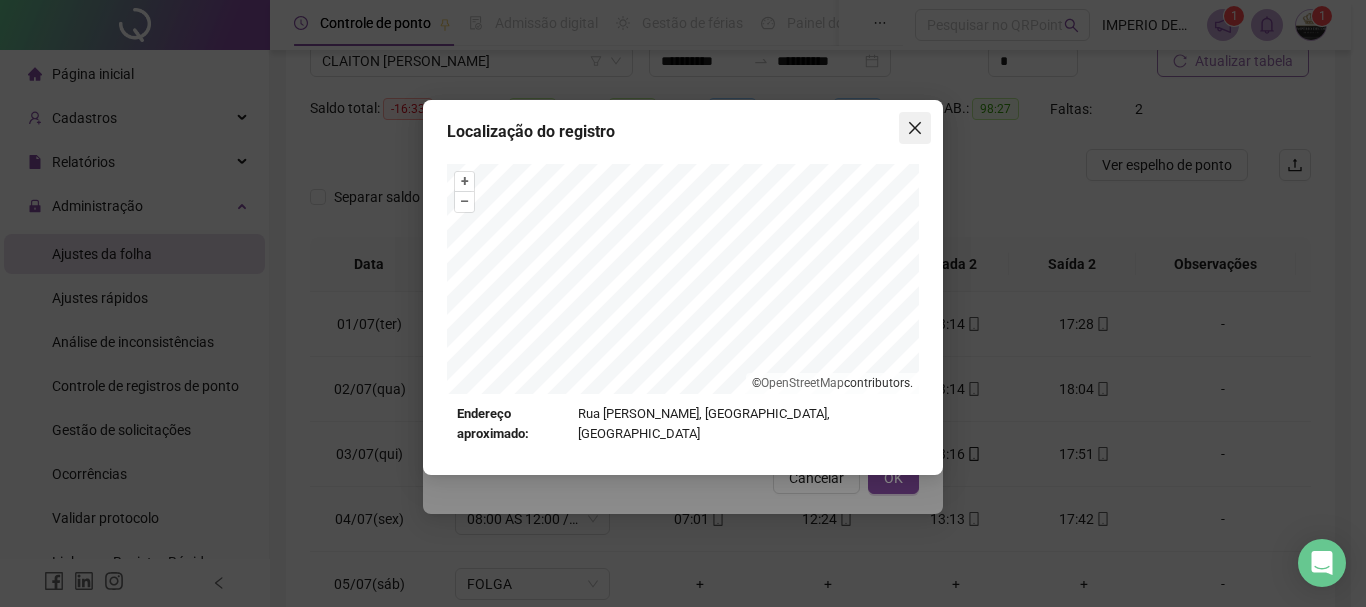 click at bounding box center [915, 128] 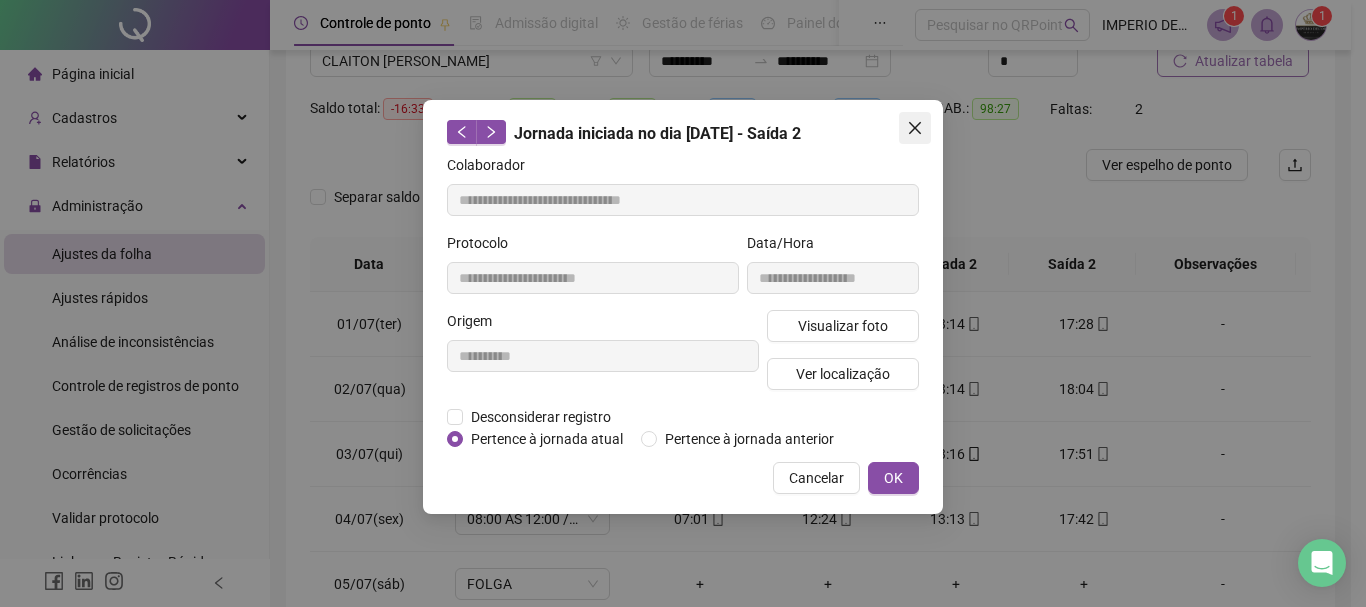 click 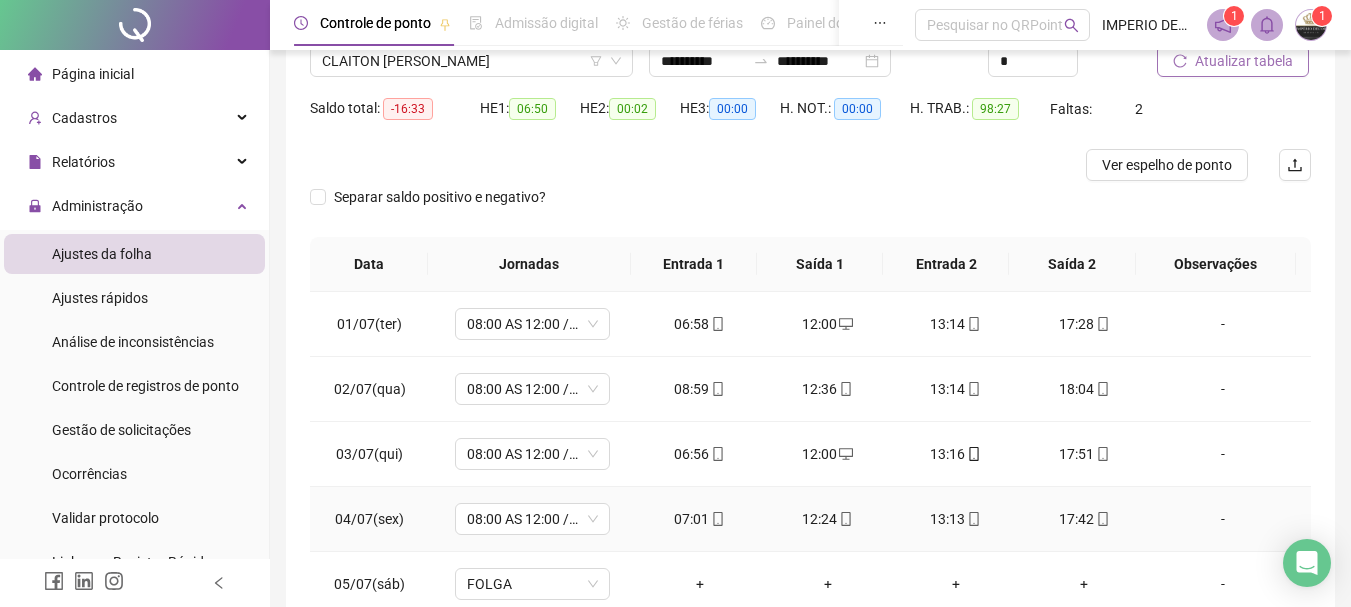 click on "17:42" at bounding box center (1084, 519) 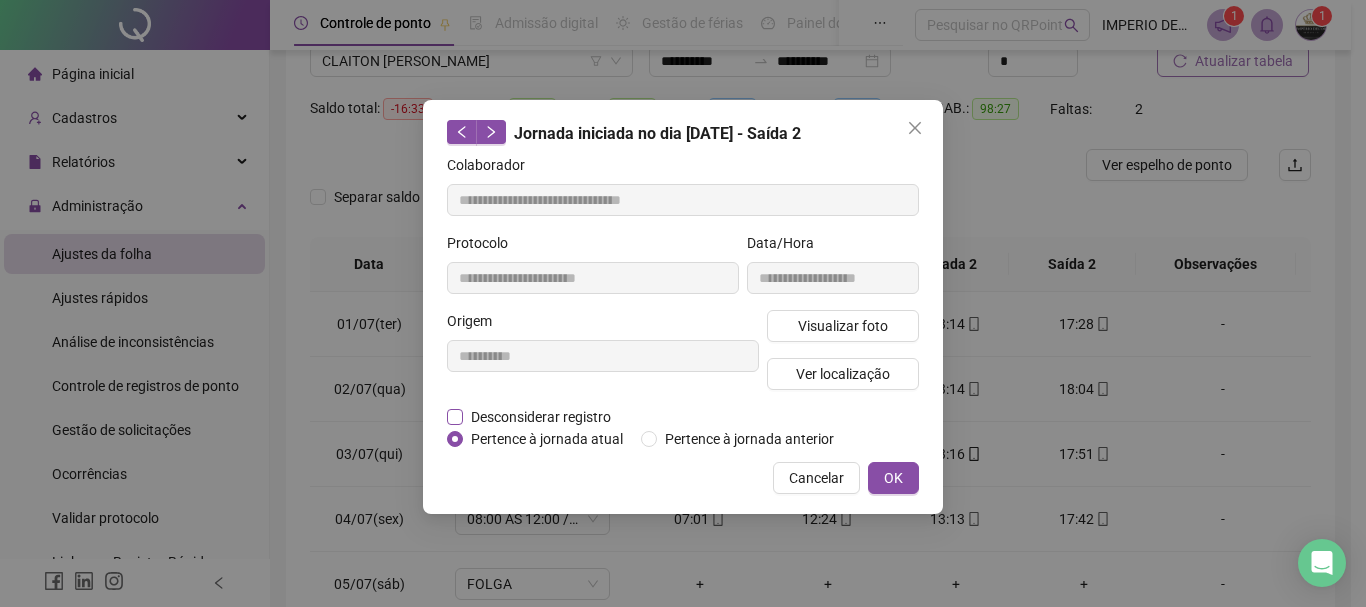 click on "Desconsiderar registro" at bounding box center [541, 417] 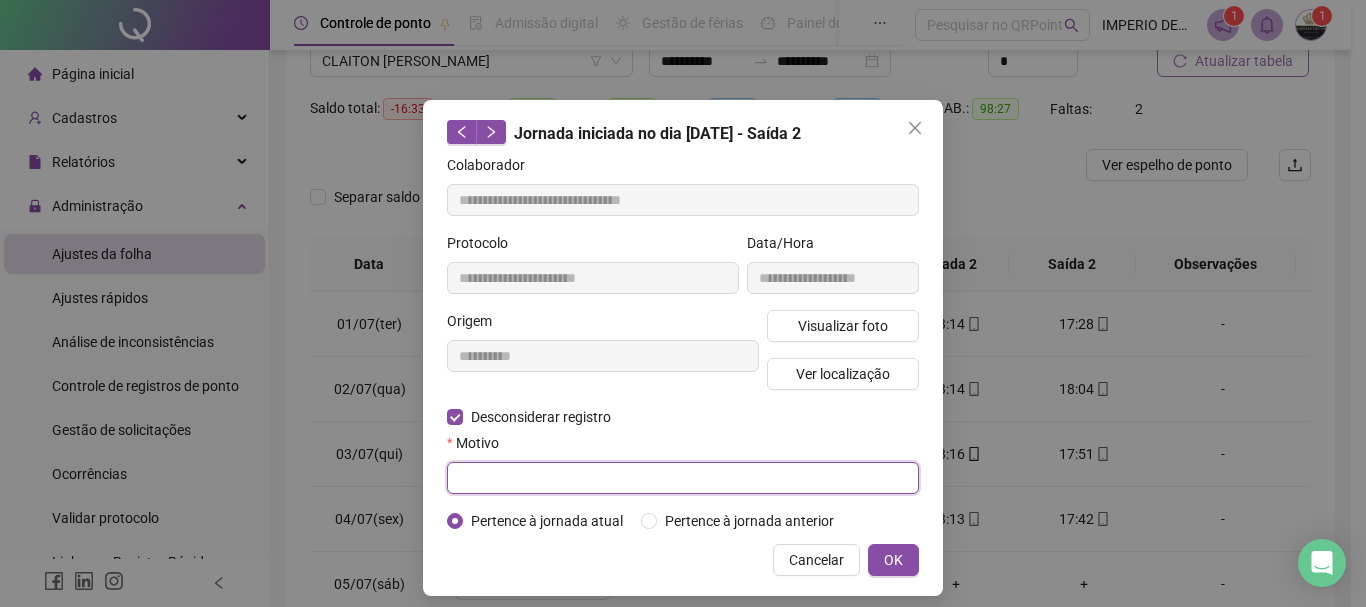 click at bounding box center (683, 478) 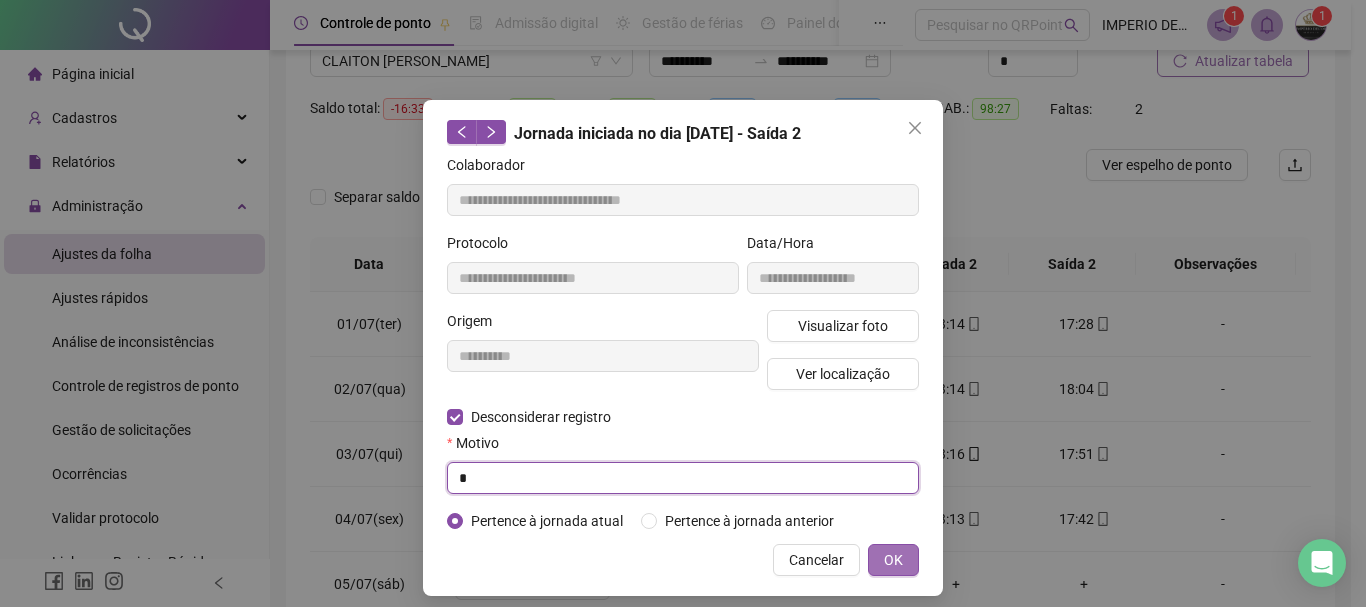 type on "*" 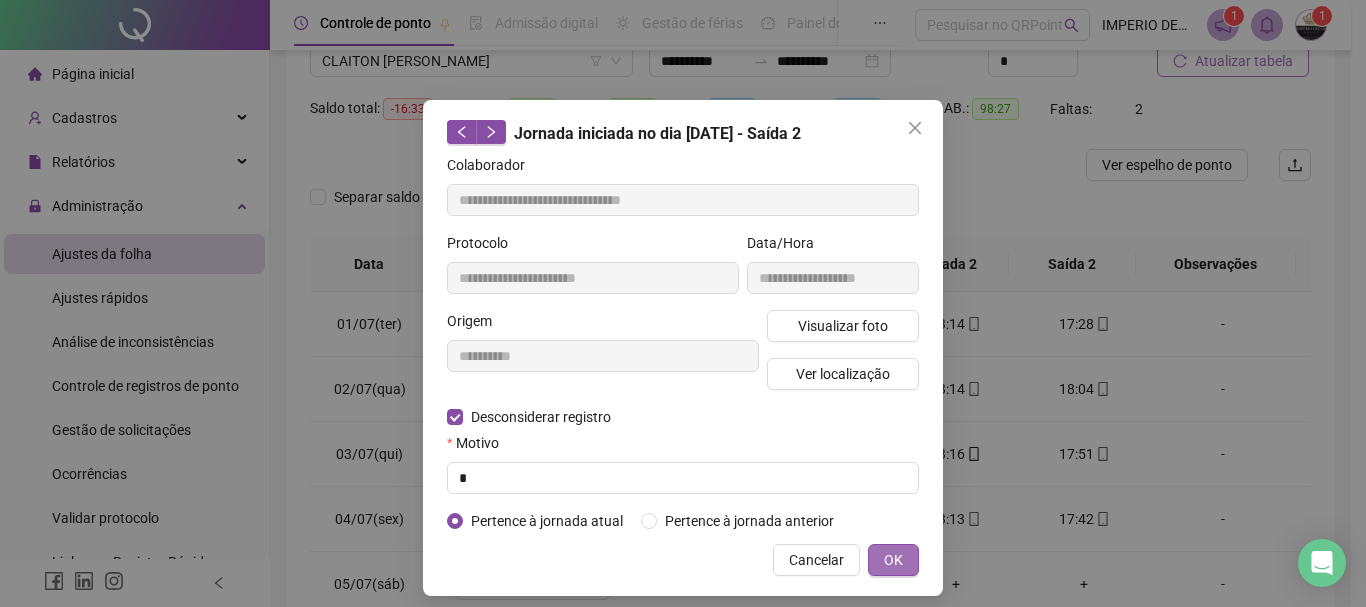 click on "OK" at bounding box center (893, 560) 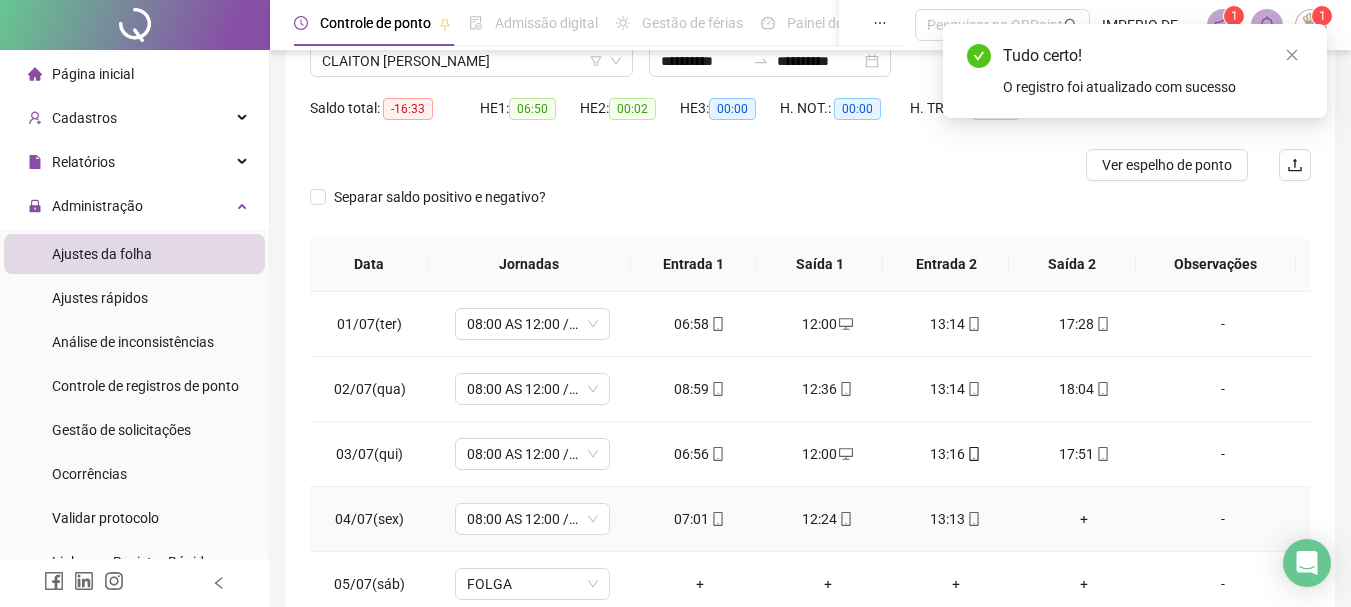 click on "+" at bounding box center (1084, 519) 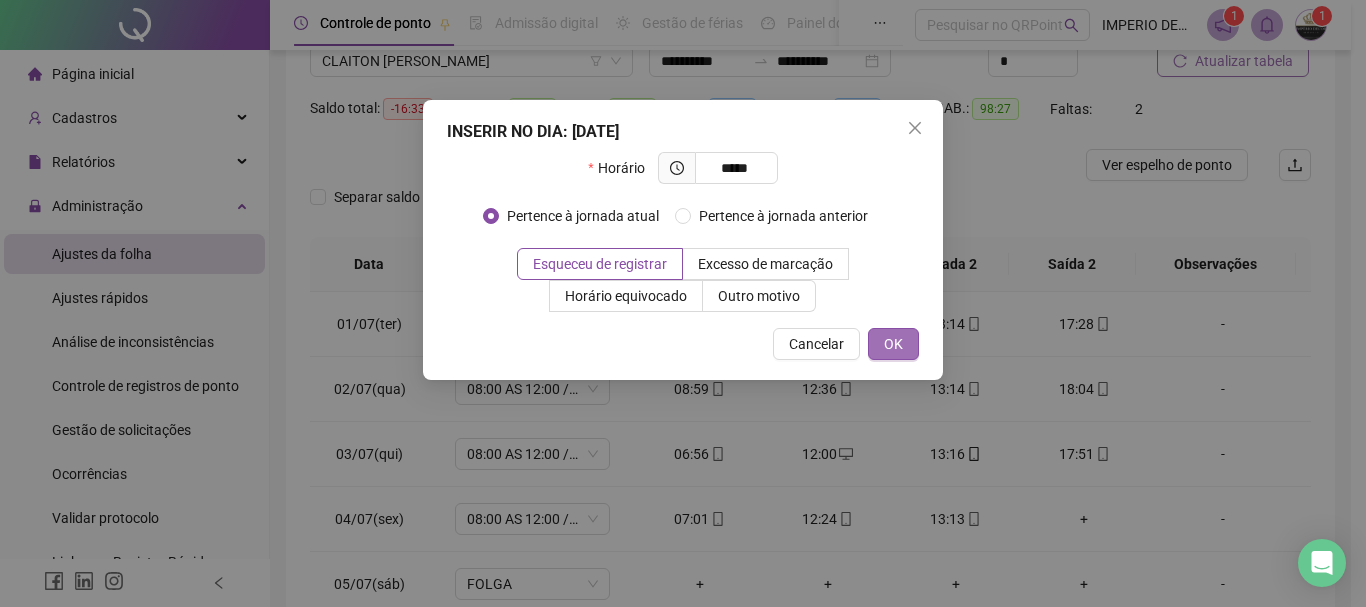 type on "*****" 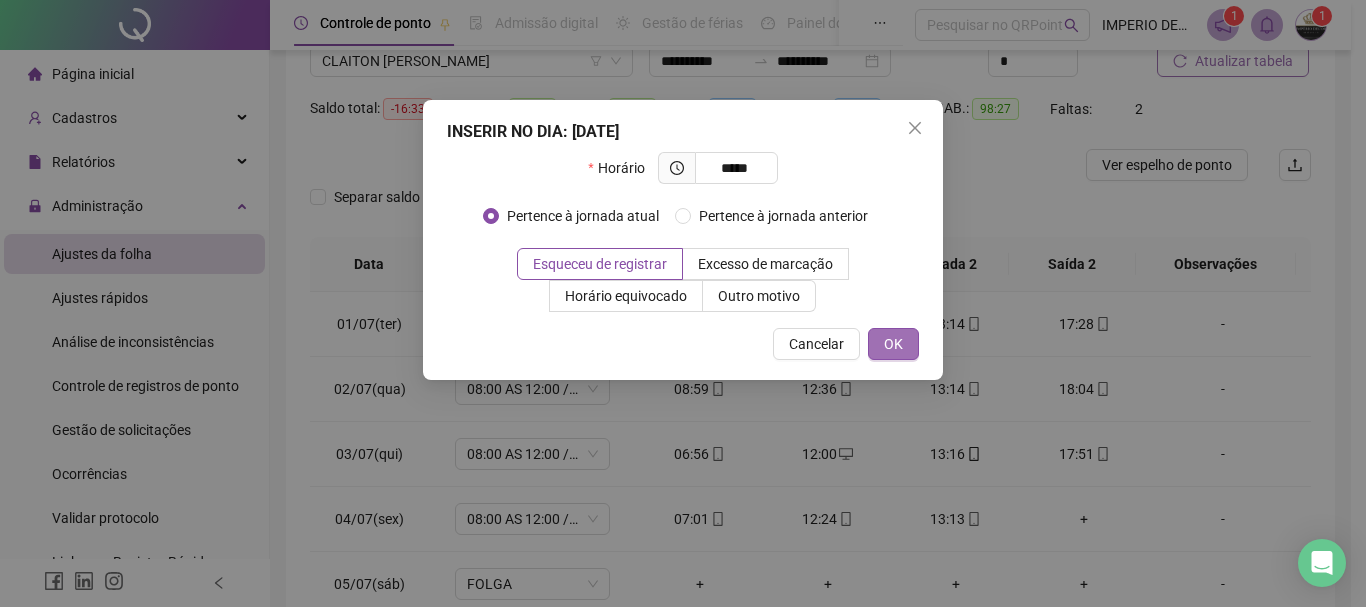 click on "OK" at bounding box center [893, 344] 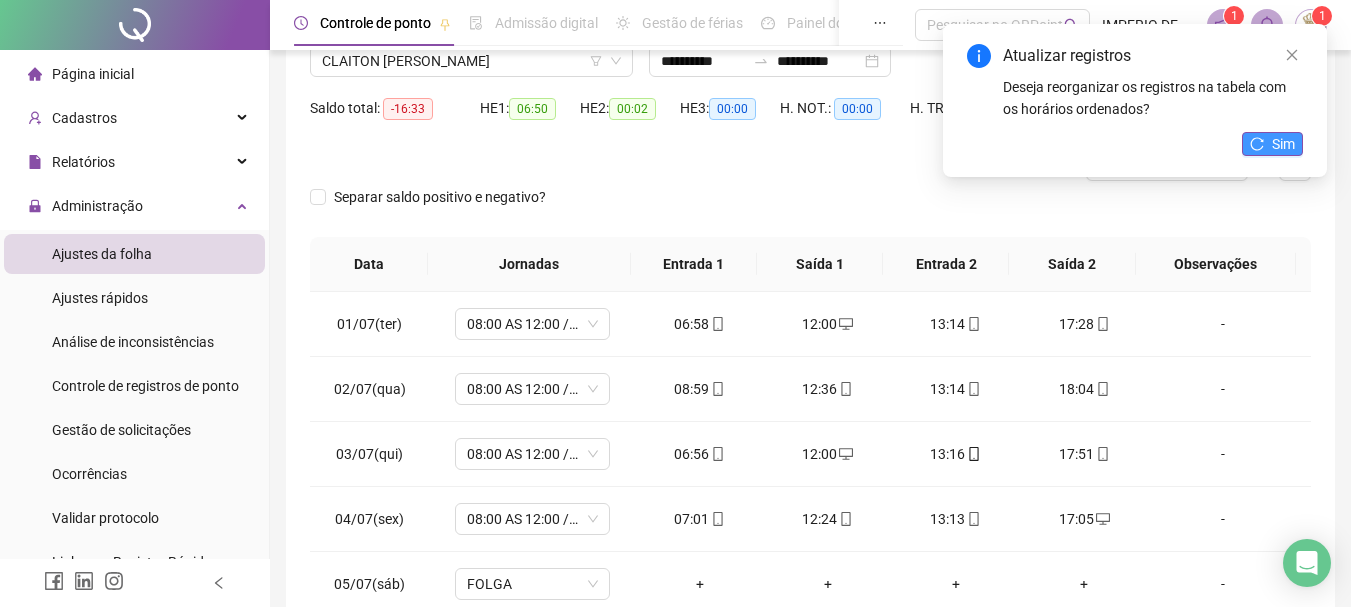 click on "Sim" at bounding box center (1283, 144) 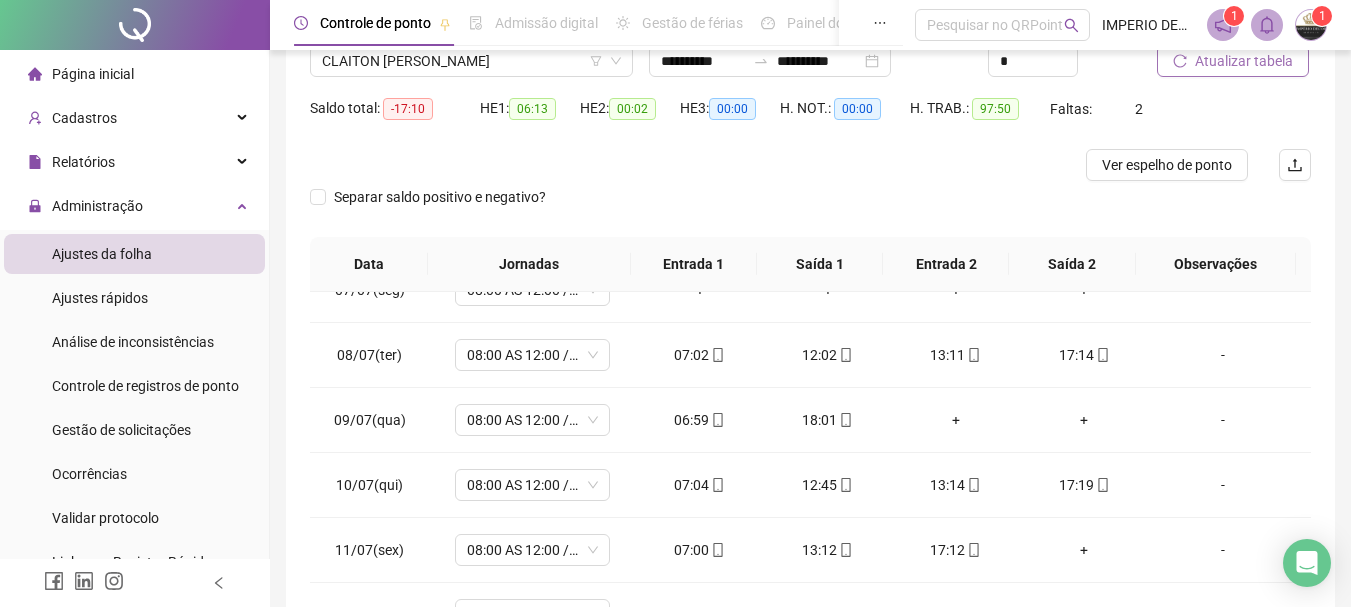 scroll, scrollTop: 378, scrollLeft: 0, axis: vertical 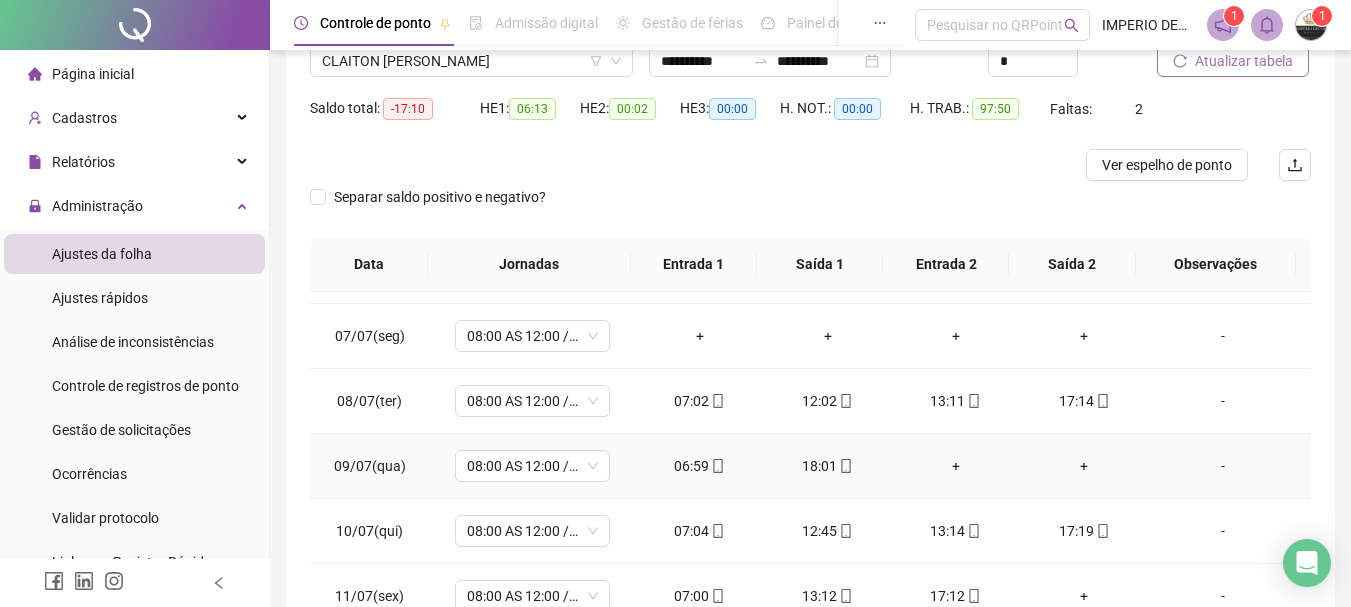 click on "+" at bounding box center (956, 466) 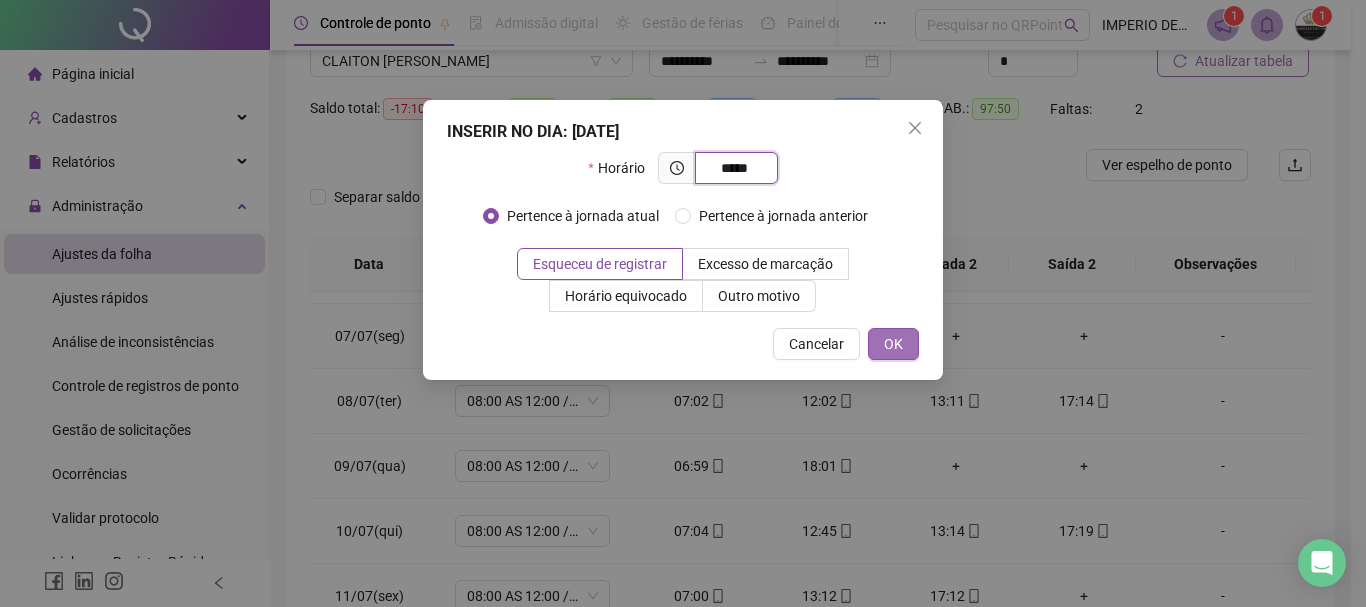 type on "*****" 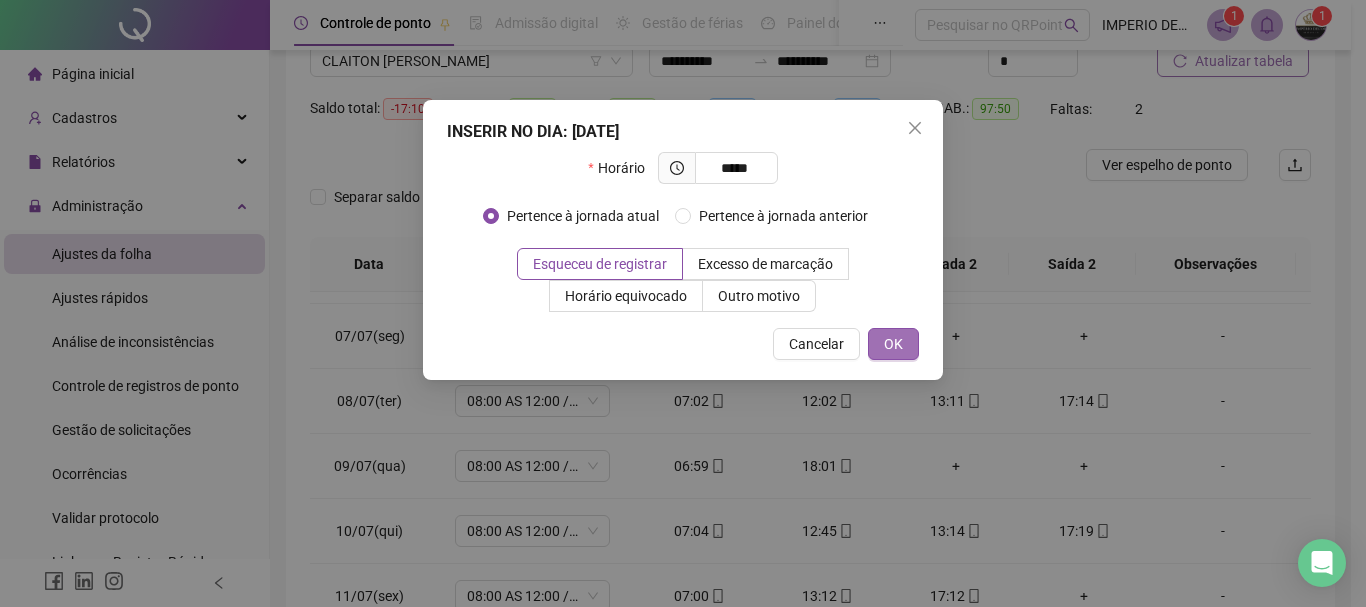 click on "OK" at bounding box center (893, 344) 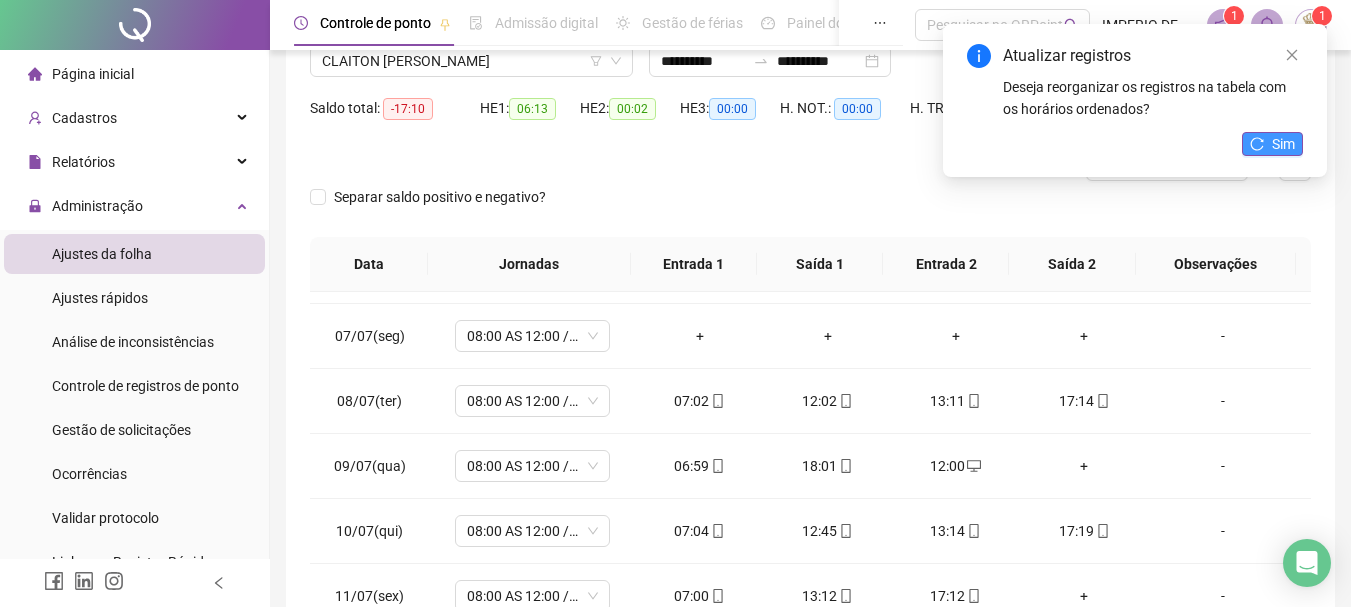 click on "Sim" at bounding box center (1283, 144) 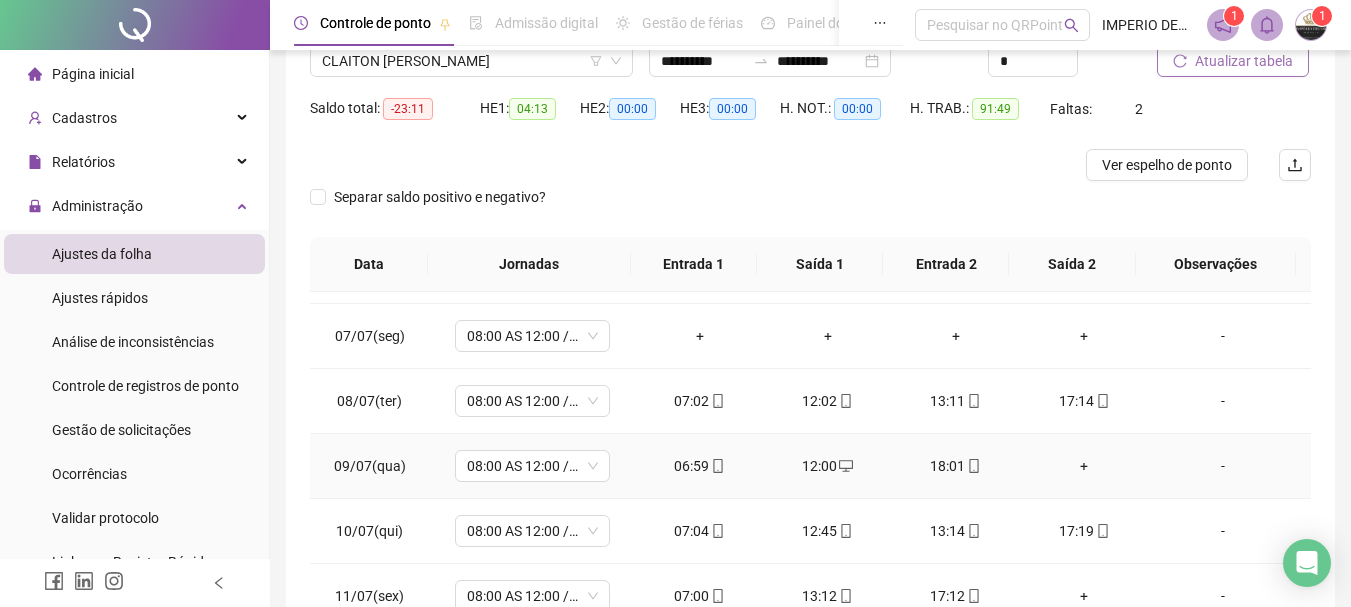 click on "+" at bounding box center (1084, 466) 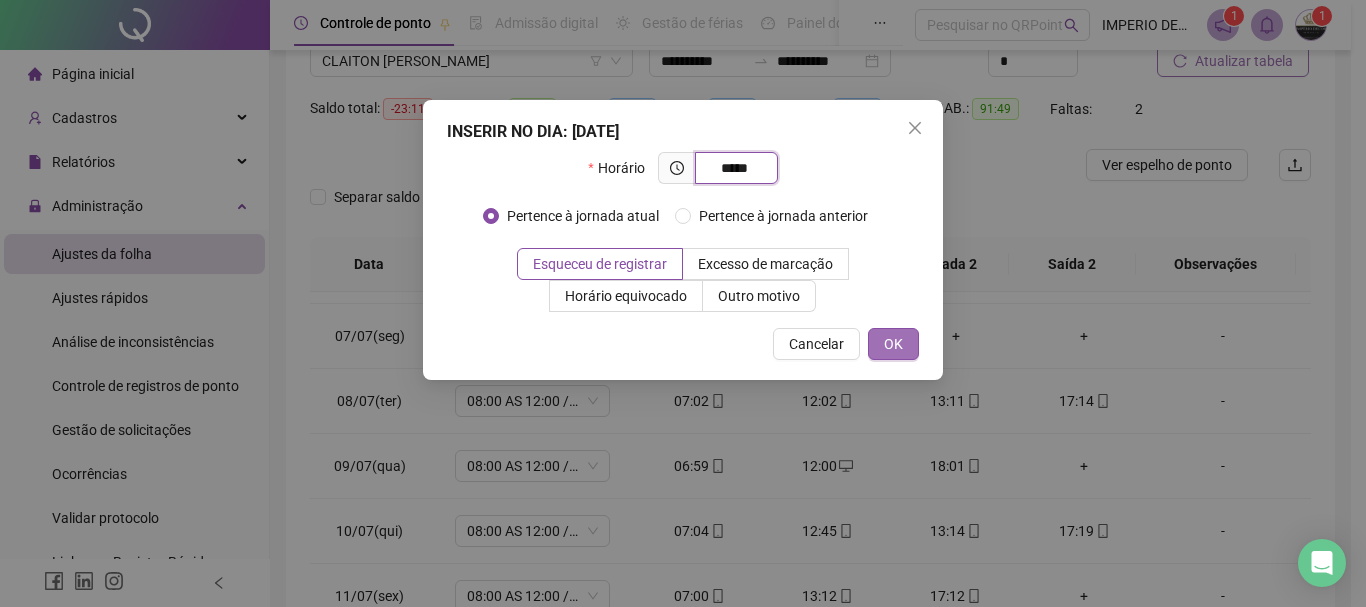type on "*****" 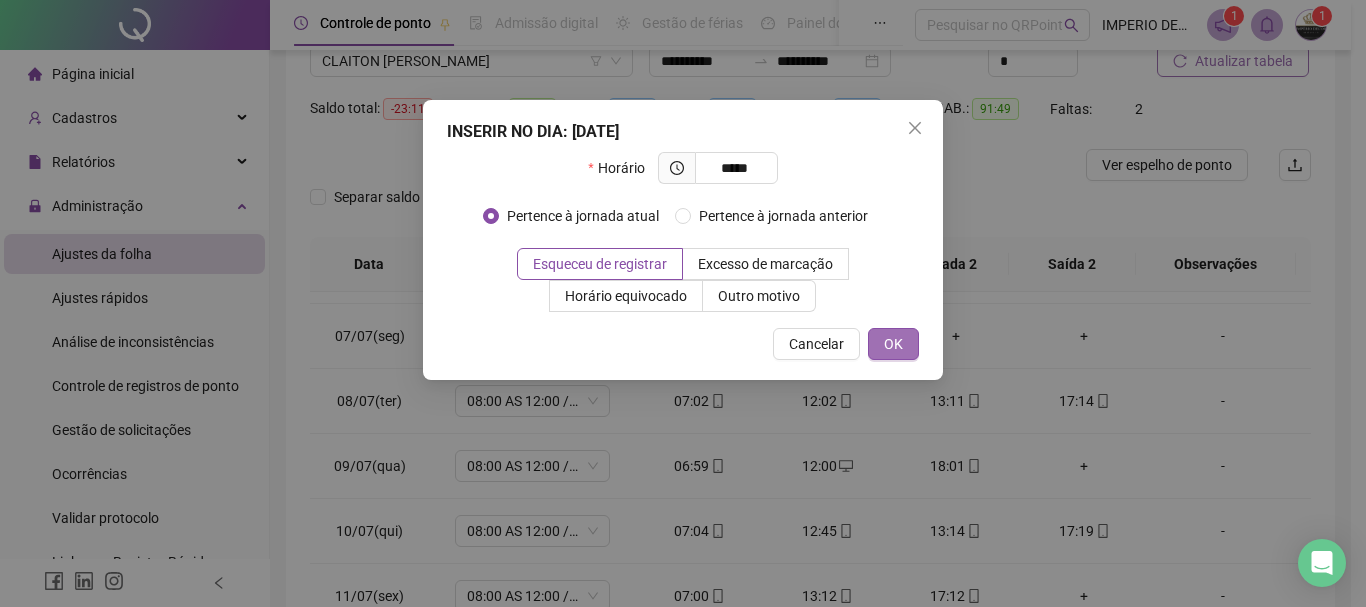 click on "OK" at bounding box center (893, 344) 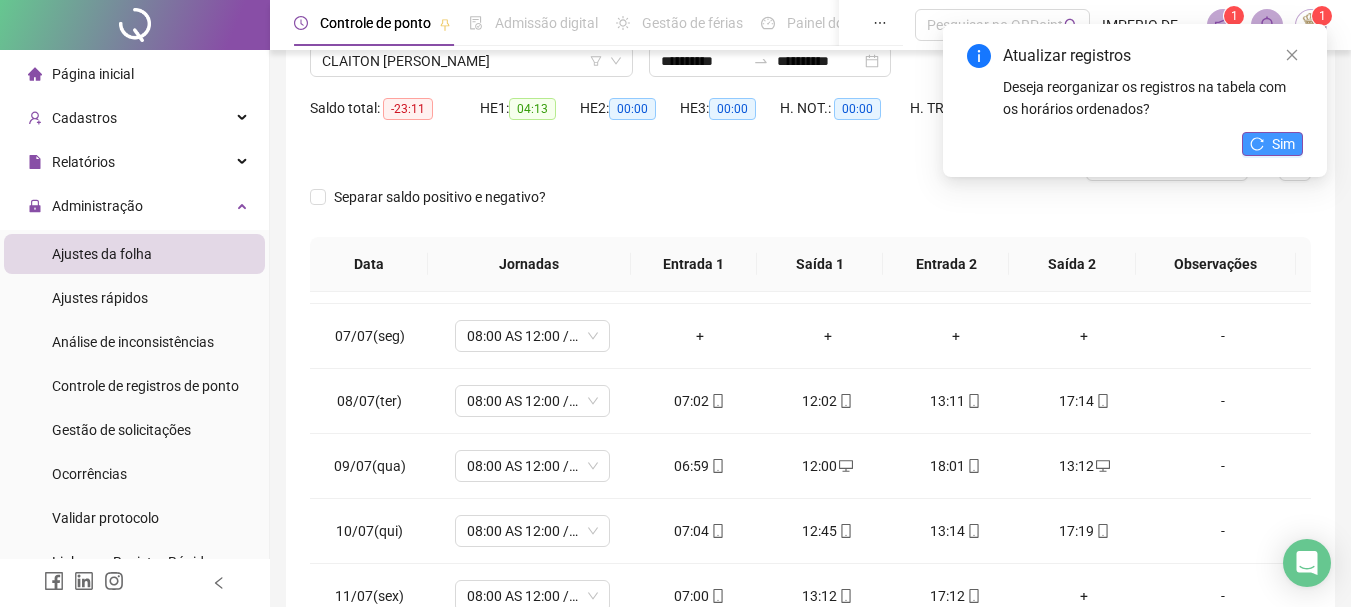 click on "Sim" at bounding box center [1283, 144] 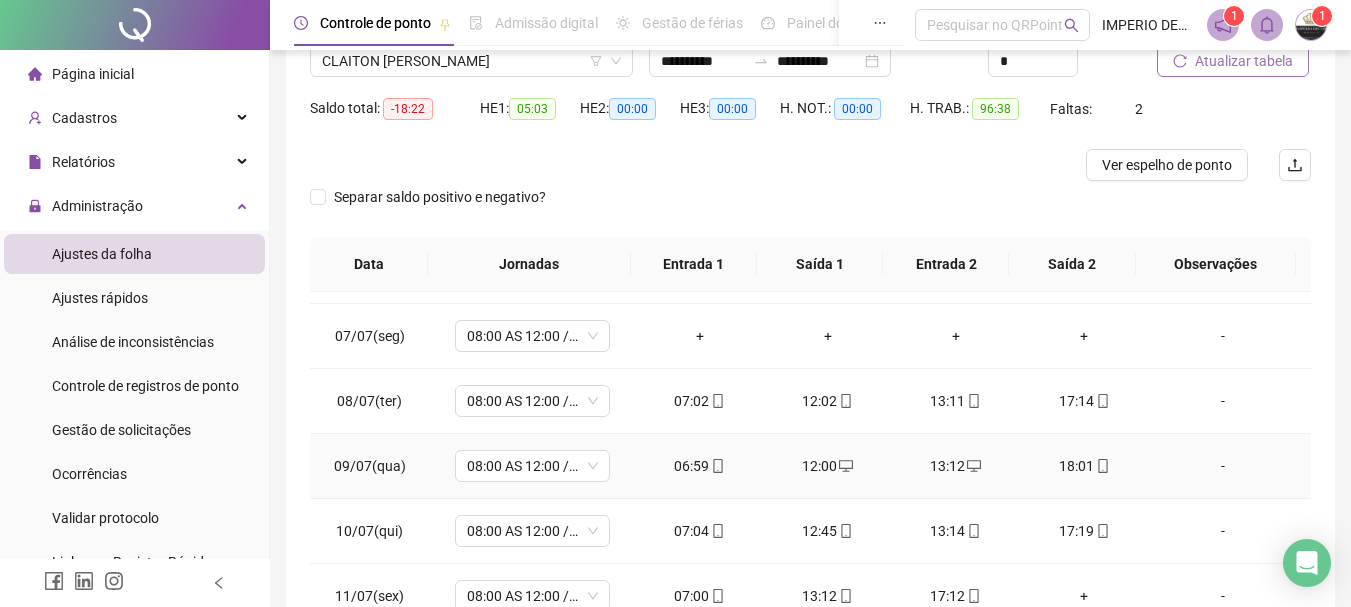 scroll, scrollTop: 478, scrollLeft: 0, axis: vertical 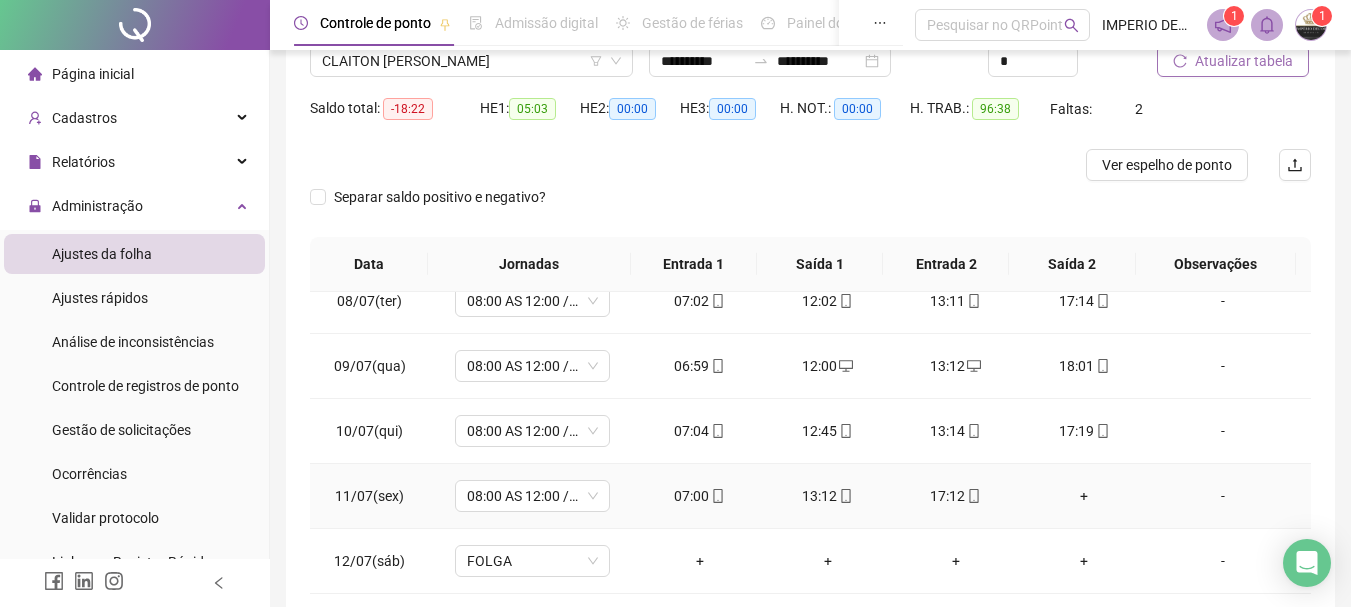 click on "+" at bounding box center (1084, 496) 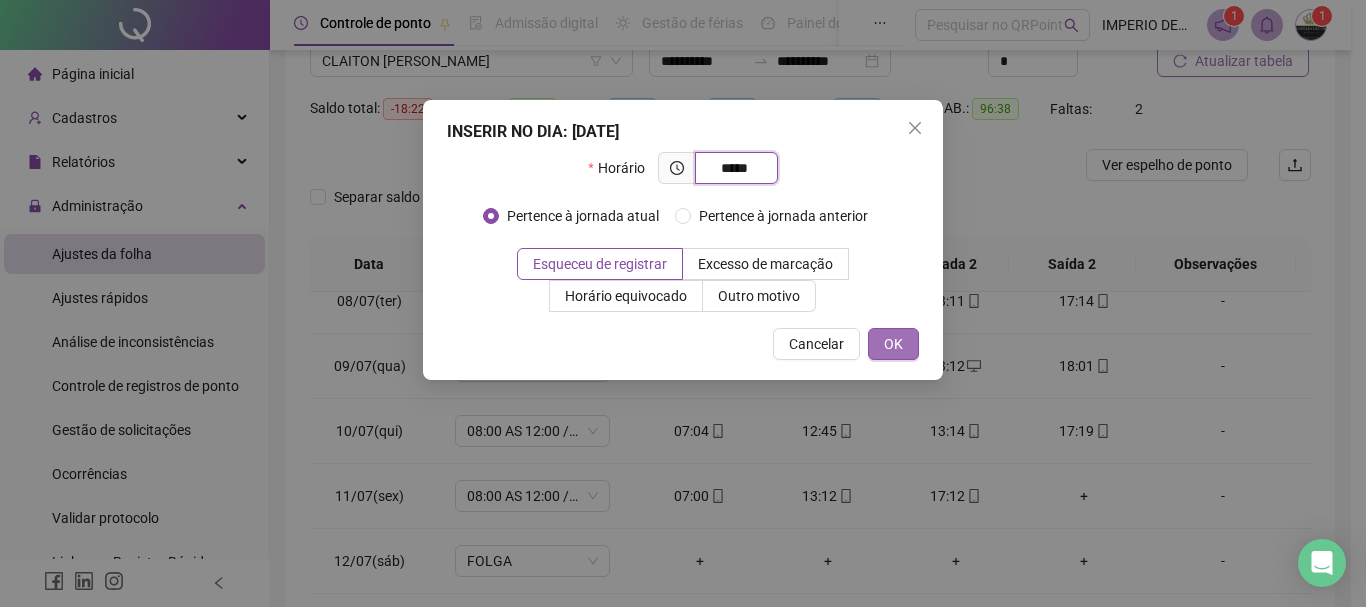 type on "*****" 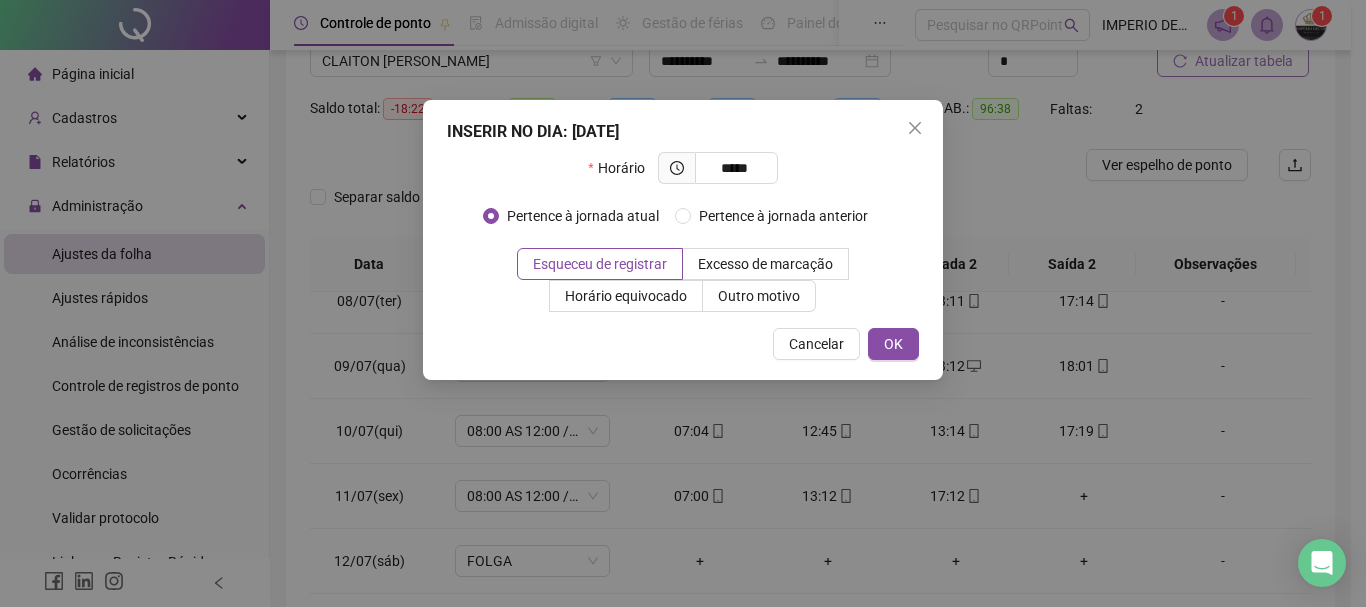 drag, startPoint x: 873, startPoint y: 340, endPoint x: 961, endPoint y: 361, distance: 90.47099 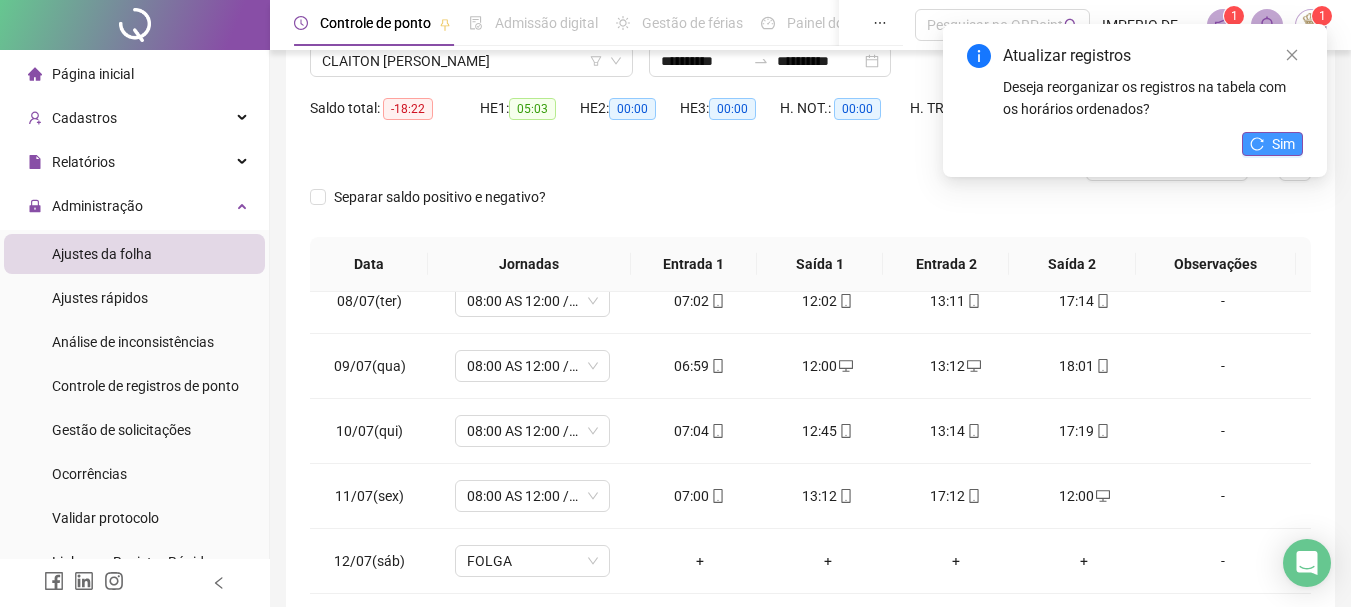 click on "Sim" at bounding box center (1272, 144) 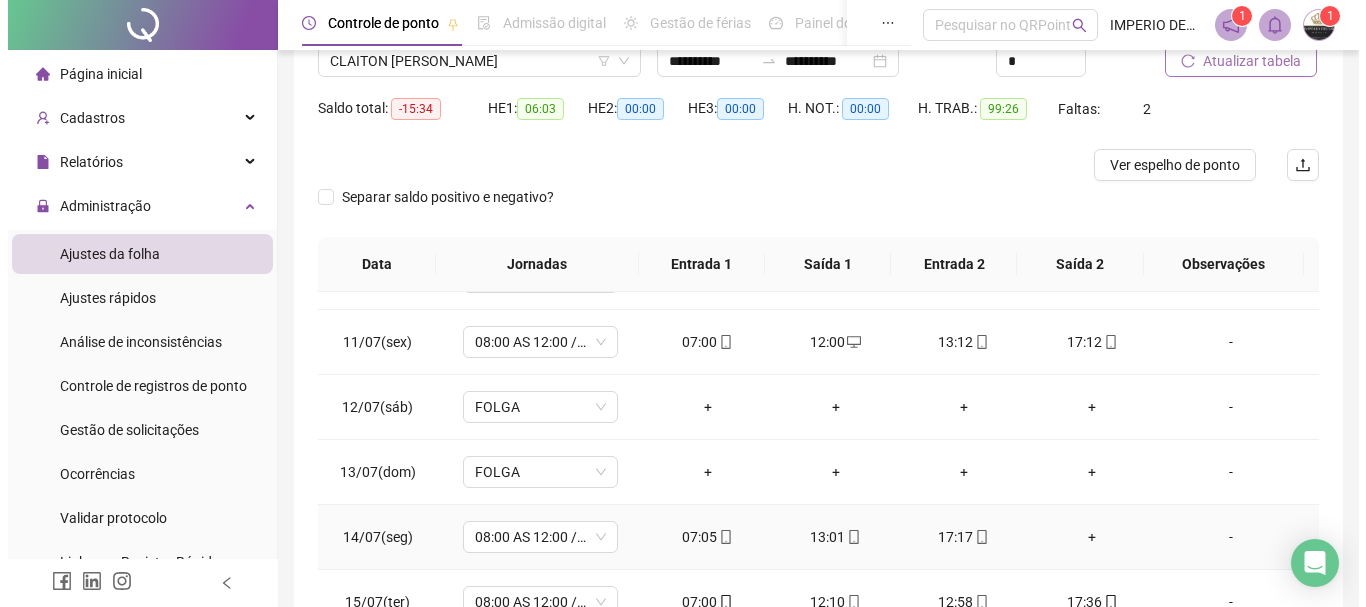 scroll, scrollTop: 678, scrollLeft: 0, axis: vertical 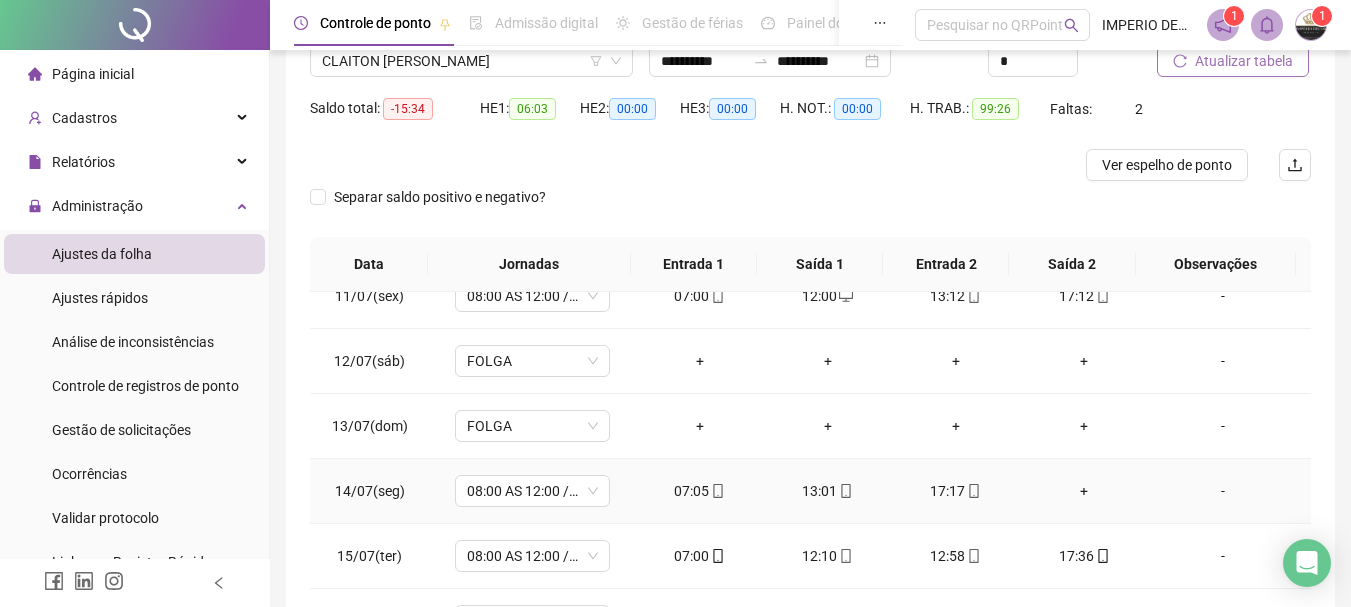 click on "+" at bounding box center [1084, 491] 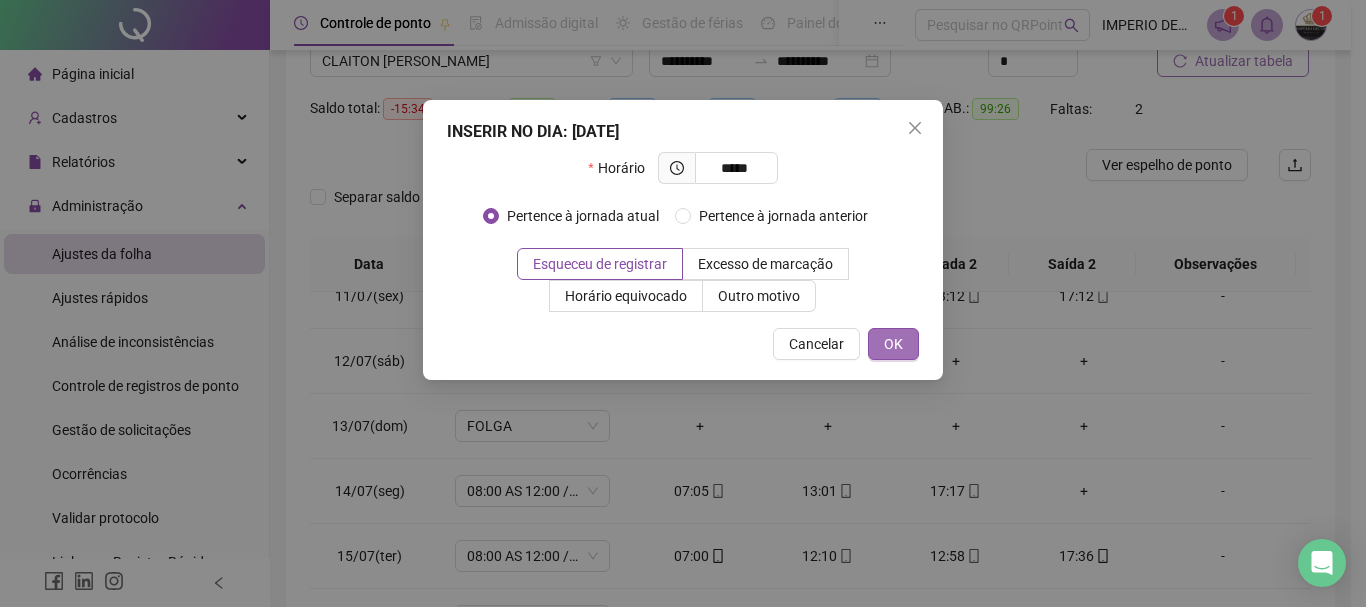 type on "*****" 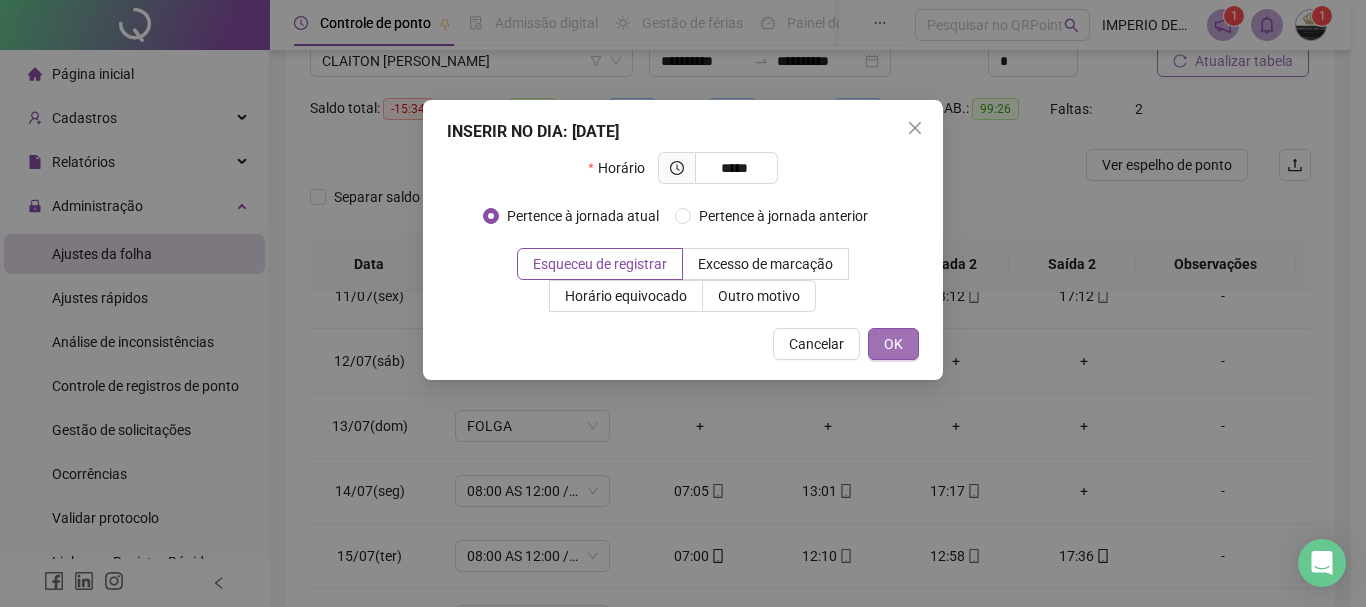 click on "OK" at bounding box center [893, 344] 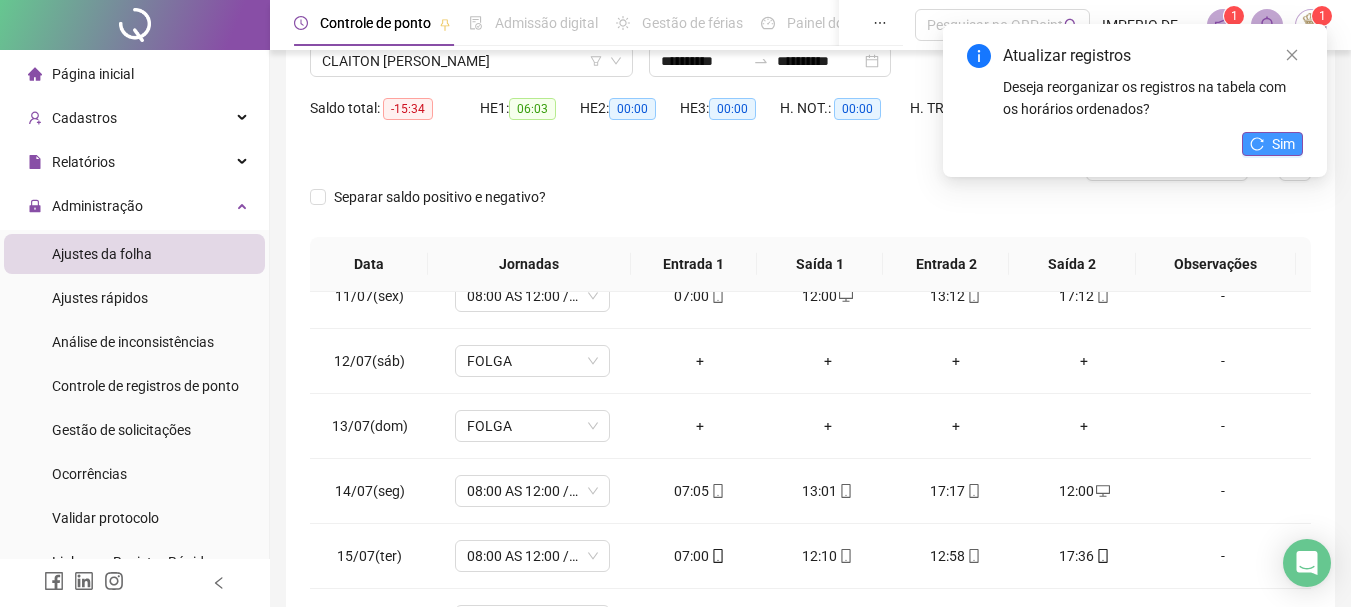 click on "Sim" at bounding box center [1283, 144] 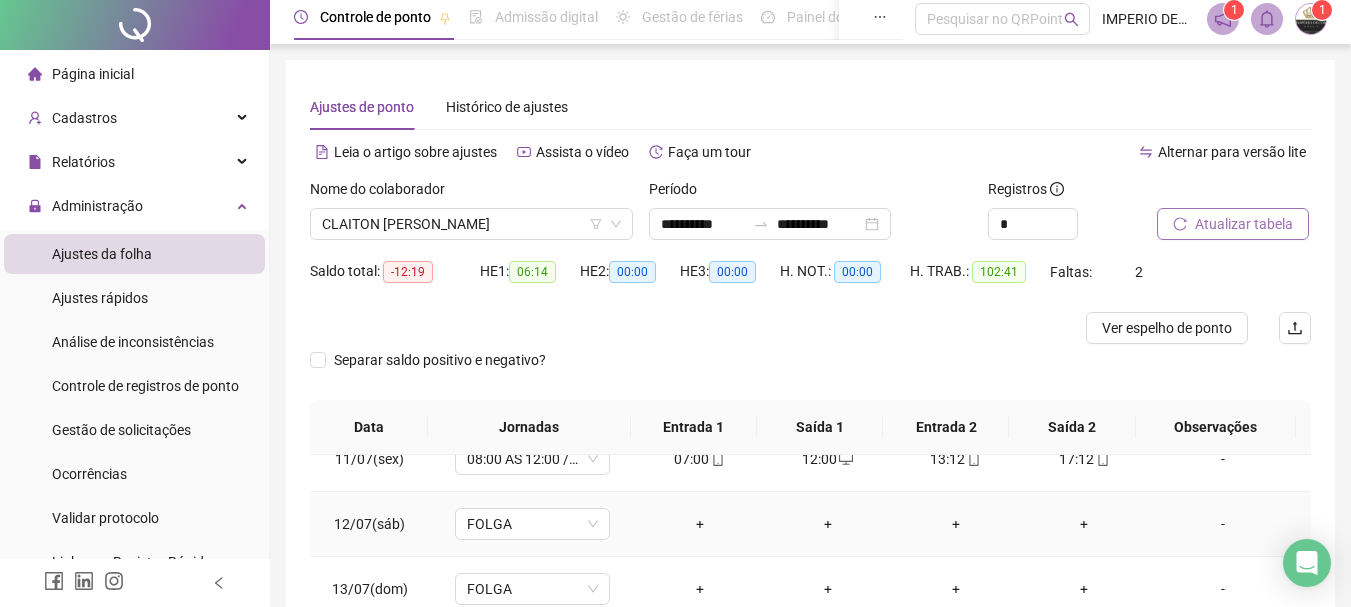 scroll, scrollTop: 0, scrollLeft: 0, axis: both 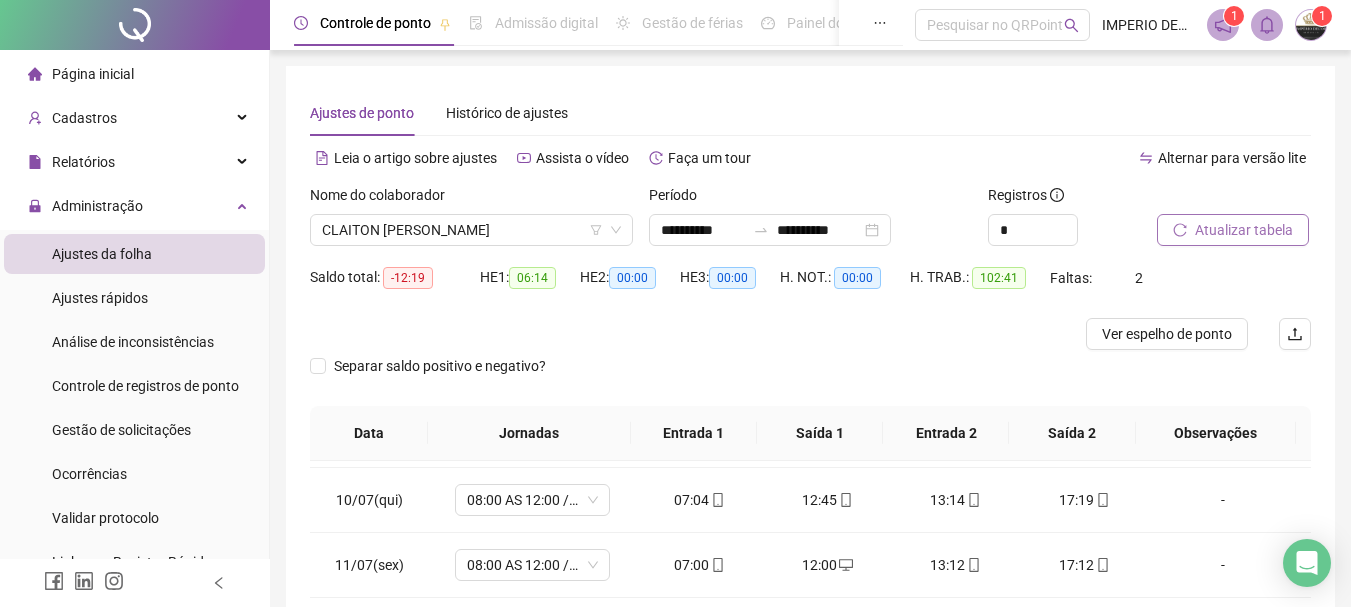 click on "Atualizar tabela" at bounding box center (1244, 230) 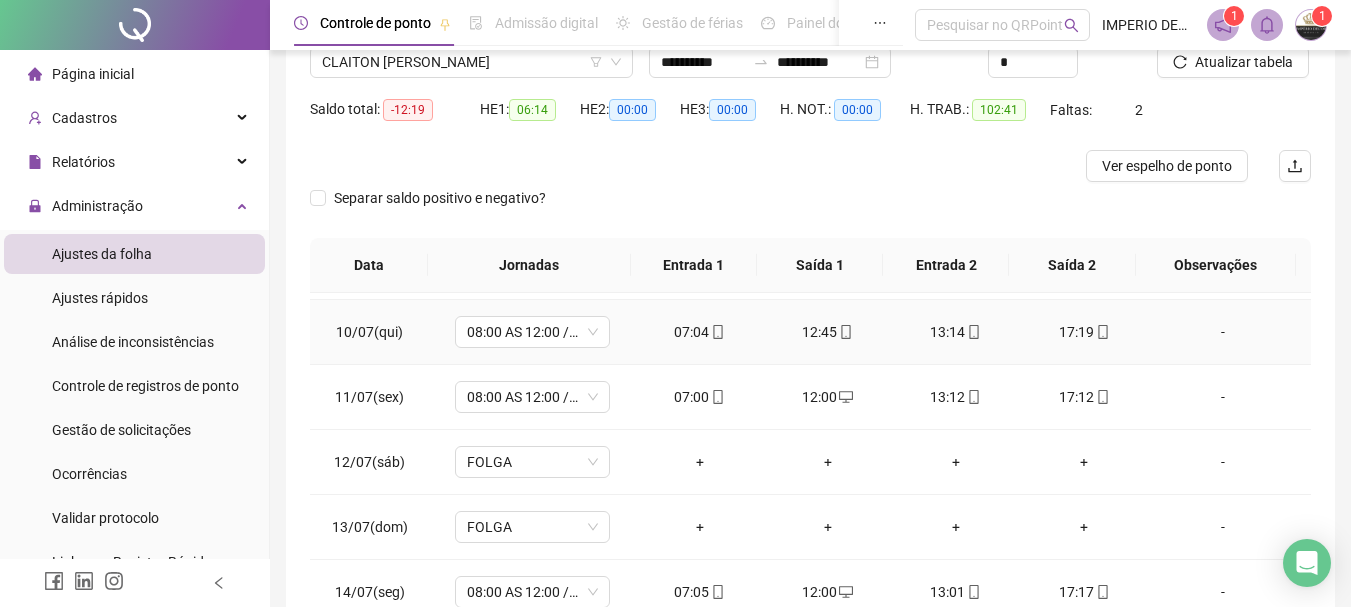 scroll, scrollTop: 200, scrollLeft: 0, axis: vertical 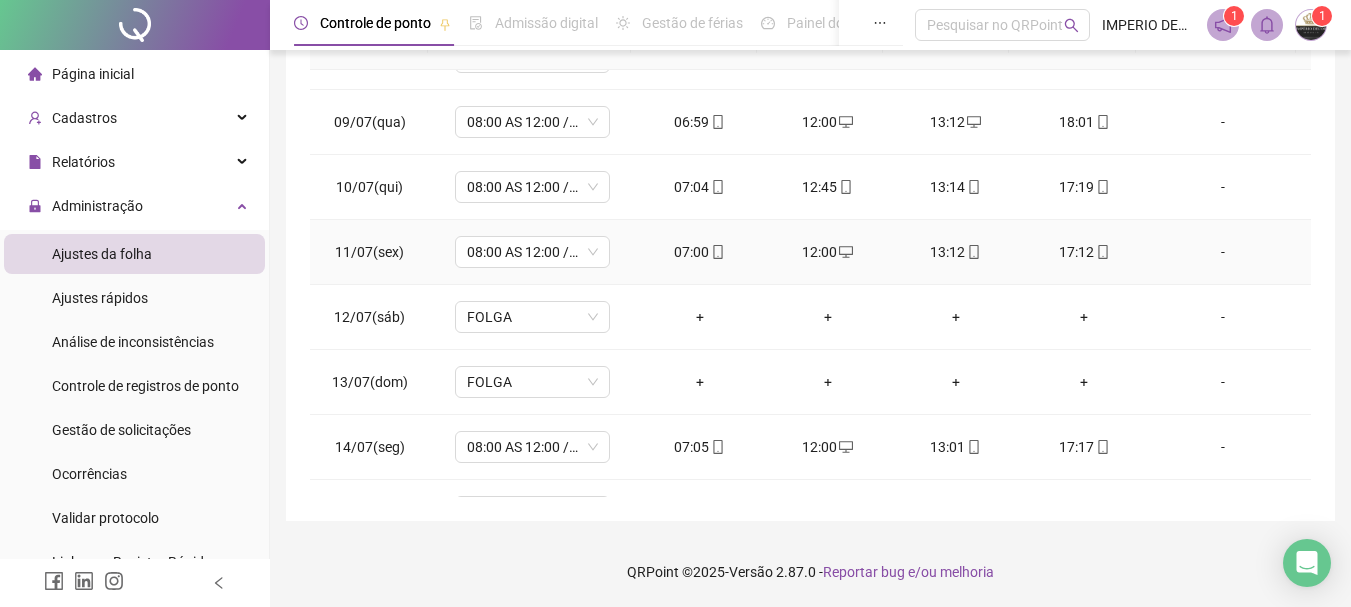 click on "07:00" at bounding box center (700, 252) 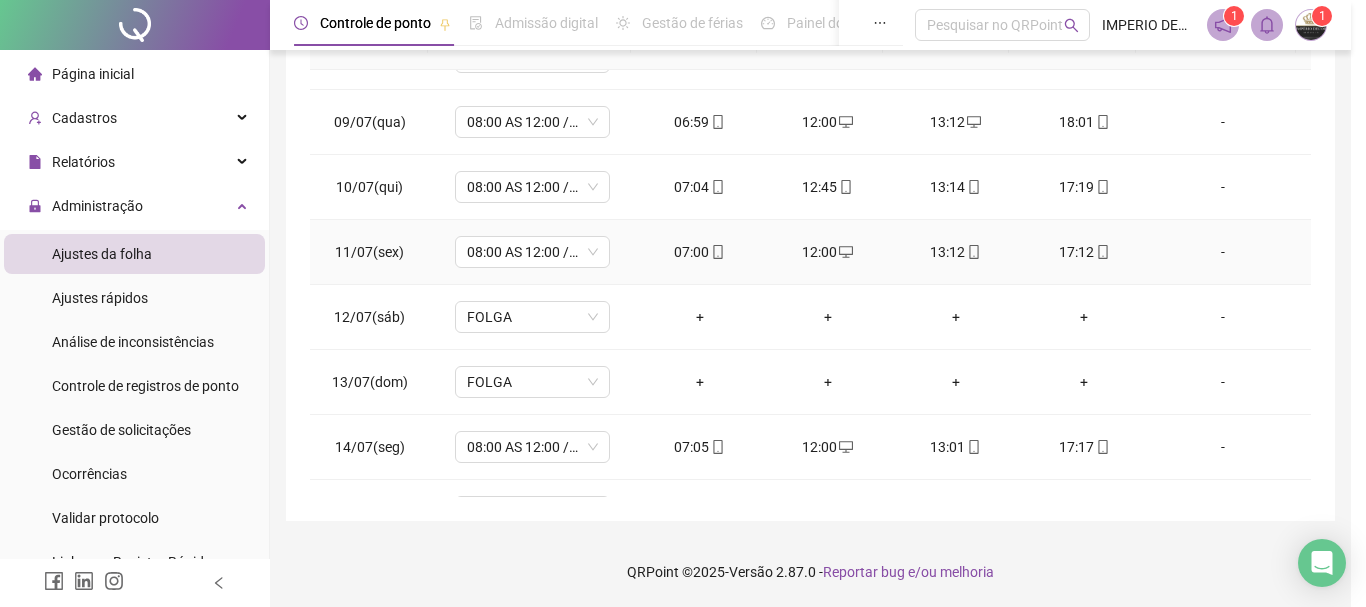 type on "**********" 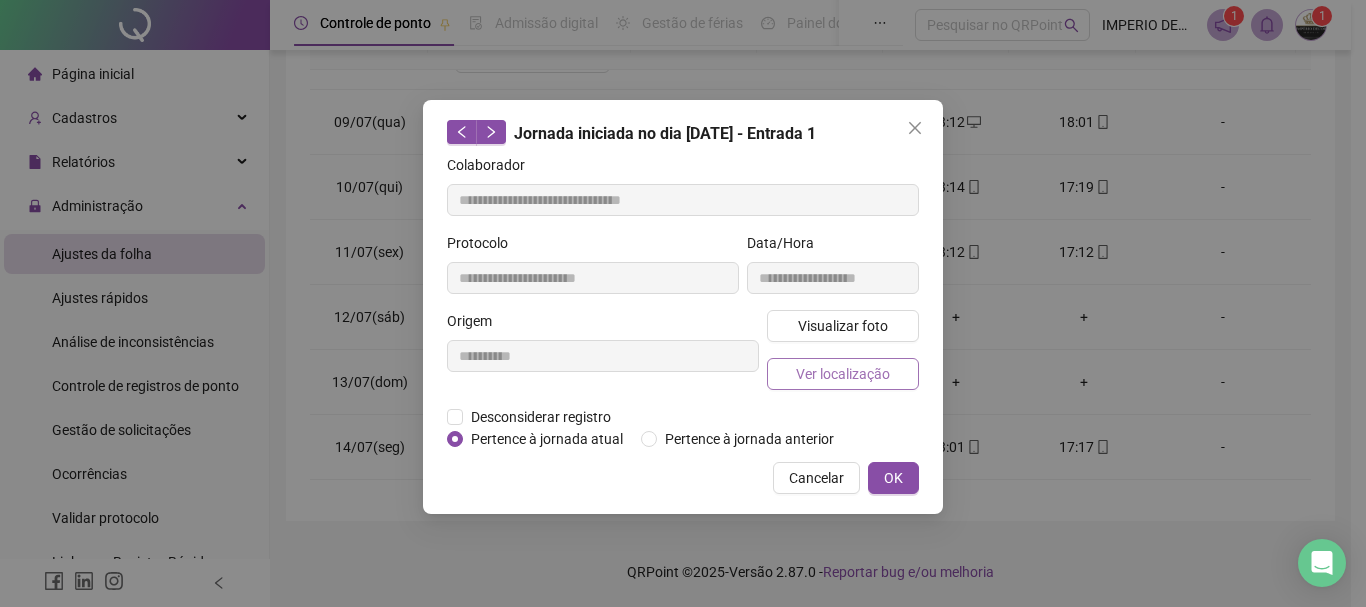 click on "Ver localização" at bounding box center (843, 374) 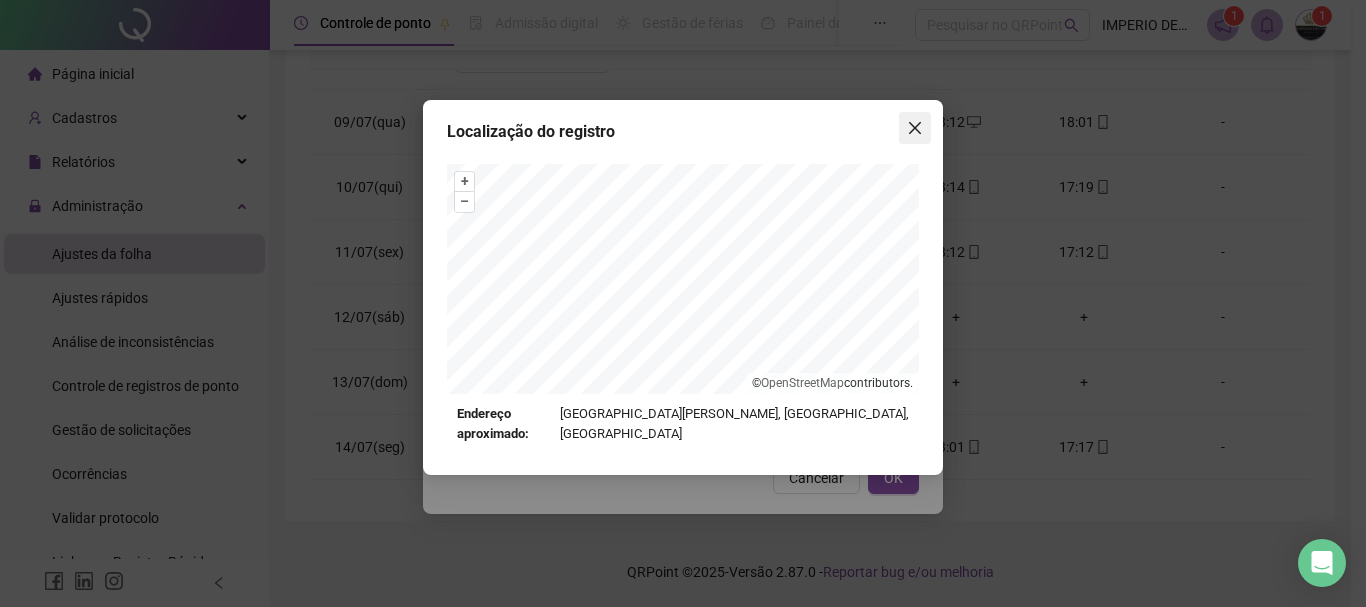 click 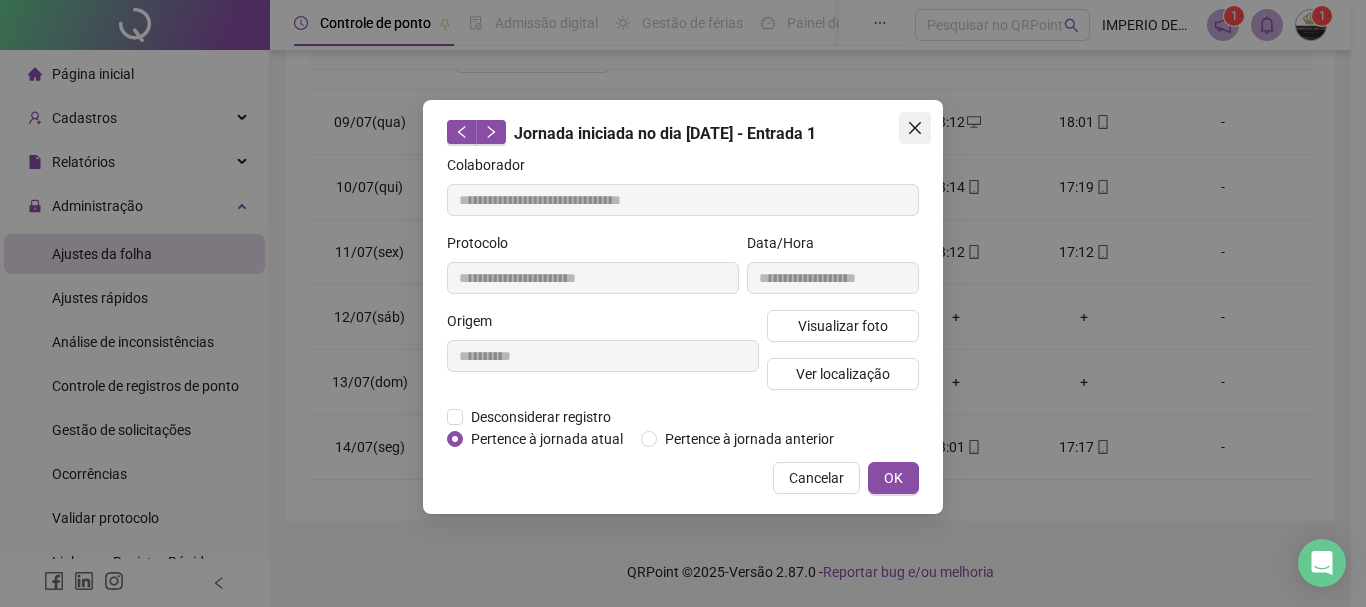 click 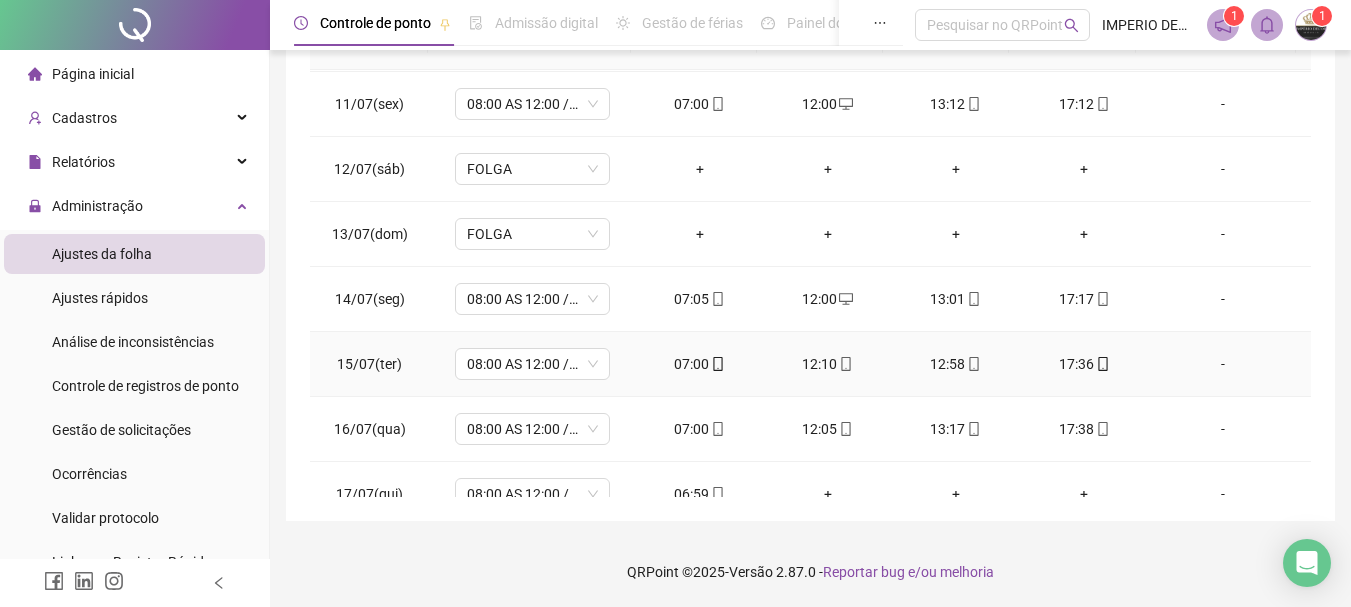 scroll, scrollTop: 678, scrollLeft: 0, axis: vertical 